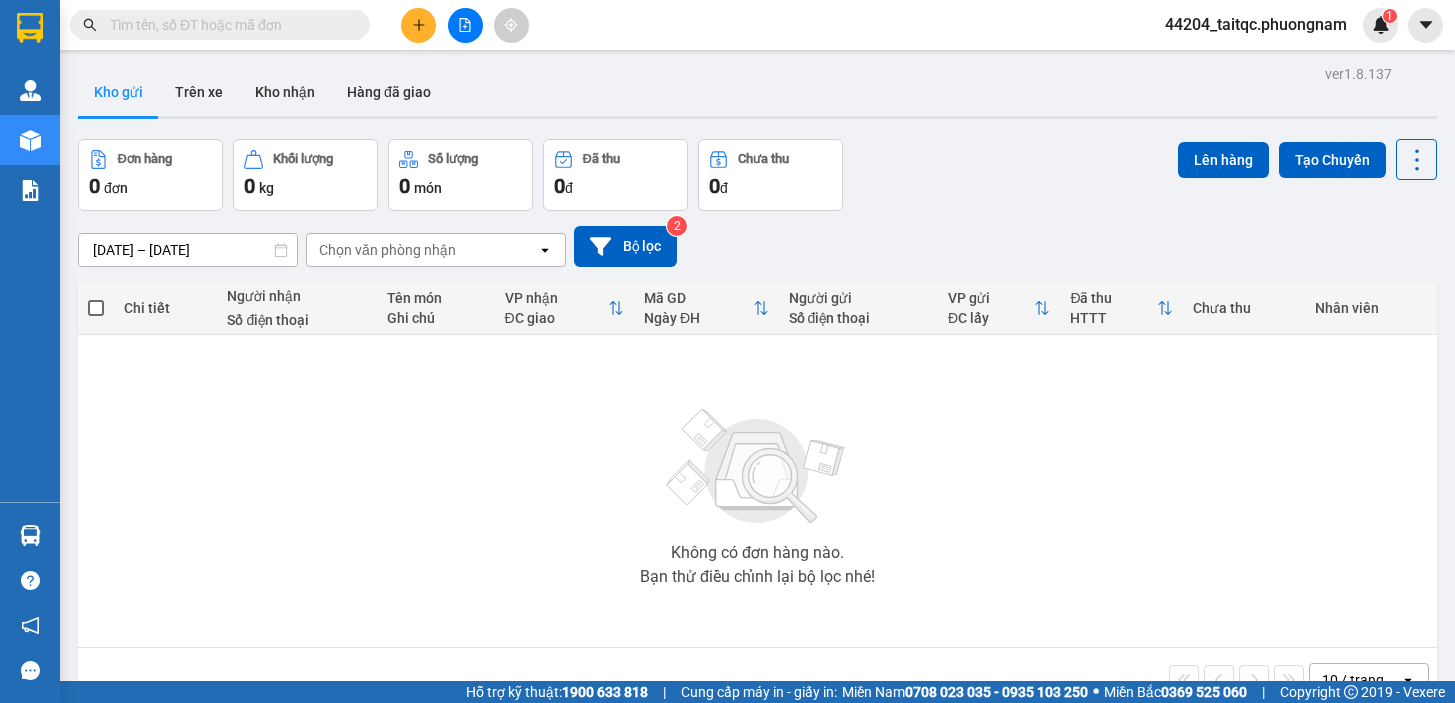scroll, scrollTop: 0, scrollLeft: 0, axis: both 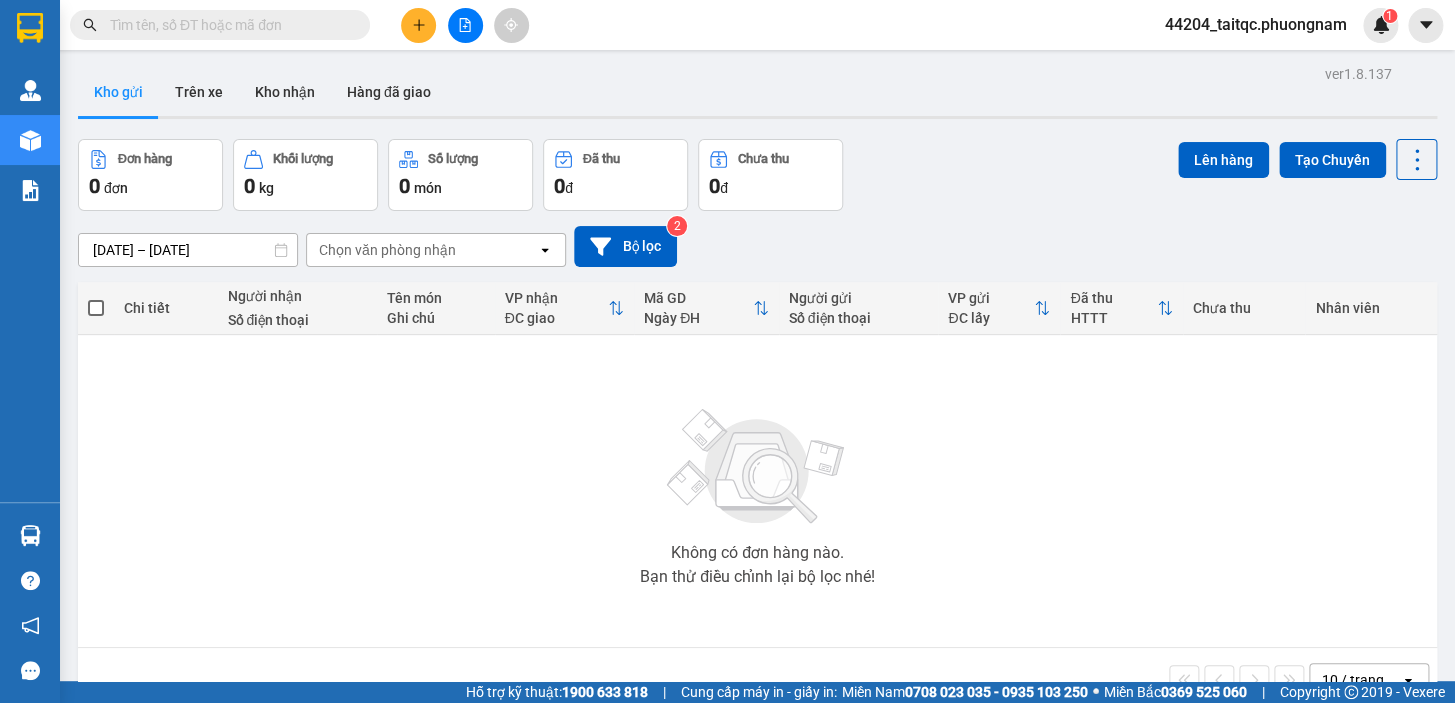 paste on "0567800866" 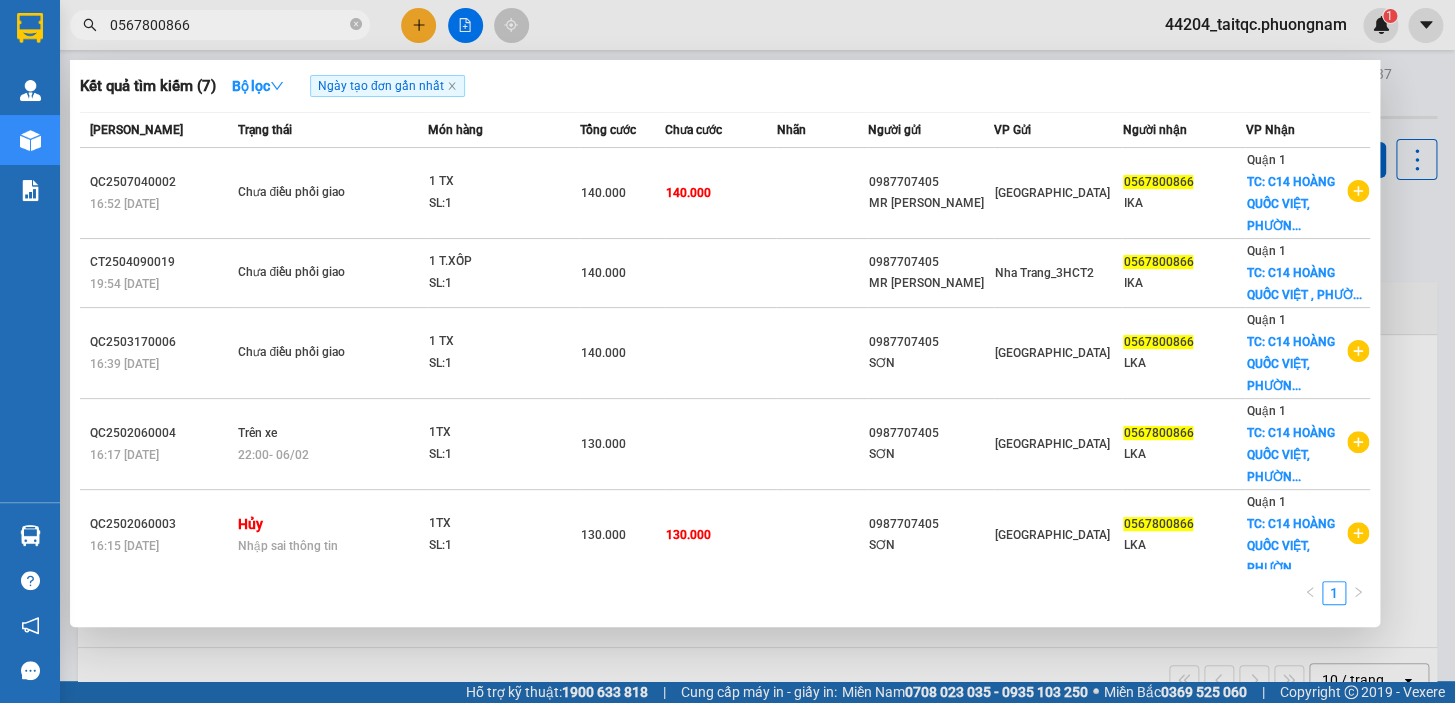 type on "0567800866" 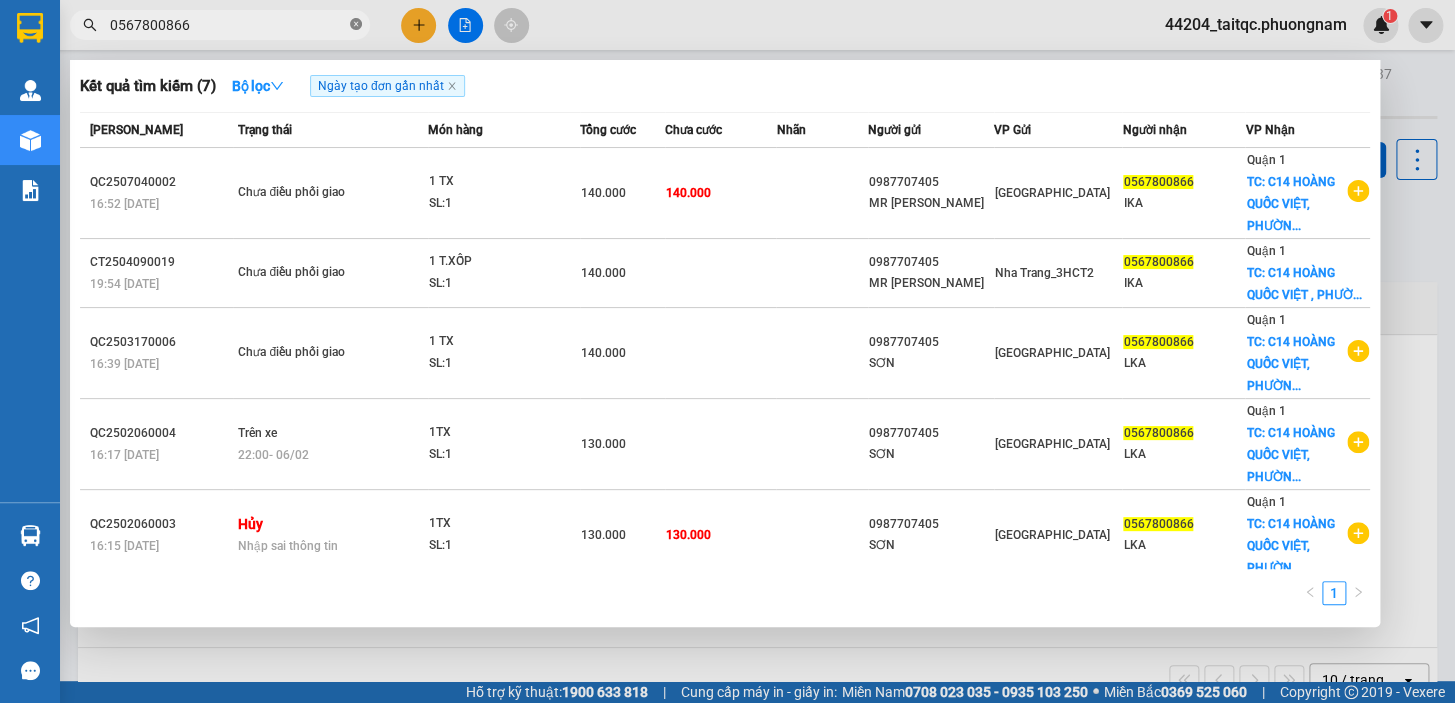 click 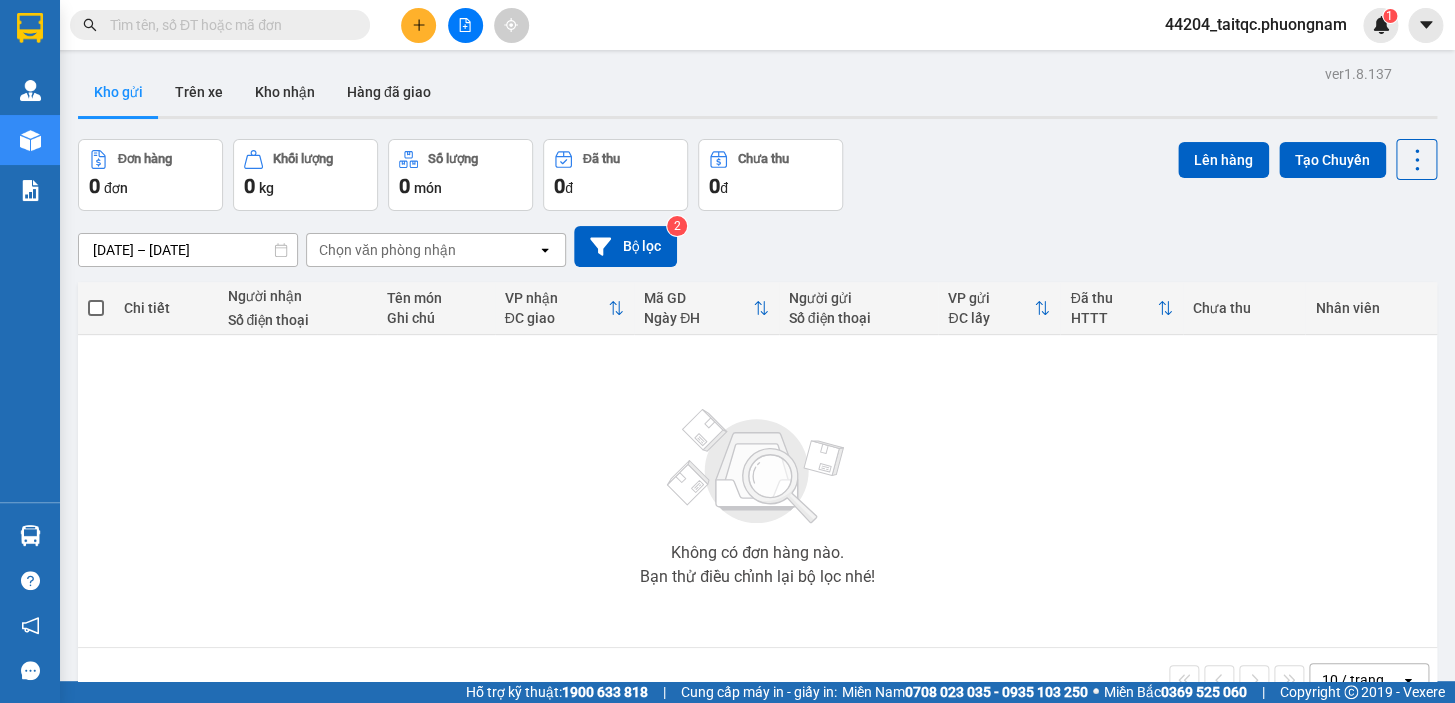 drag, startPoint x: 230, startPoint y: 12, endPoint x: 202, endPoint y: 29, distance: 32.75668 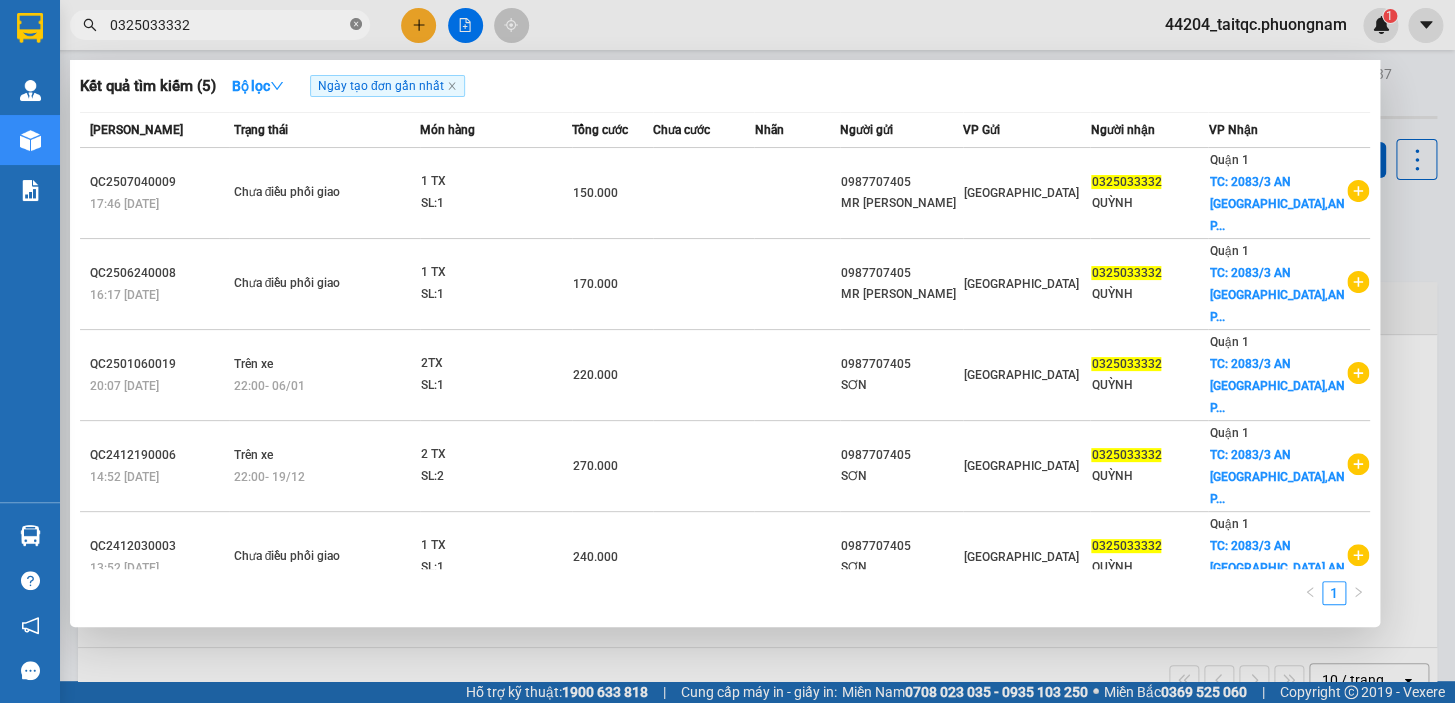 click 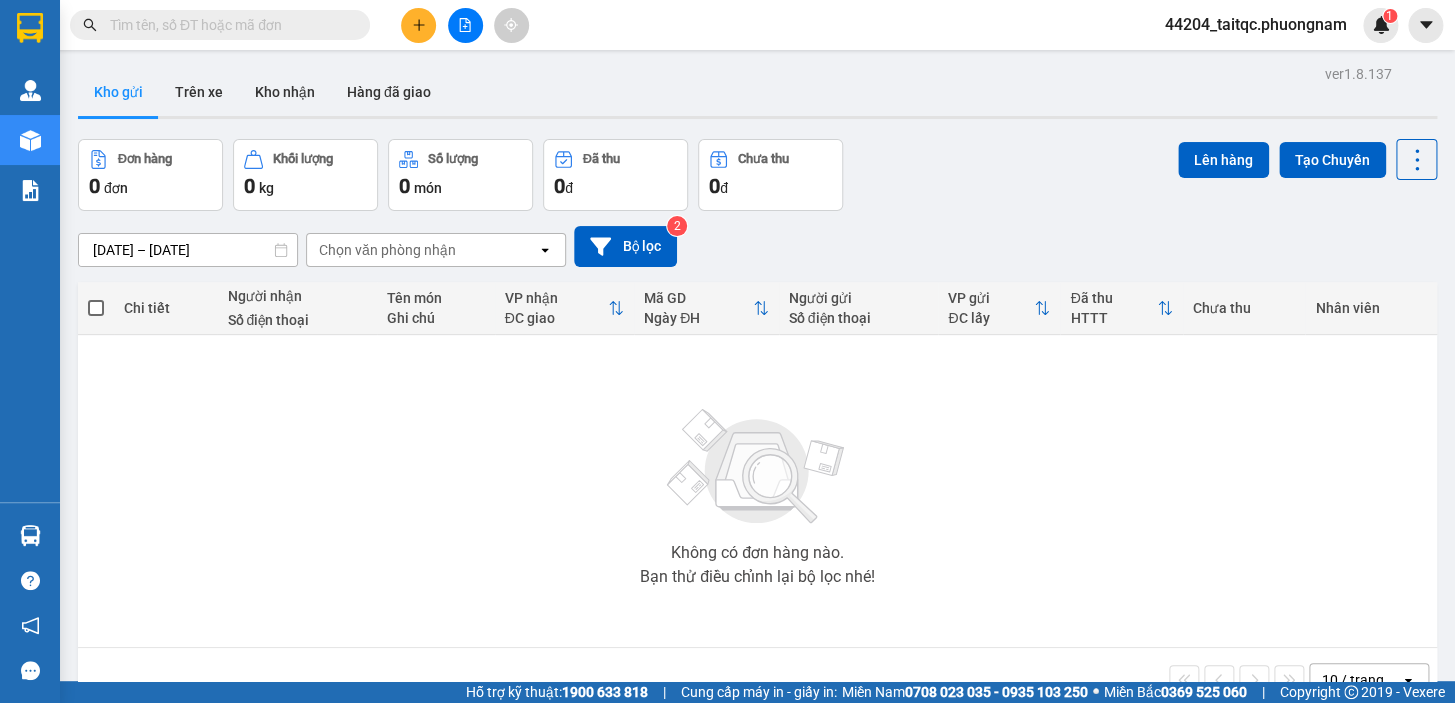 paste on "0773939815" 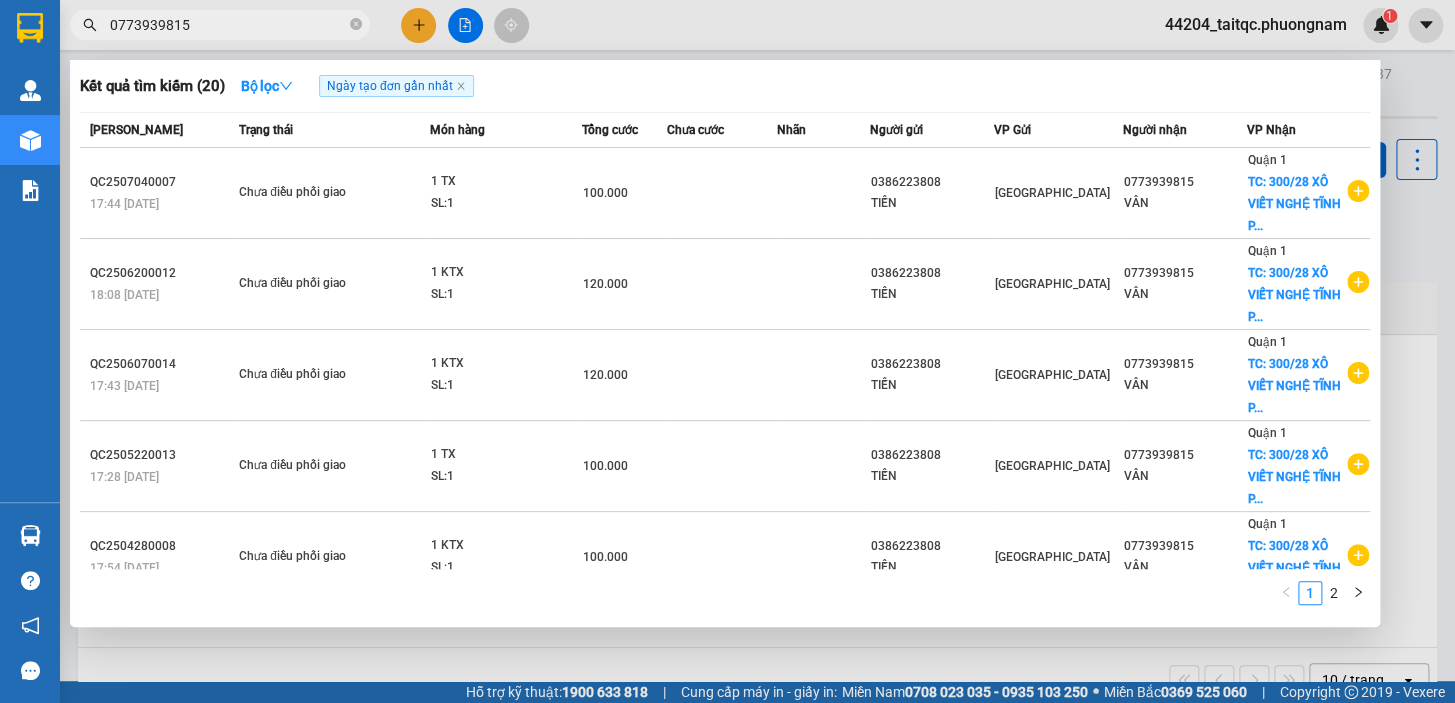 type on "0773939815" 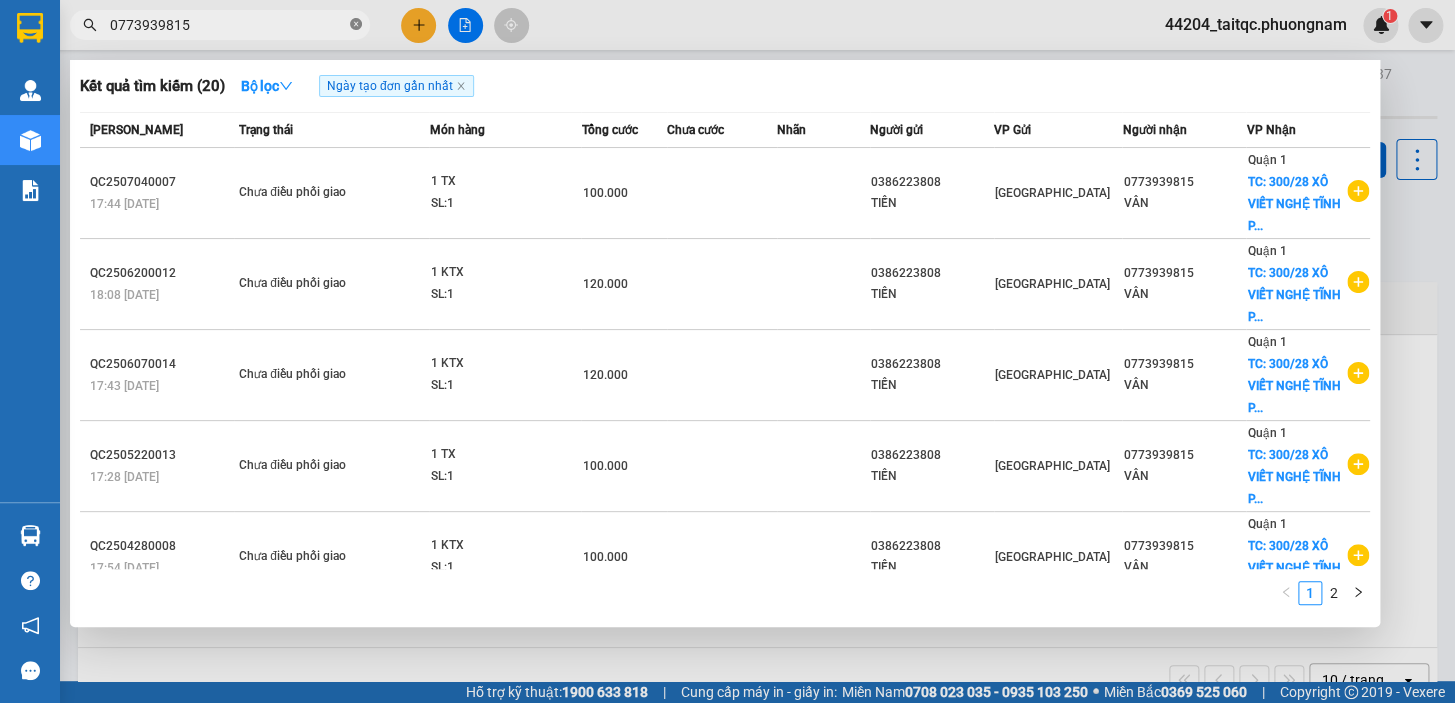 click 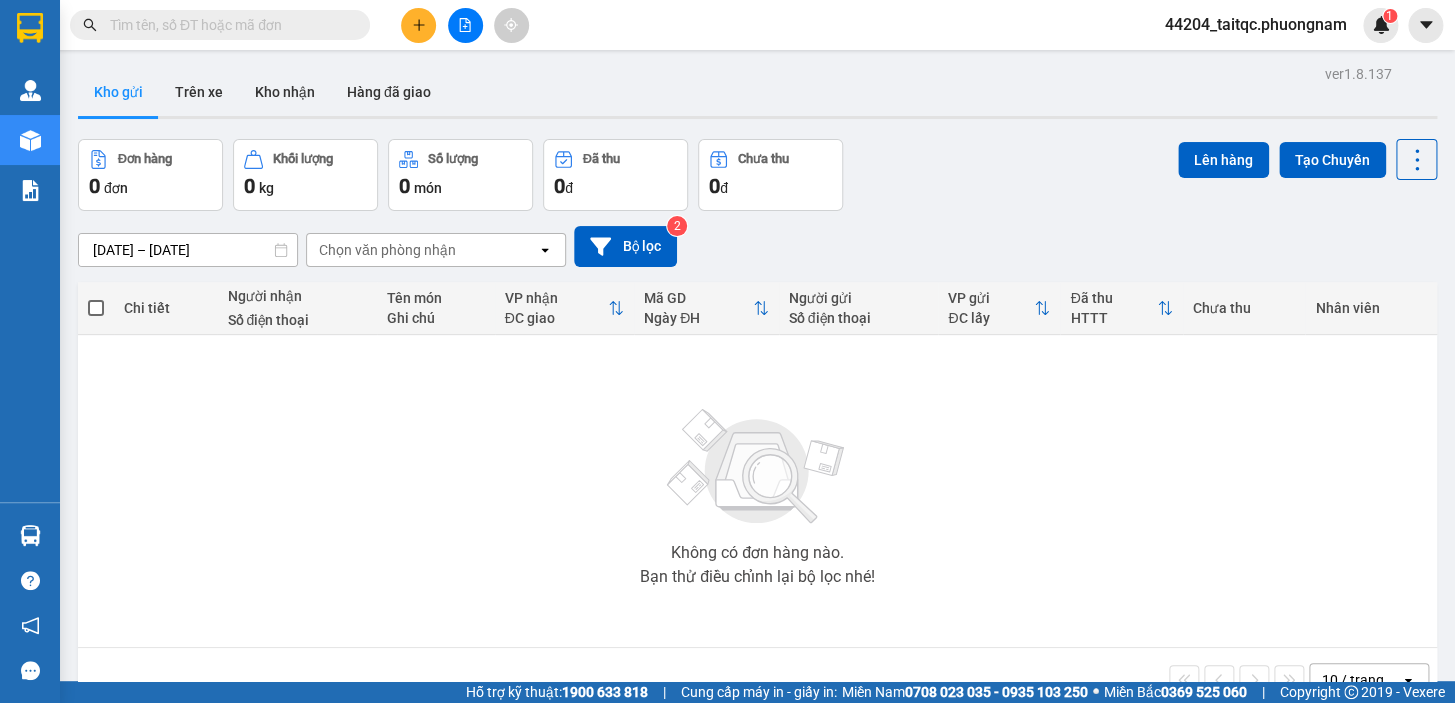 paste on "0338016596" 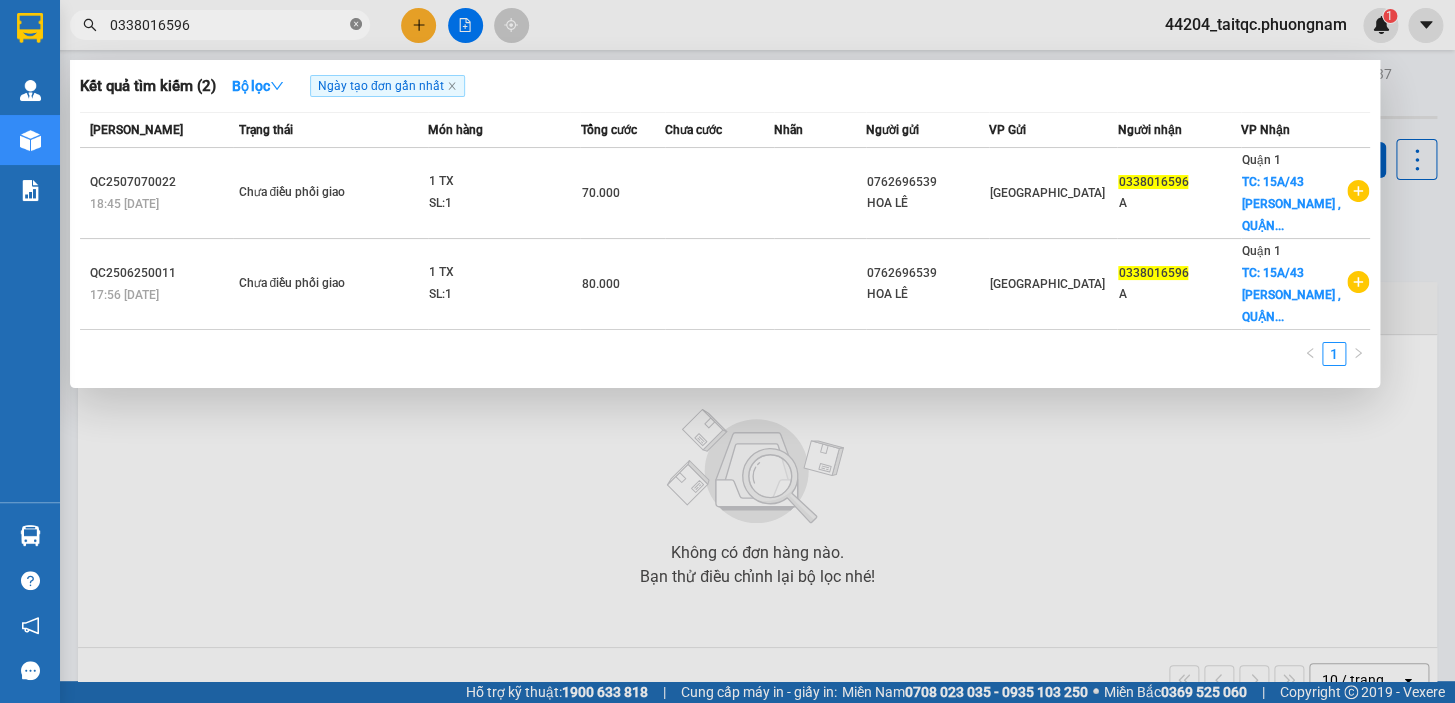 click 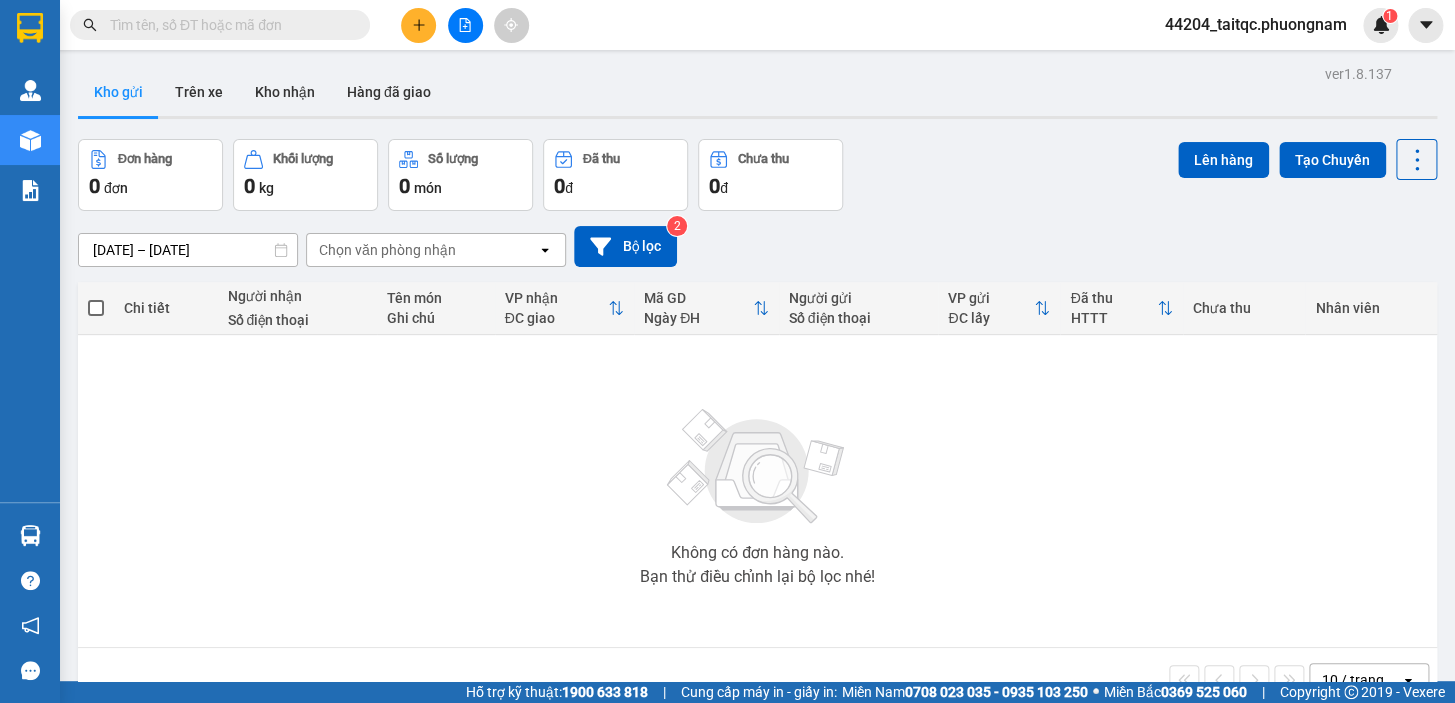 paste on "0937648059" 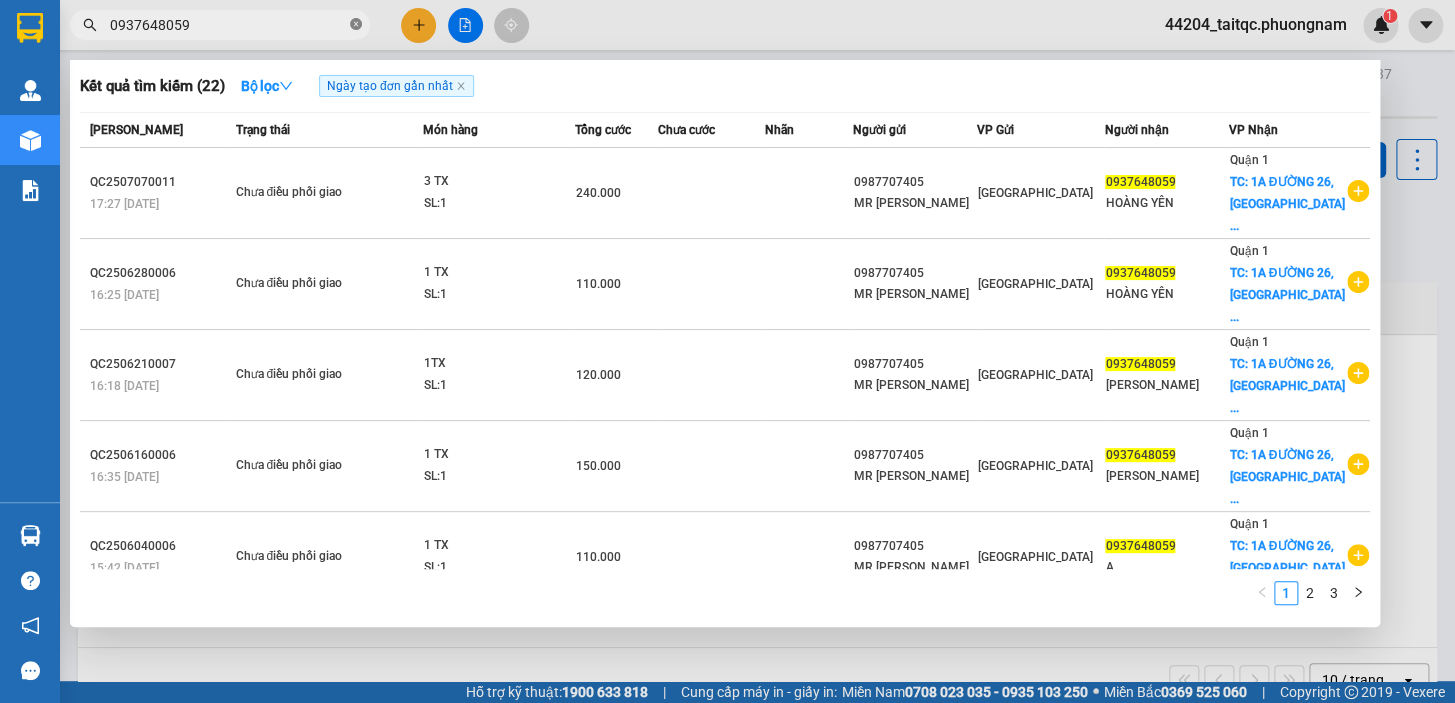 click 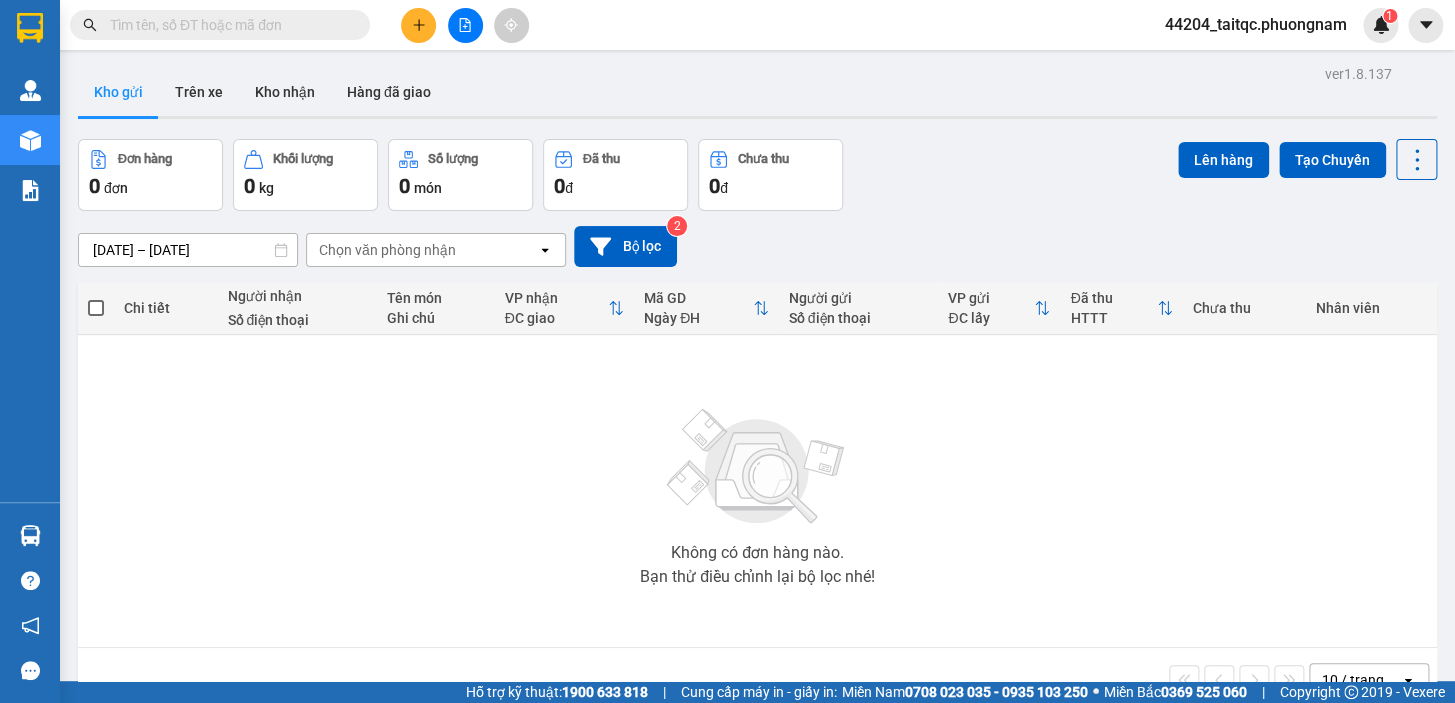 paste on "0963671247" 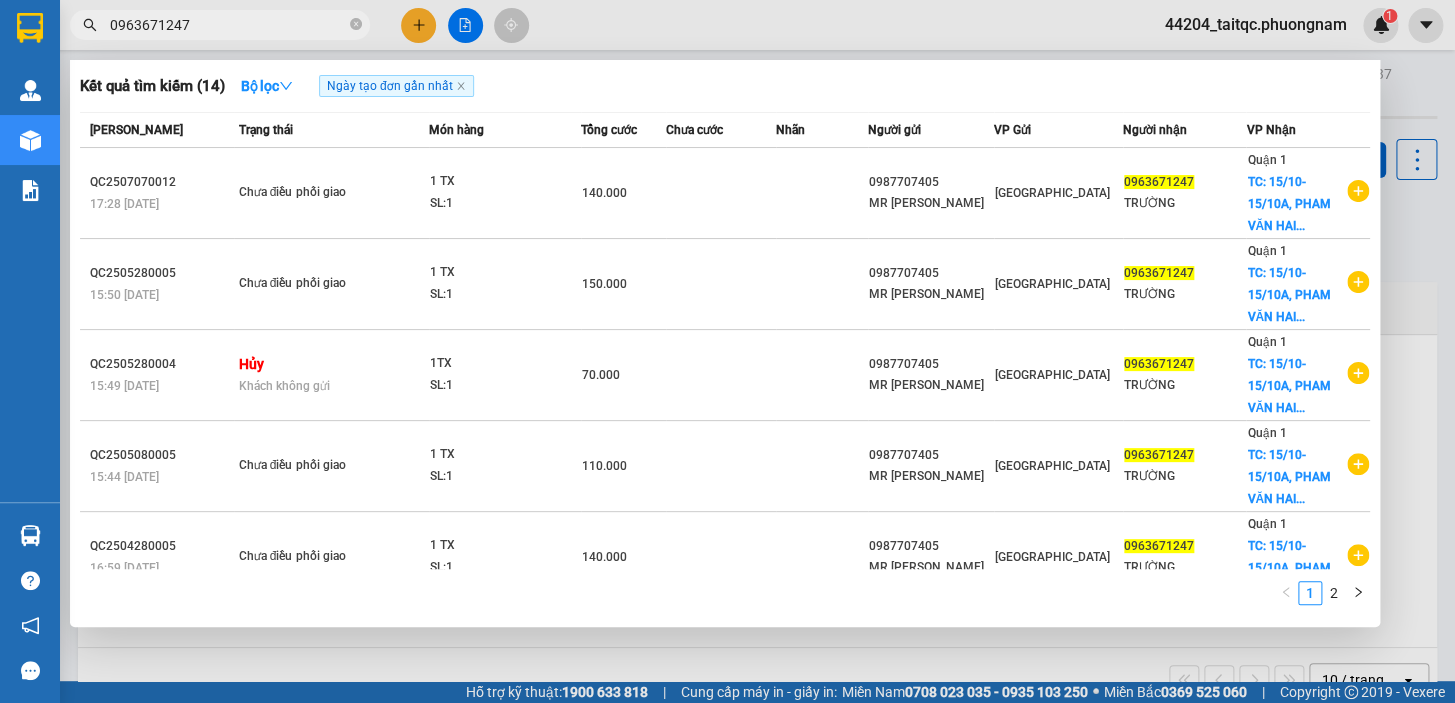 click 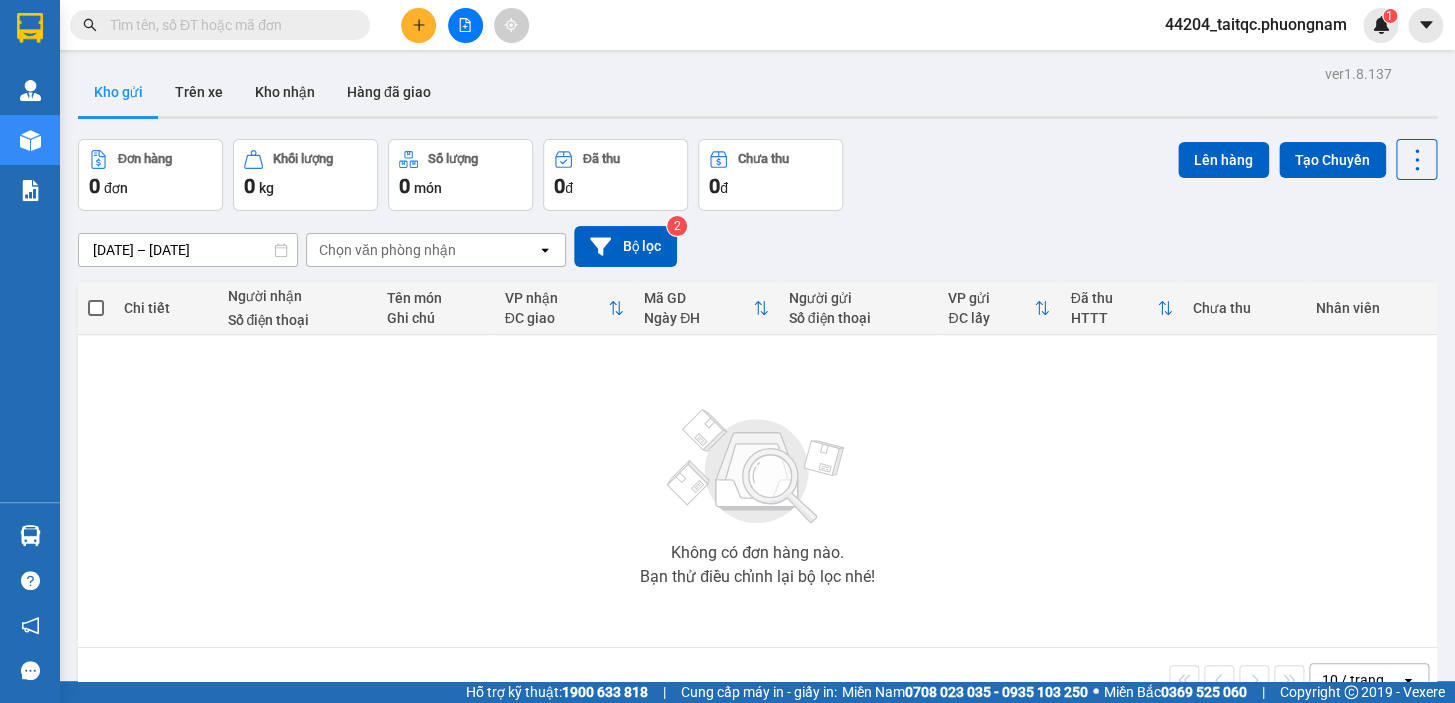 paste on "0917675018" 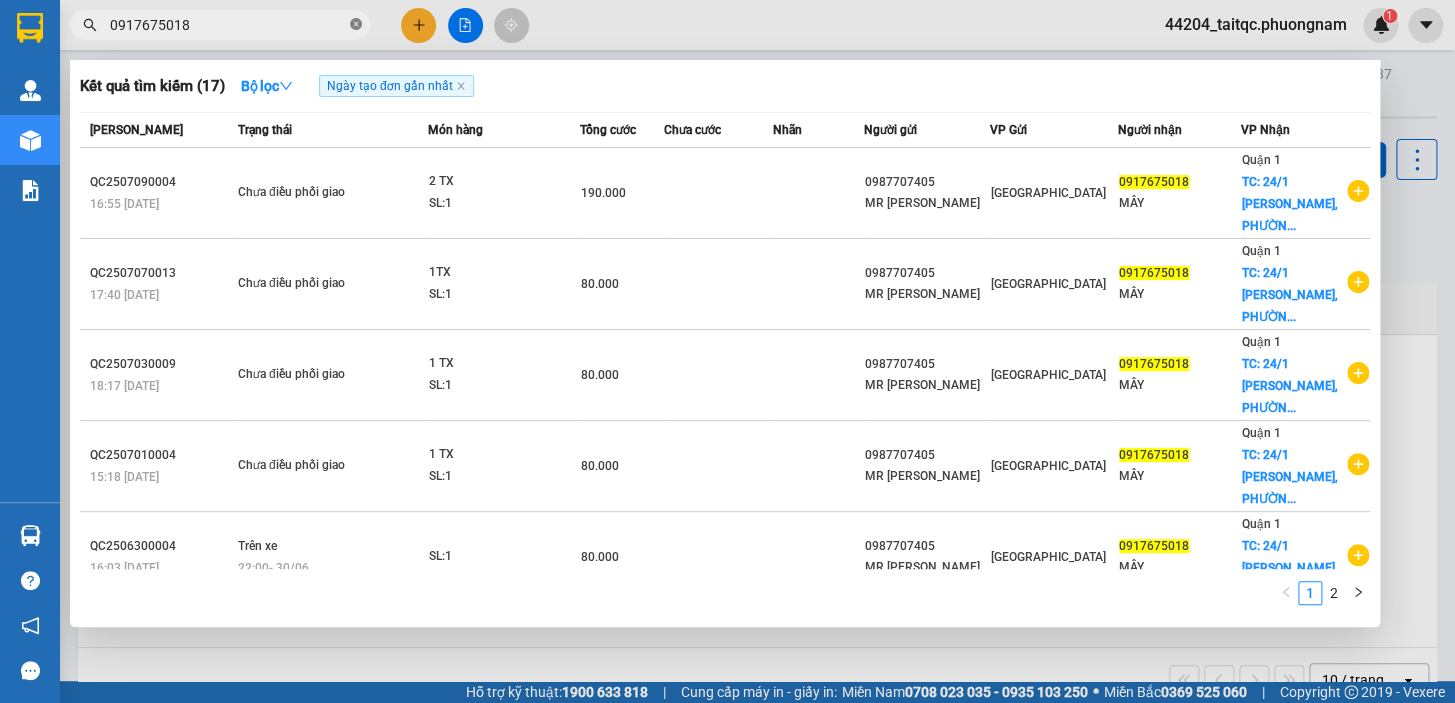 click 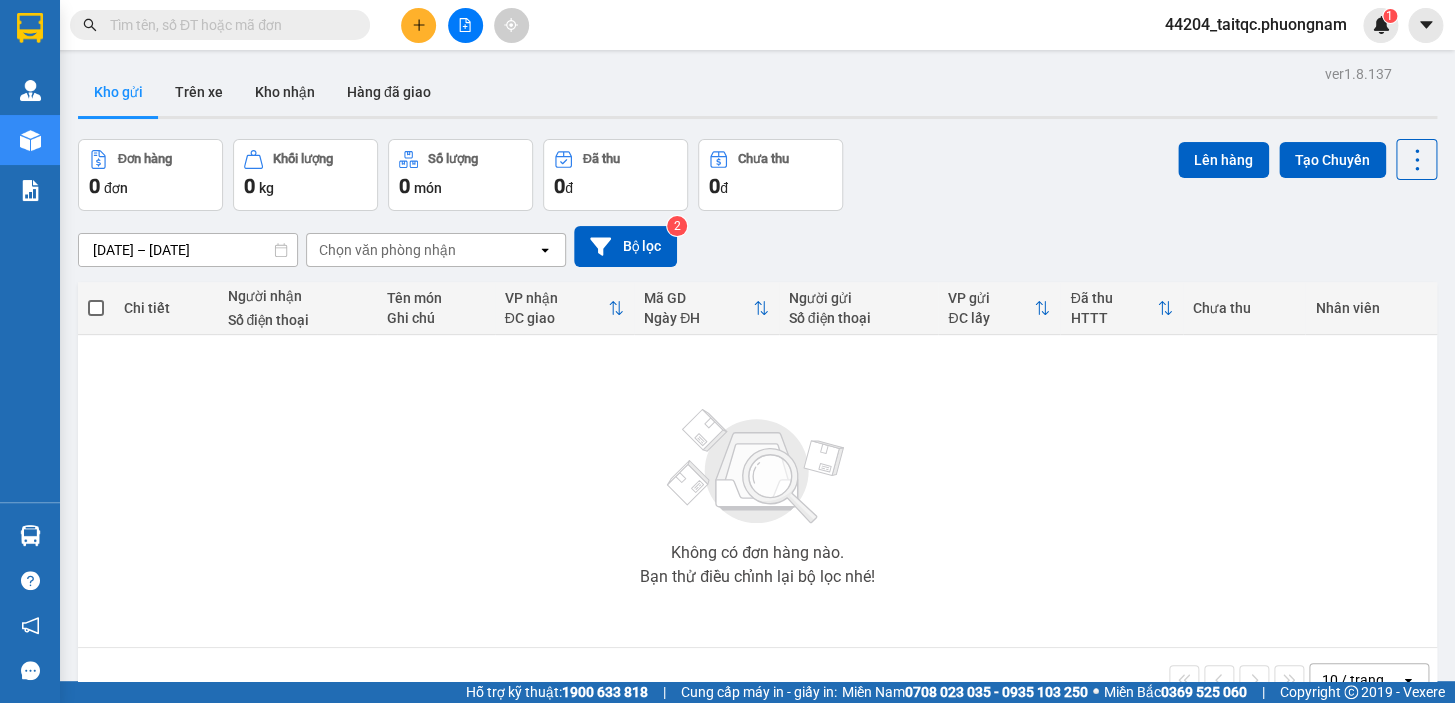 paste on "0939900335" 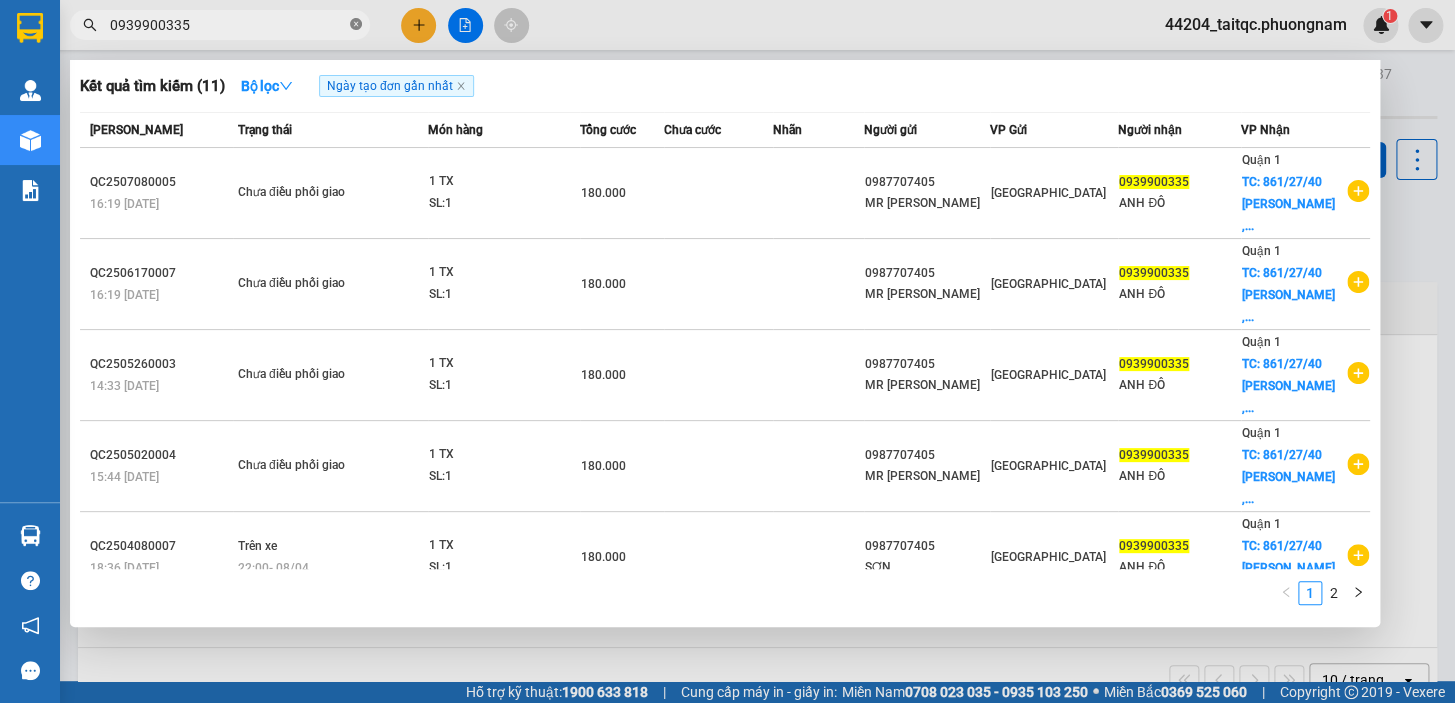 click 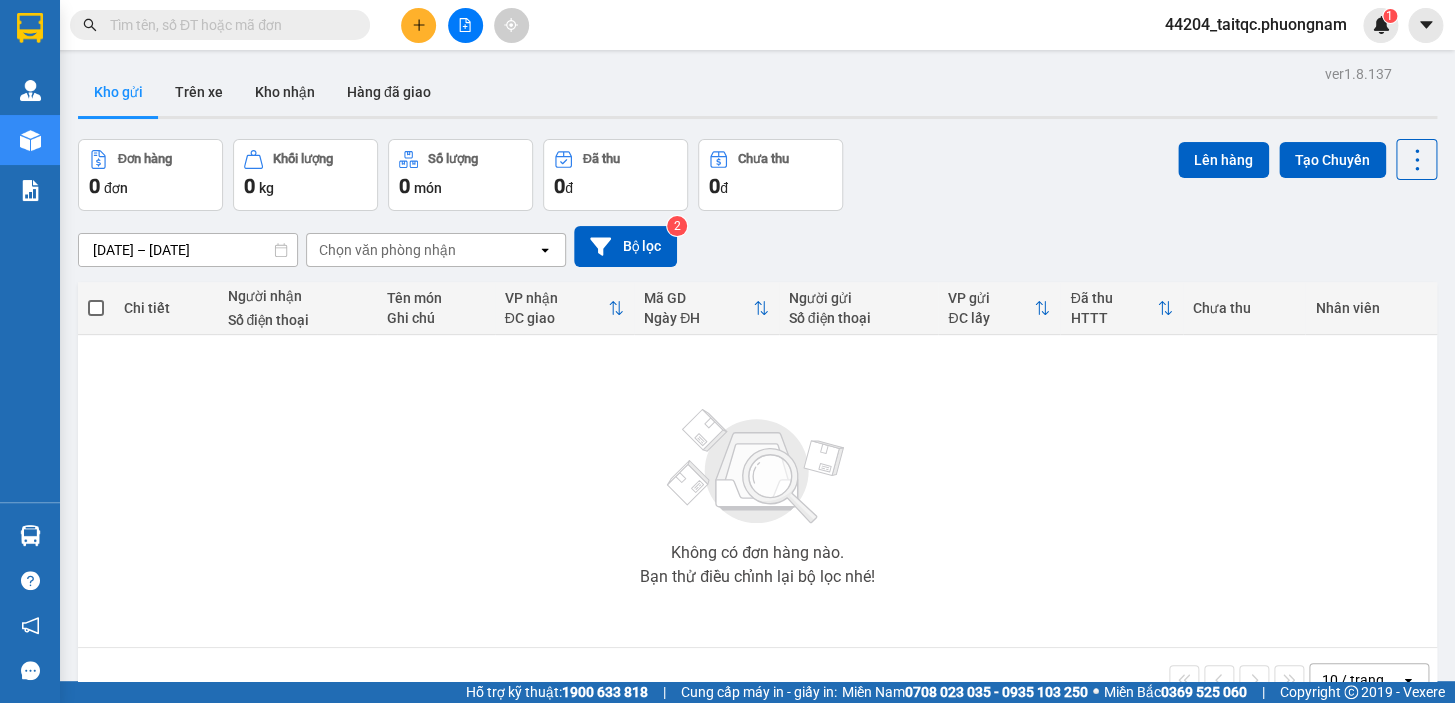 paste on "0976826875" 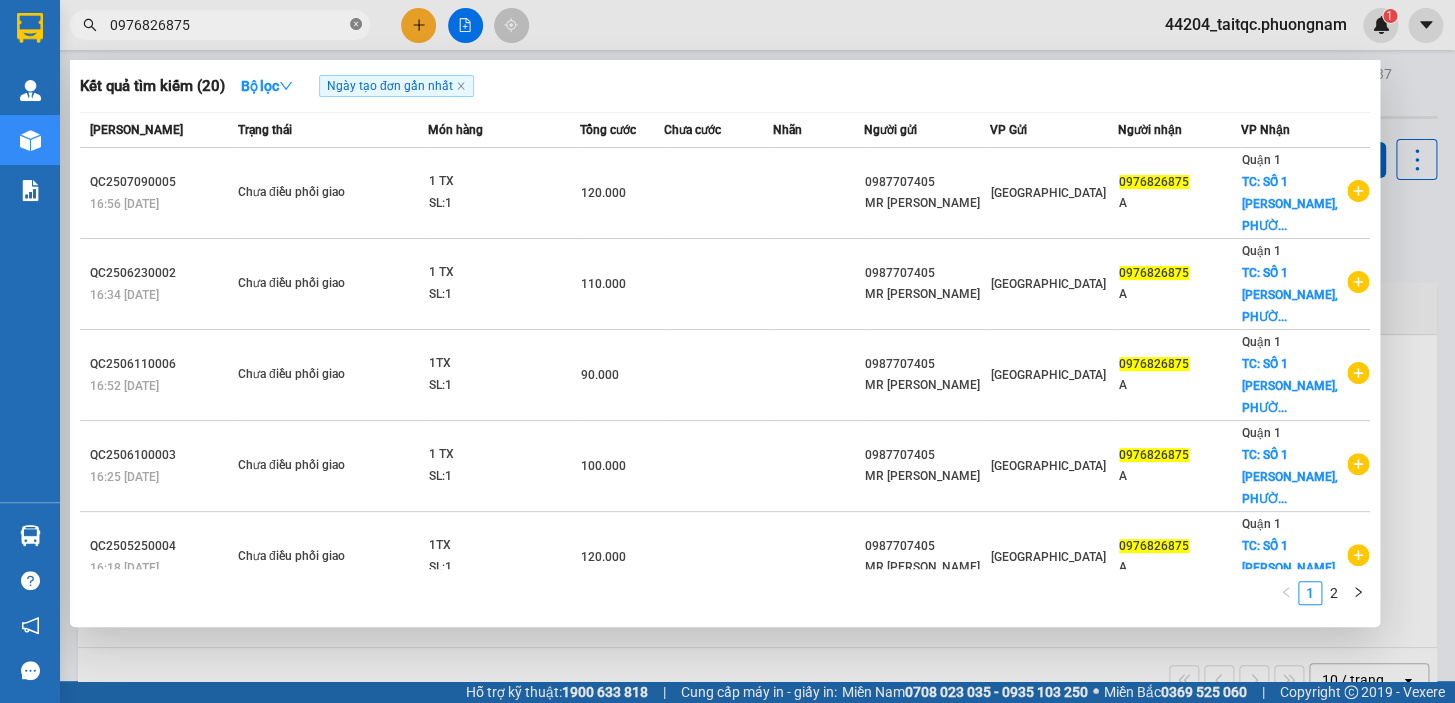 click 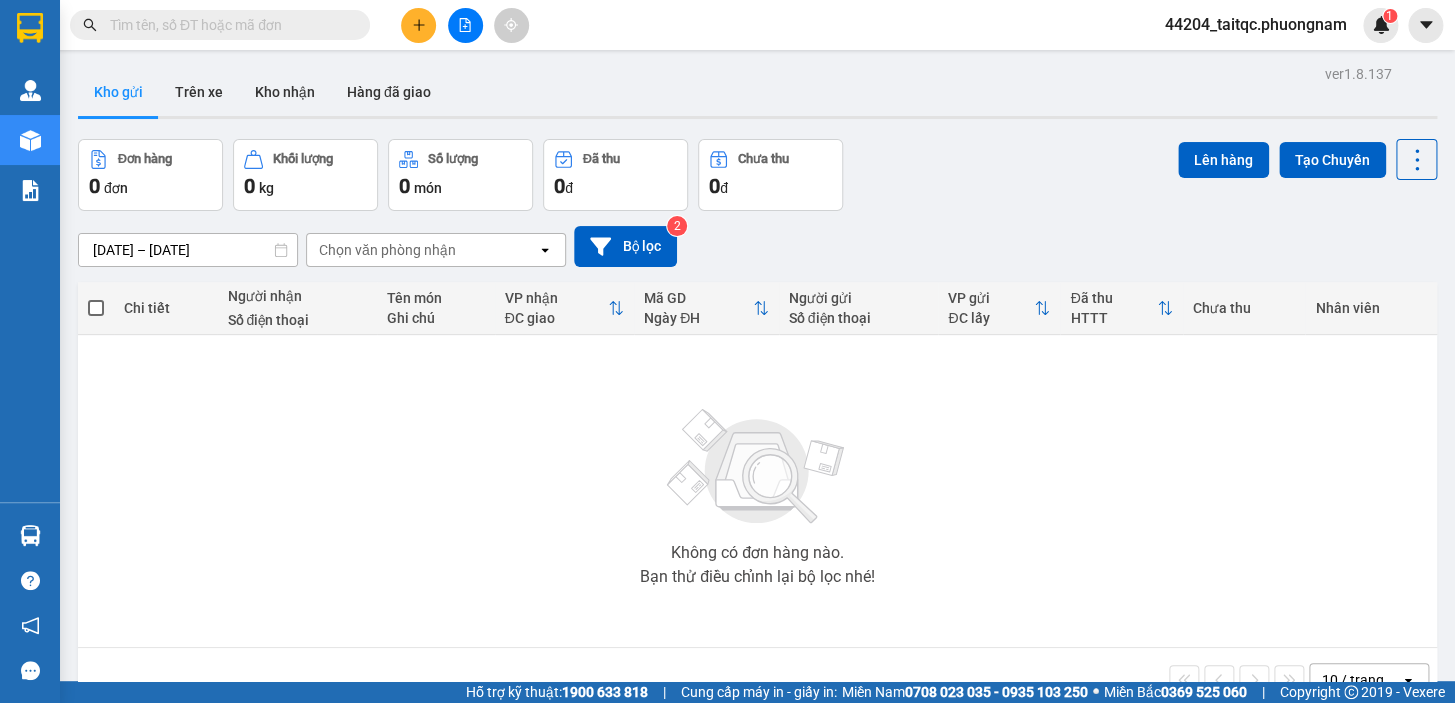 paste on "0906030686" 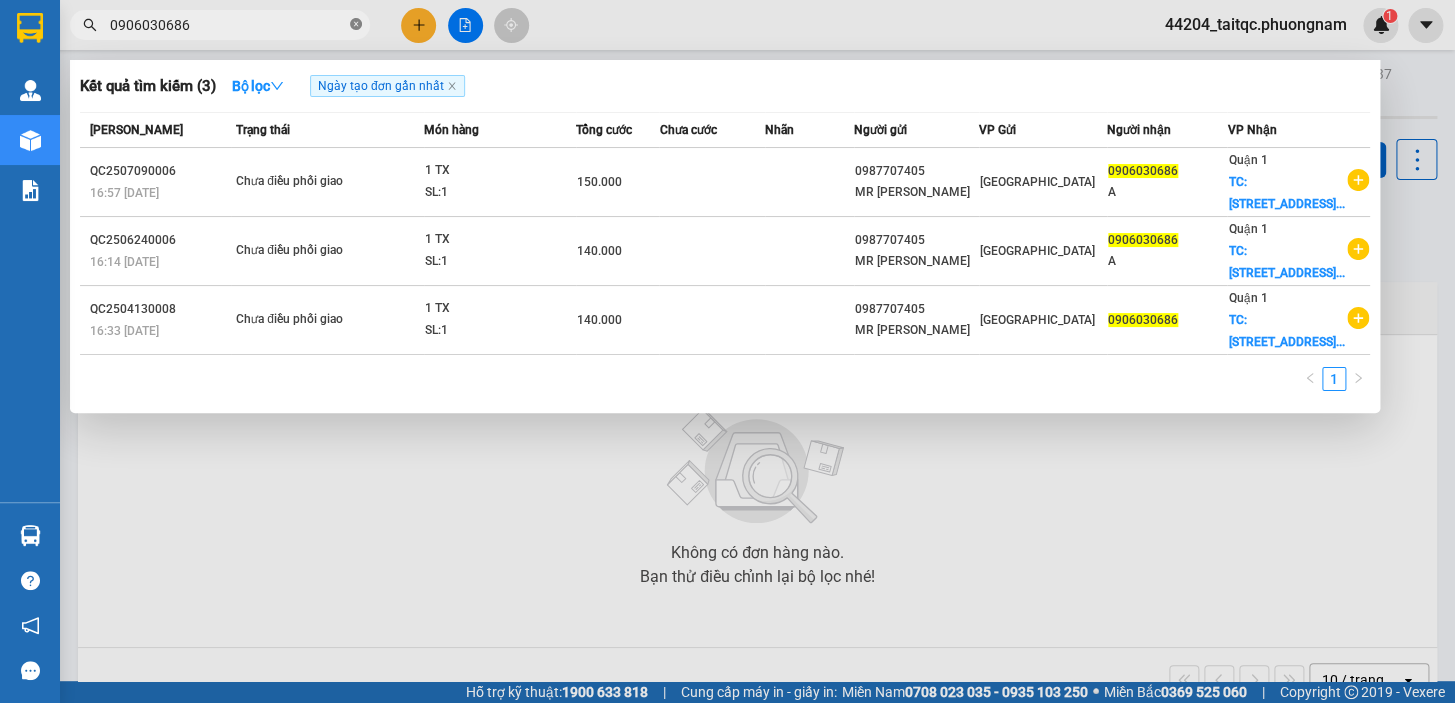 click 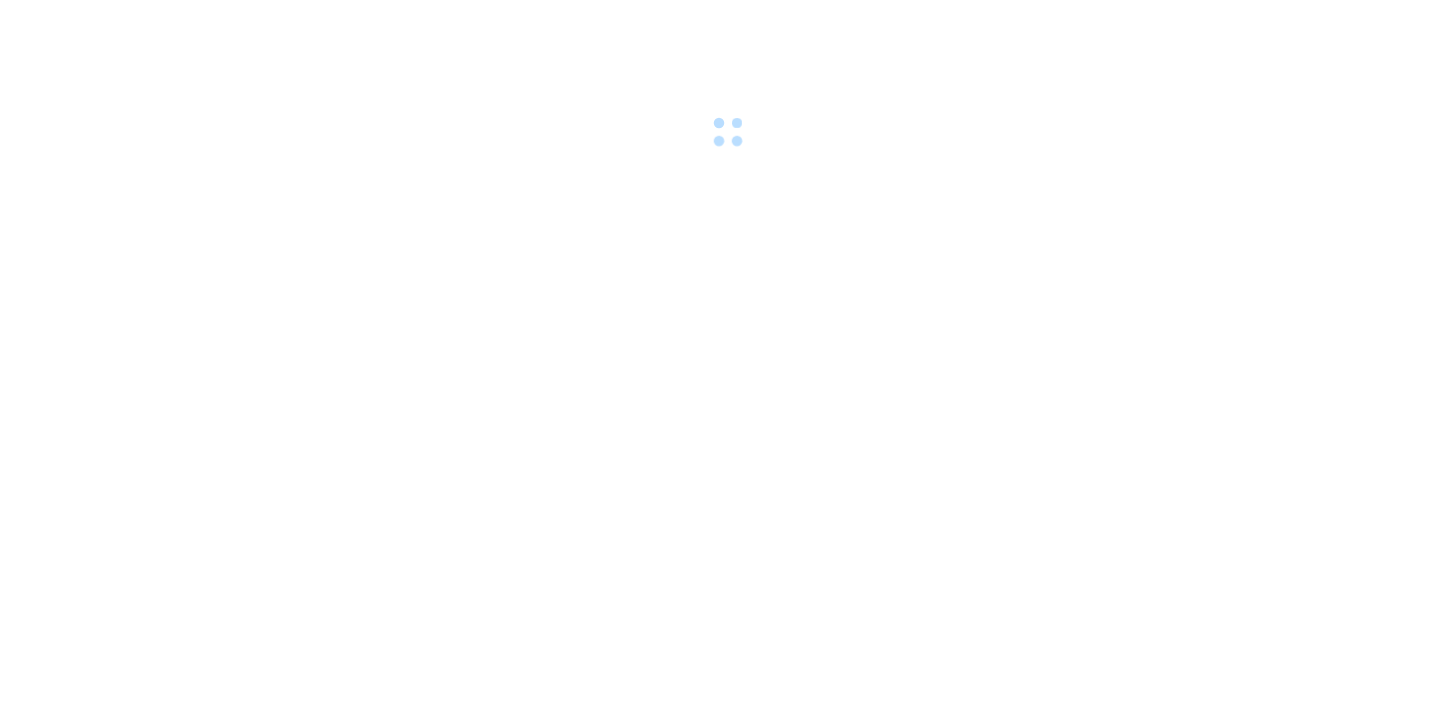 scroll, scrollTop: 0, scrollLeft: 0, axis: both 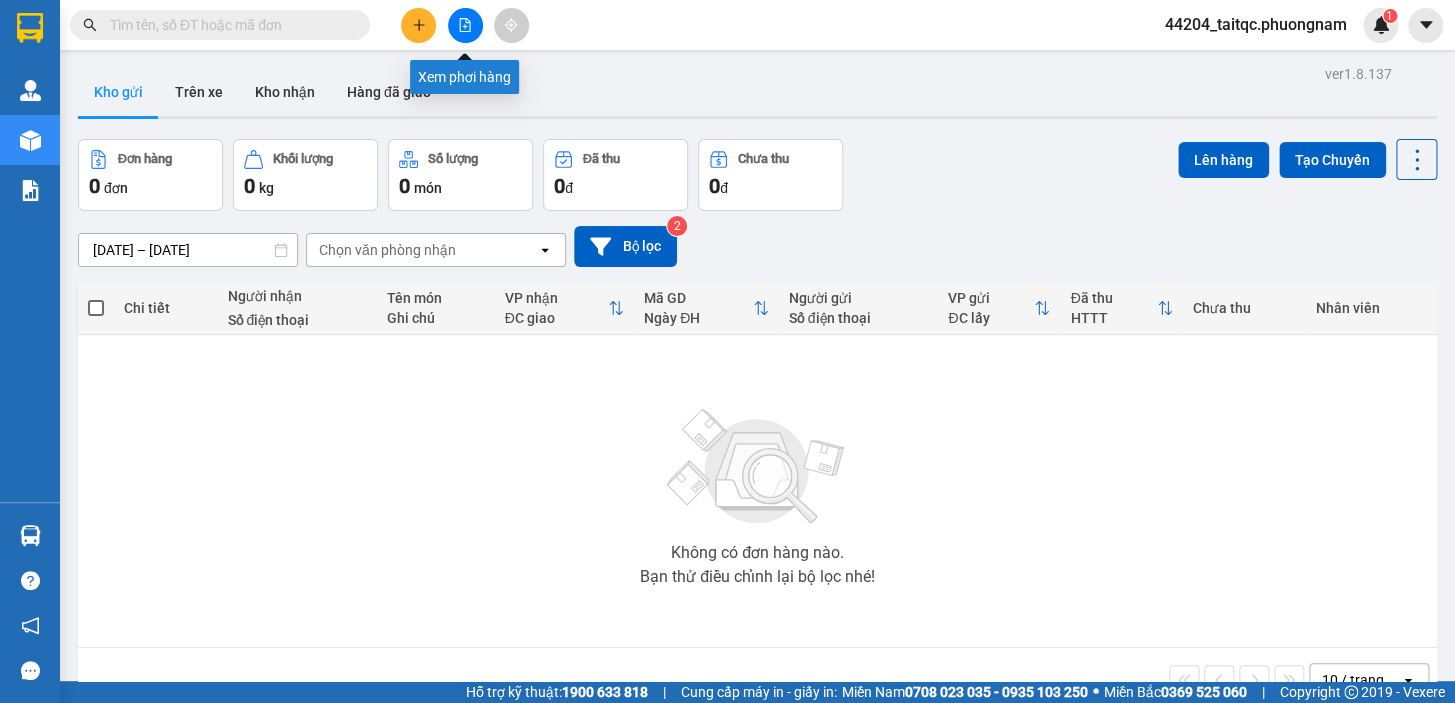 click 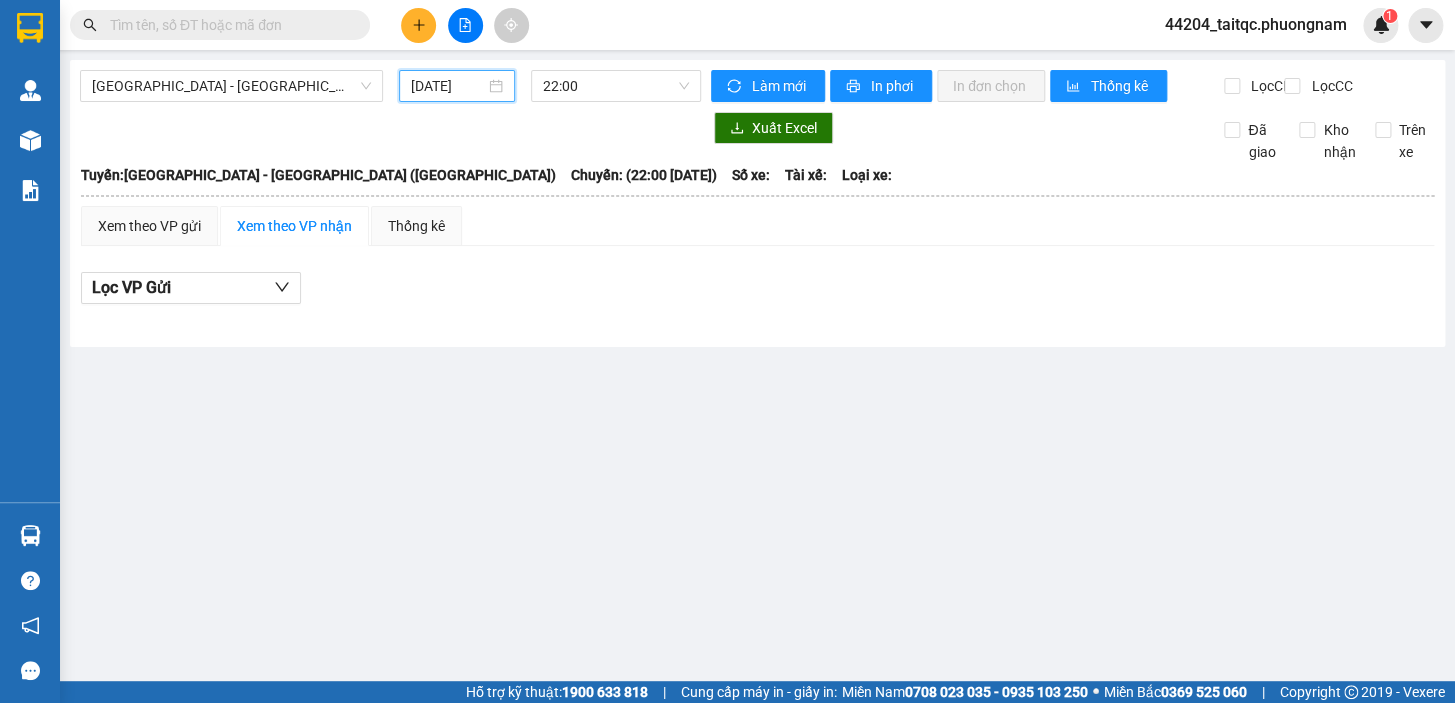 click on "[DATE]" at bounding box center [448, 86] 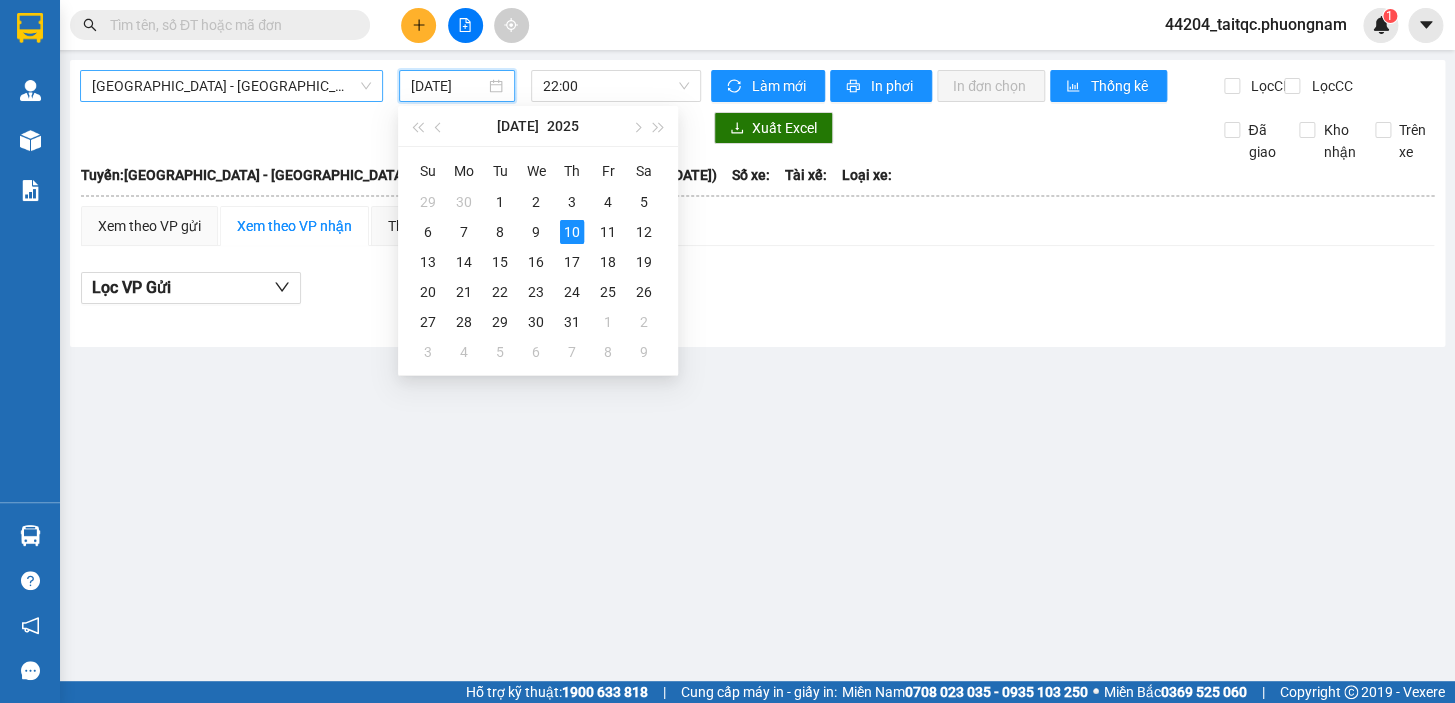 click on "[GEOGRAPHIC_DATA] - [GEOGRAPHIC_DATA] ([GEOGRAPHIC_DATA])" at bounding box center [231, 86] 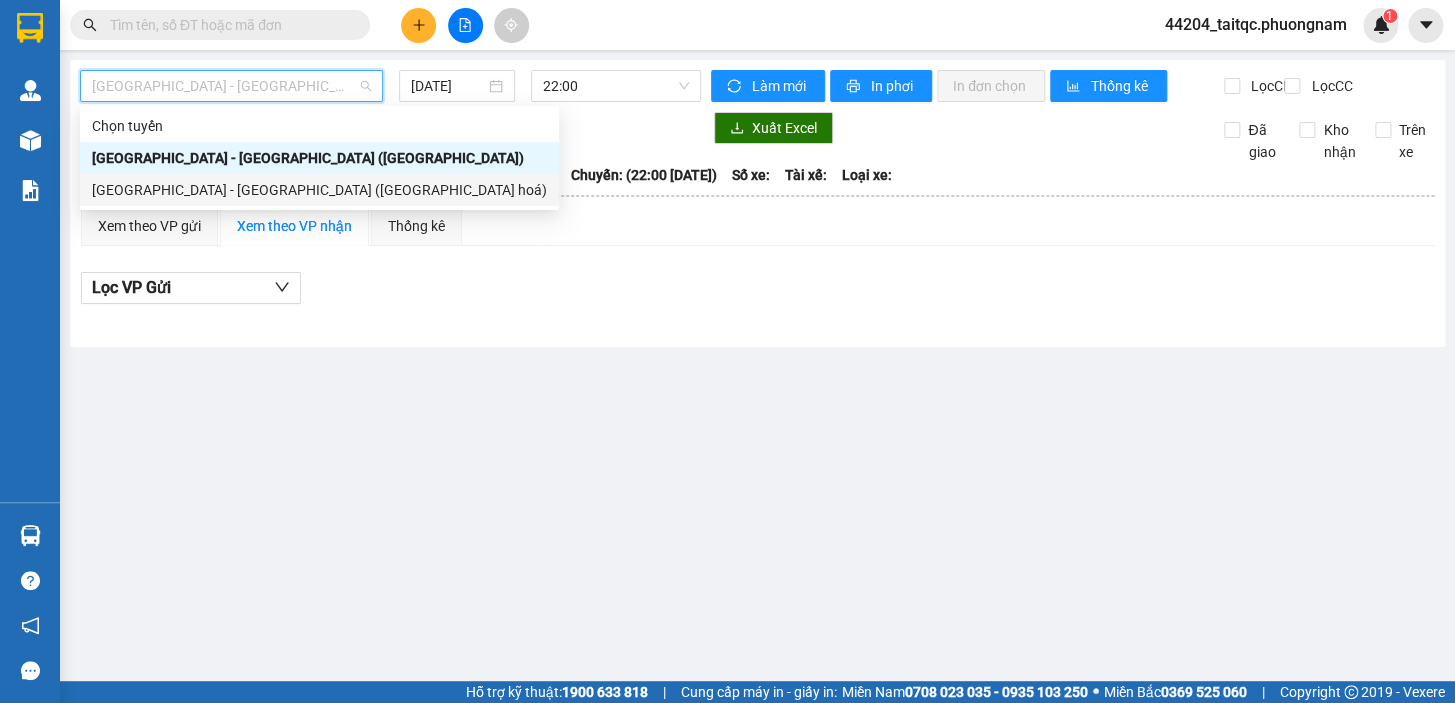 click on "[GEOGRAPHIC_DATA] - [GEOGRAPHIC_DATA] ([GEOGRAPHIC_DATA] hoá)" at bounding box center (319, 190) 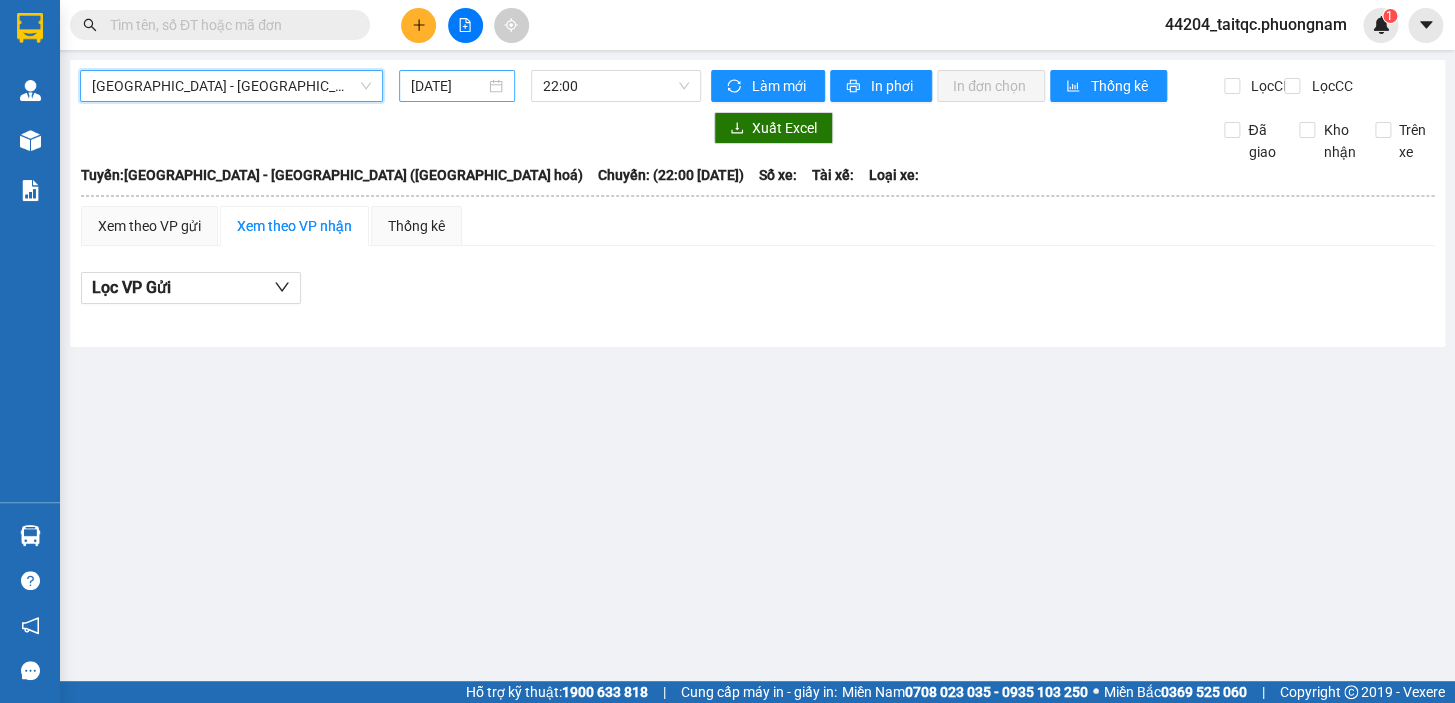 click on "[DATE]" at bounding box center (448, 86) 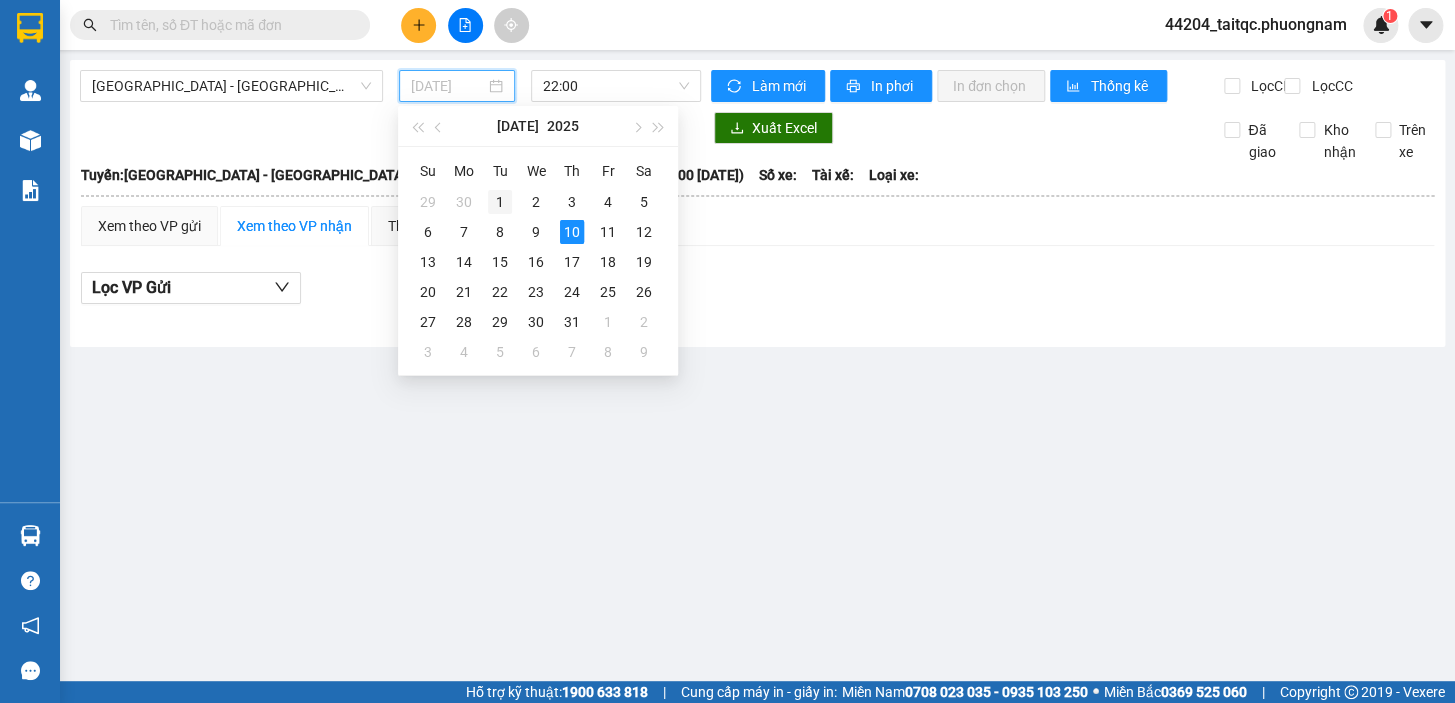 click on "1" at bounding box center (500, 202) 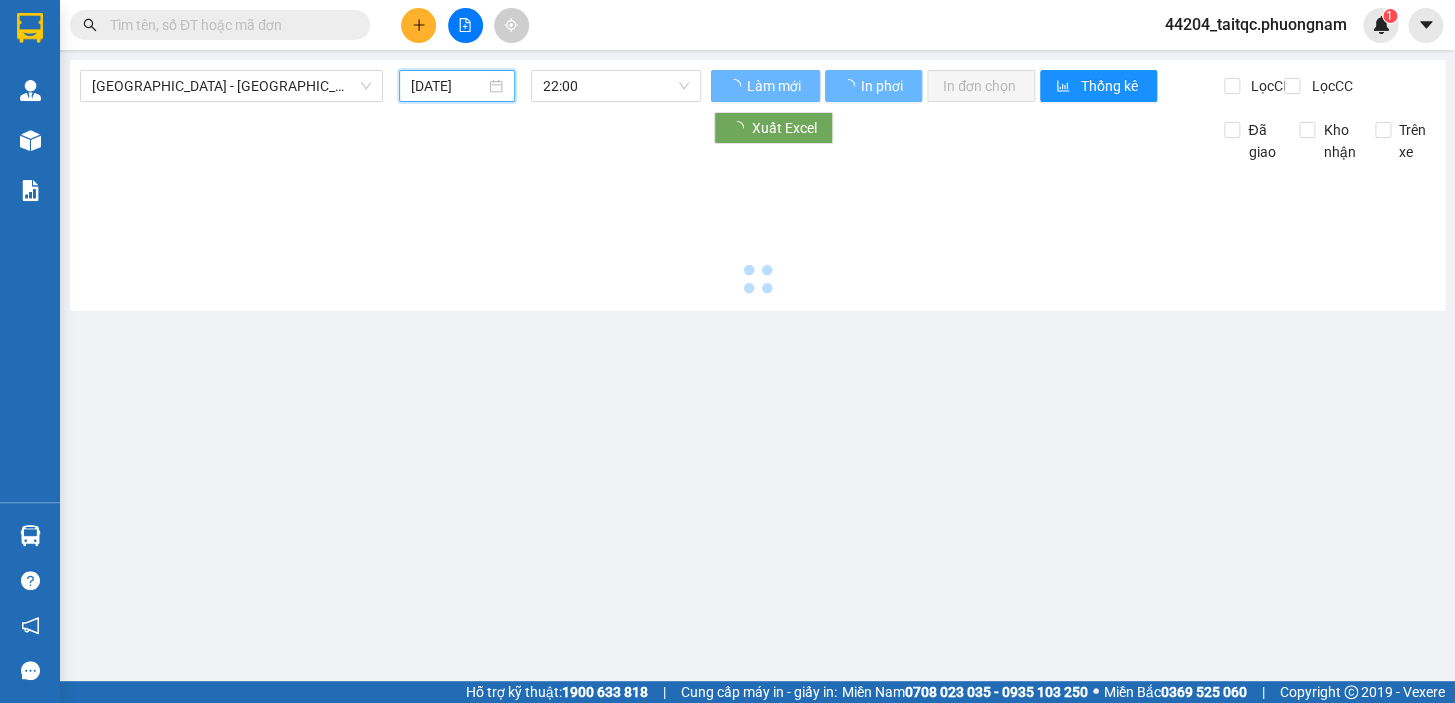type on "[DATE]" 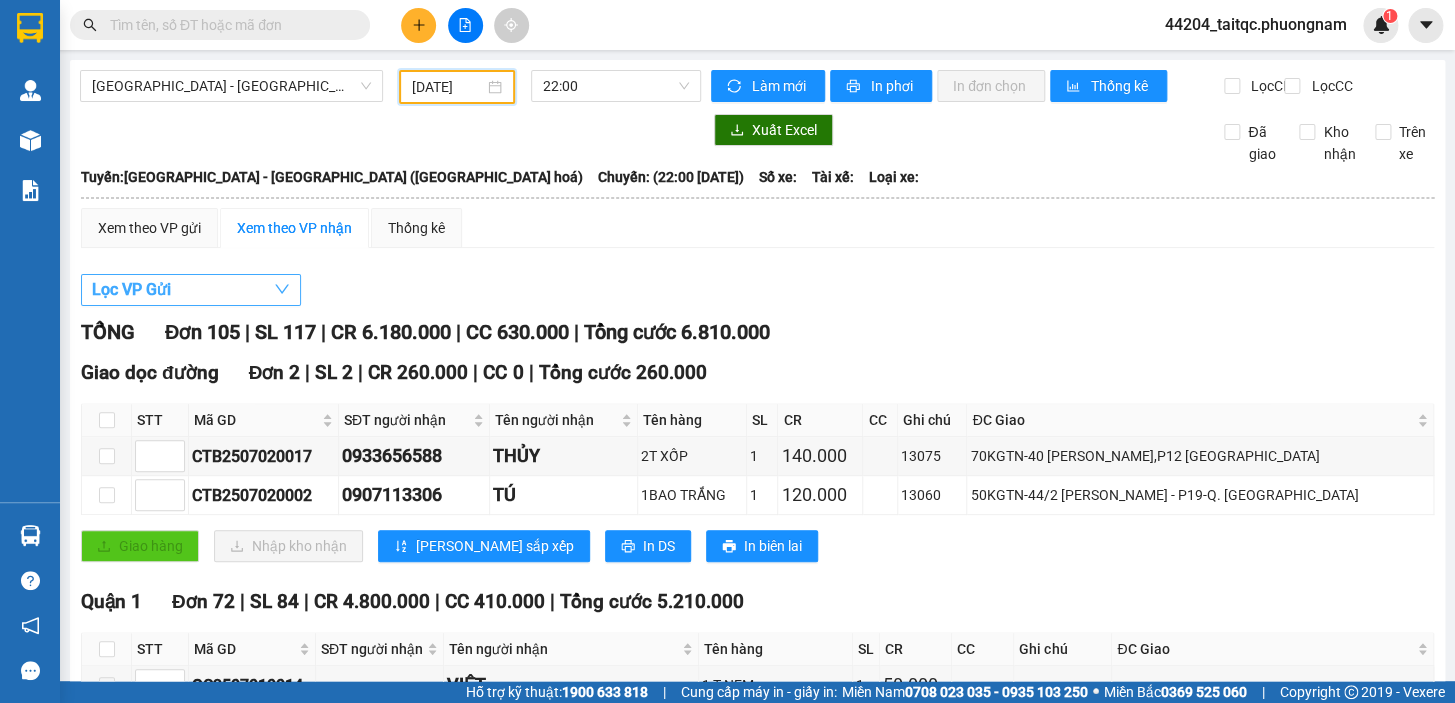 click on "Lọc VP Gửi" at bounding box center (191, 290) 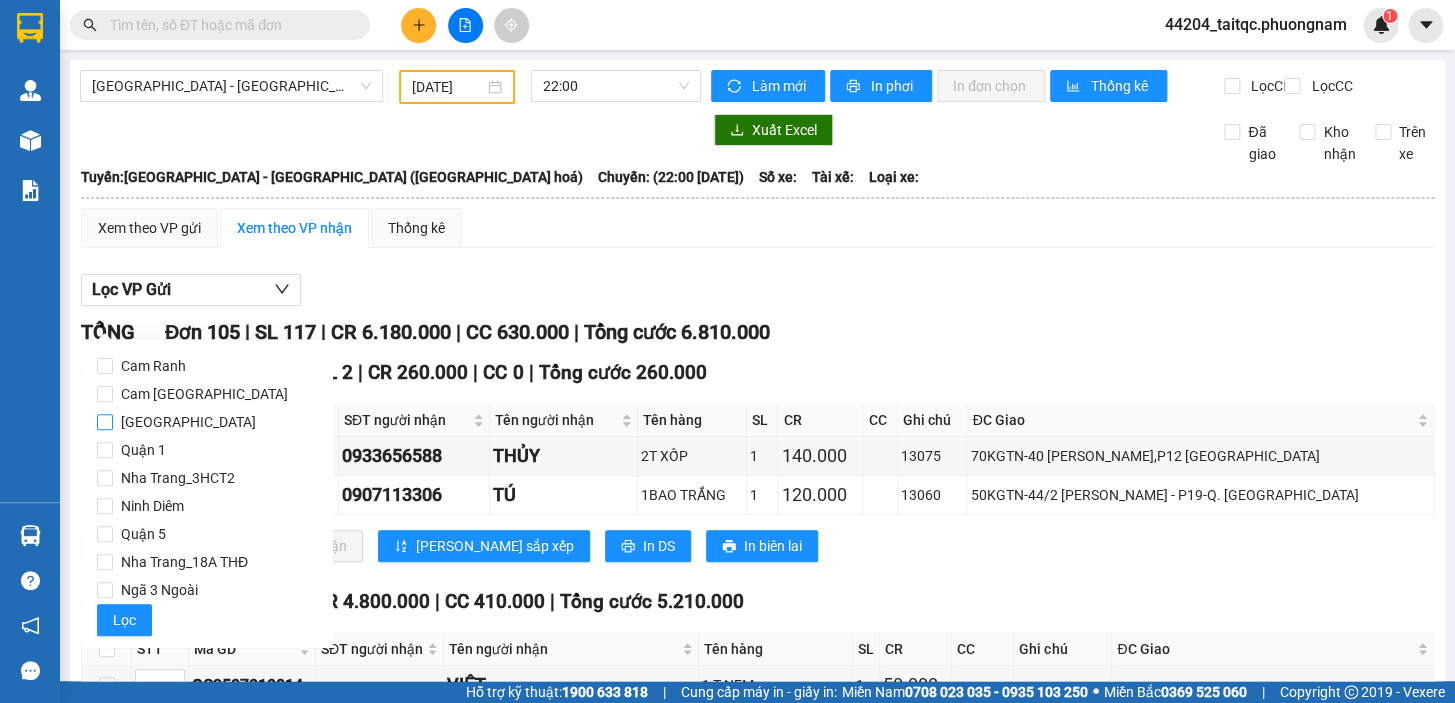 click on "[GEOGRAPHIC_DATA]" at bounding box center [188, 422] 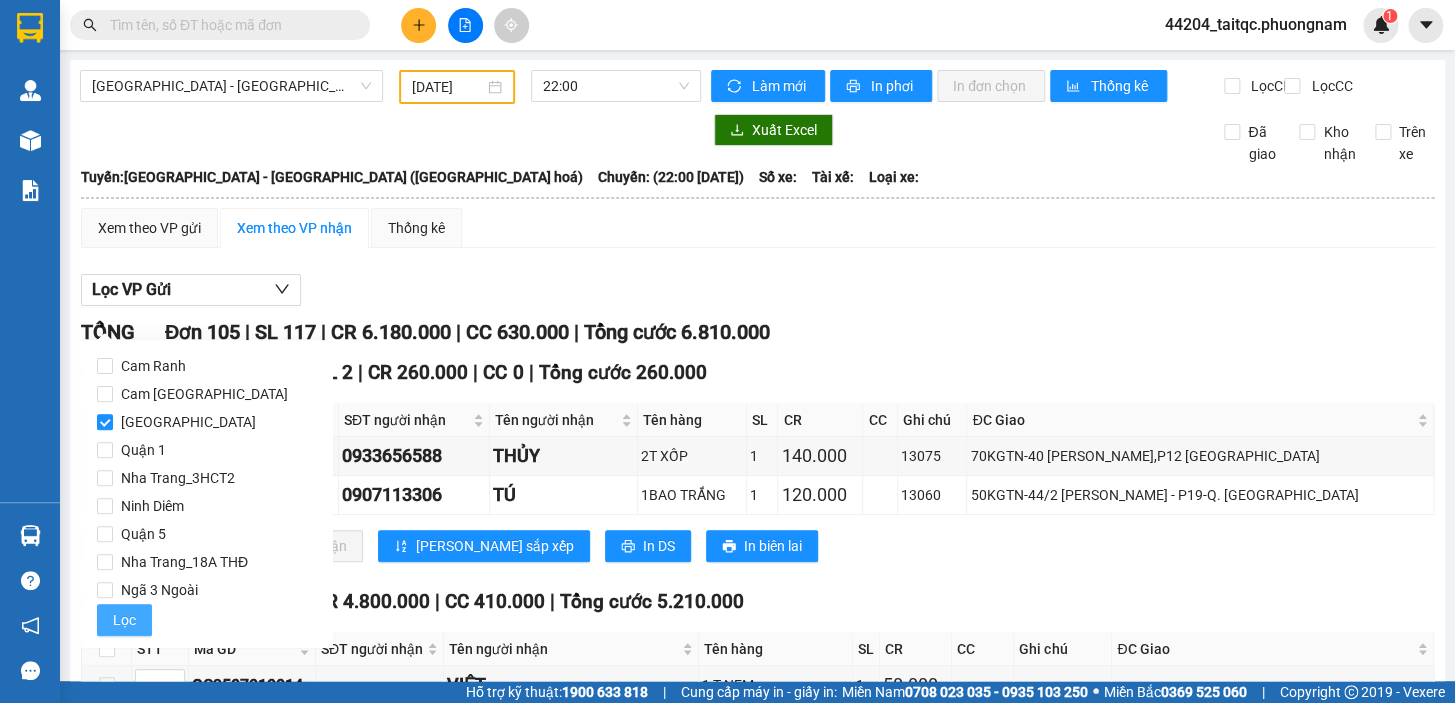 click on "Lọc" at bounding box center [124, 620] 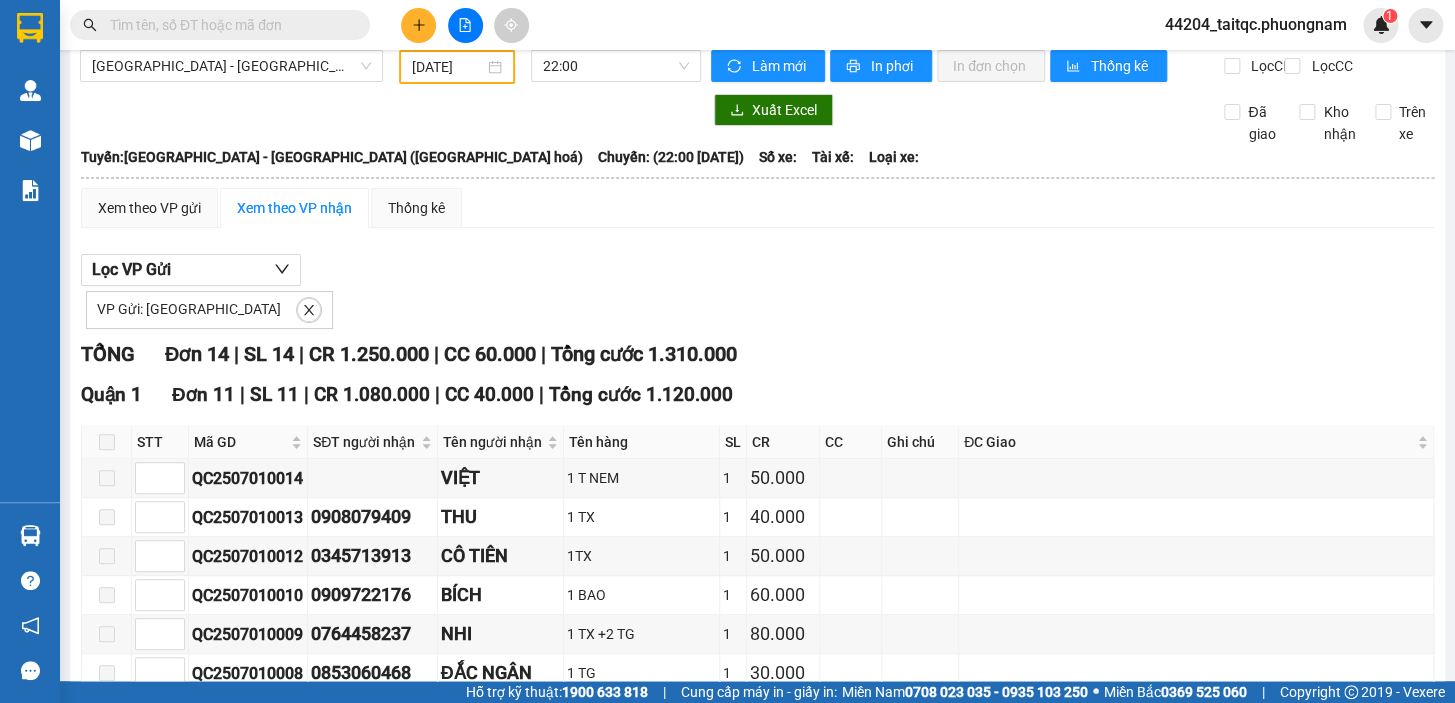 scroll, scrollTop: 0, scrollLeft: 0, axis: both 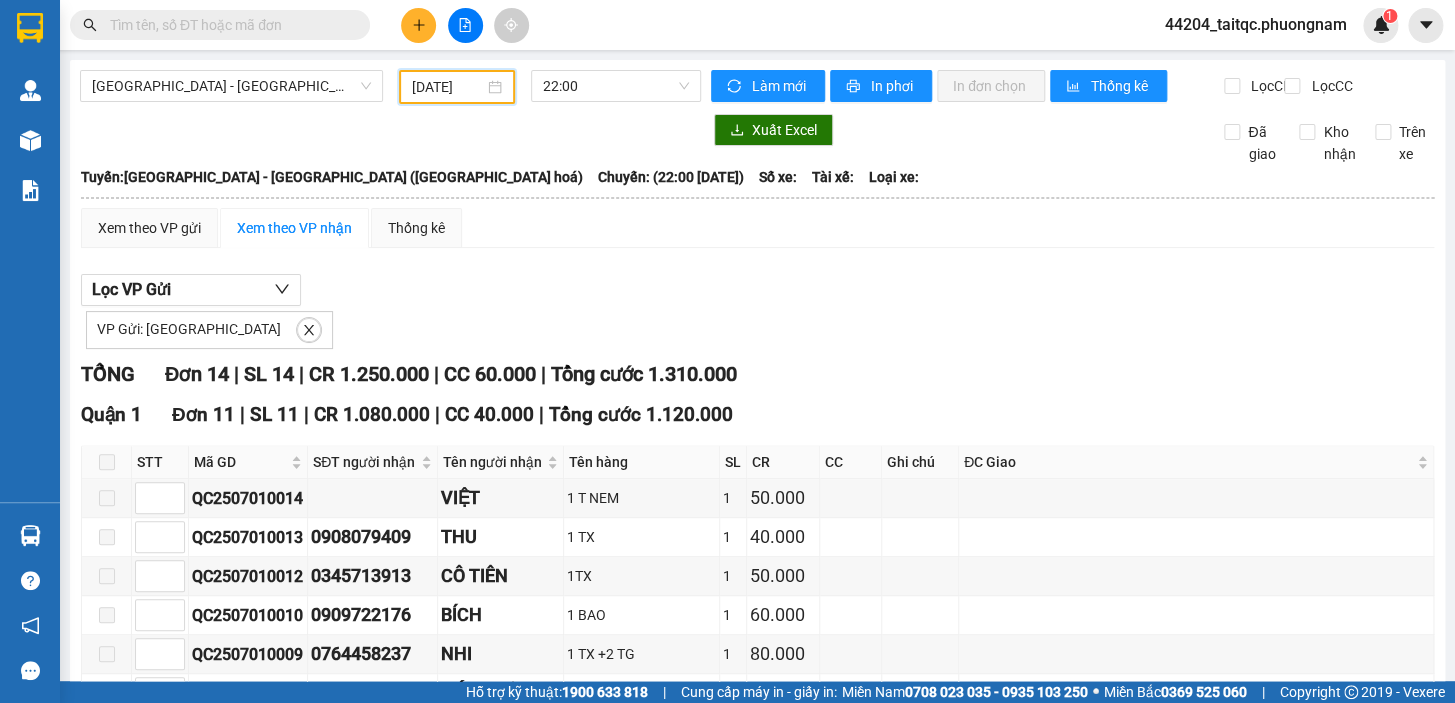 click on "[DATE]" at bounding box center [448, 87] 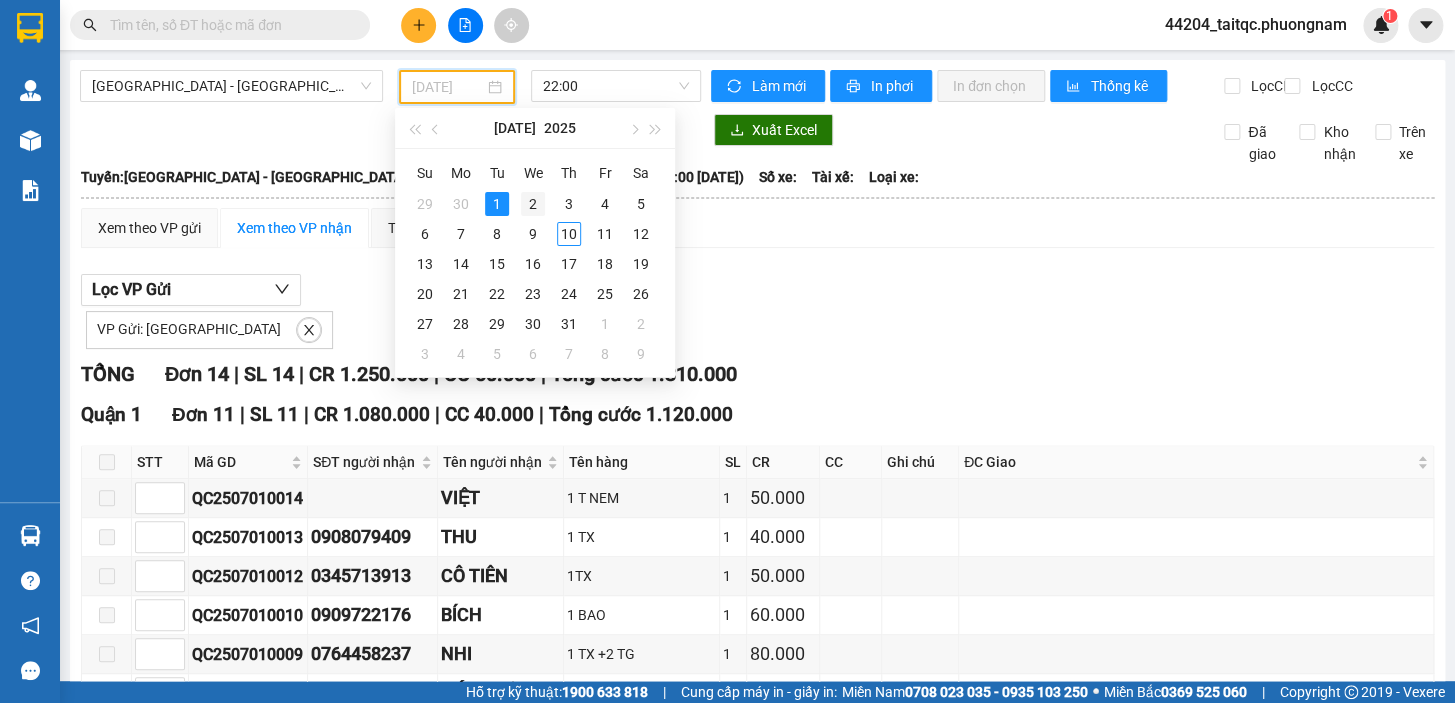 click on "2" at bounding box center [533, 204] 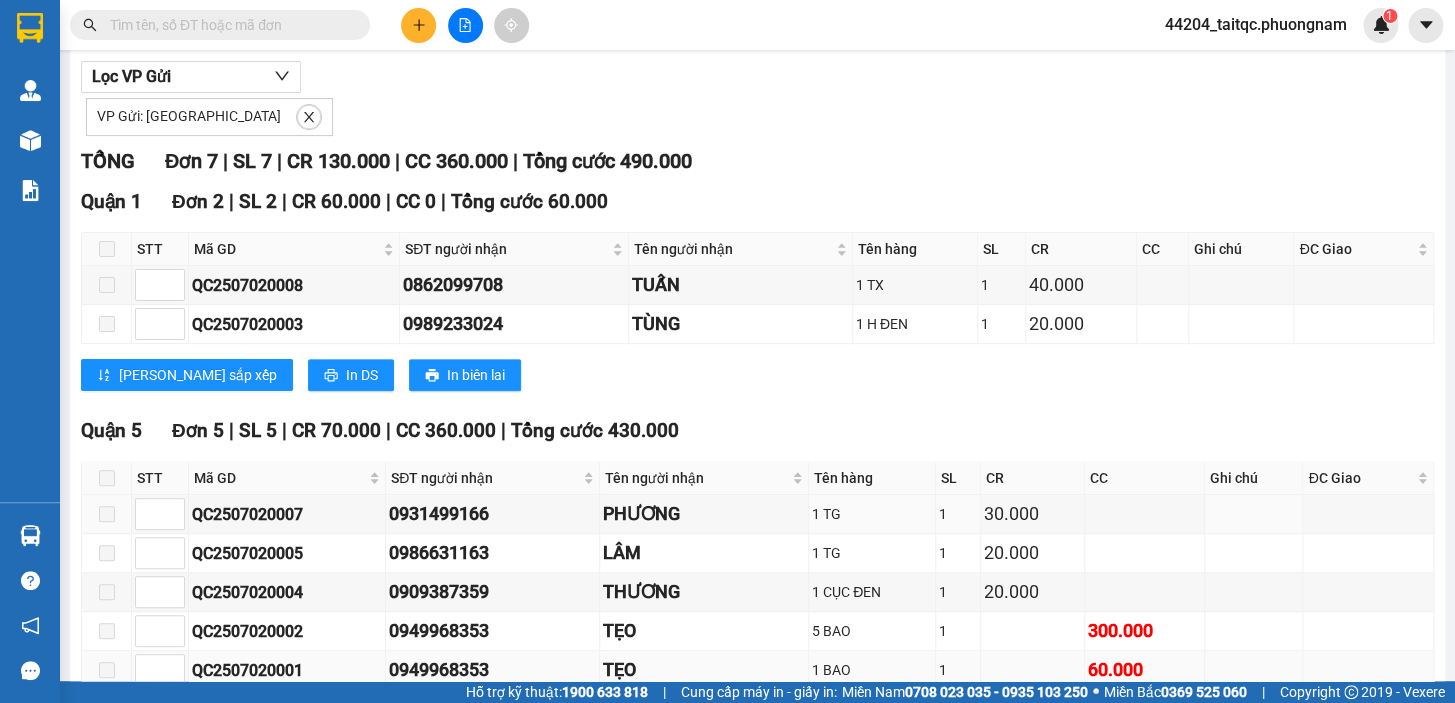 scroll, scrollTop: 246, scrollLeft: 0, axis: vertical 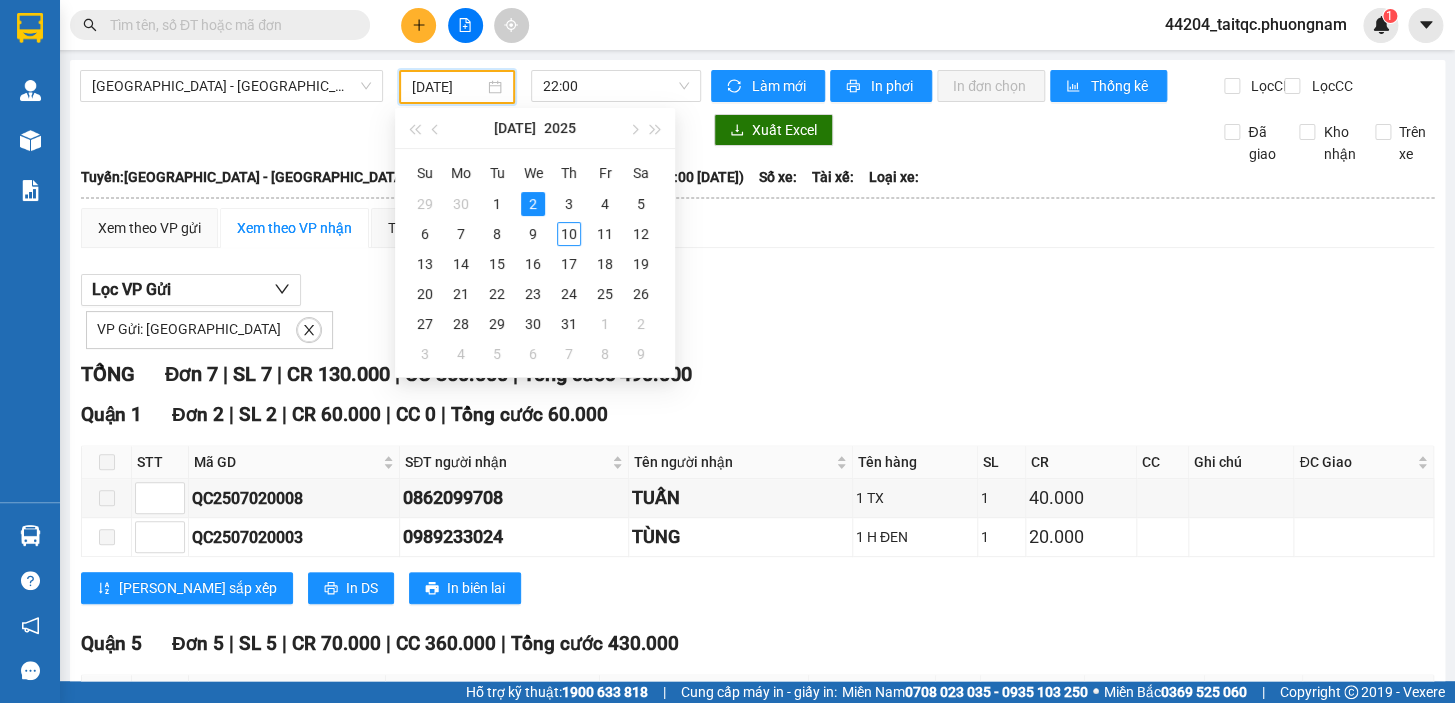 click on "[DATE]" at bounding box center (448, 87) 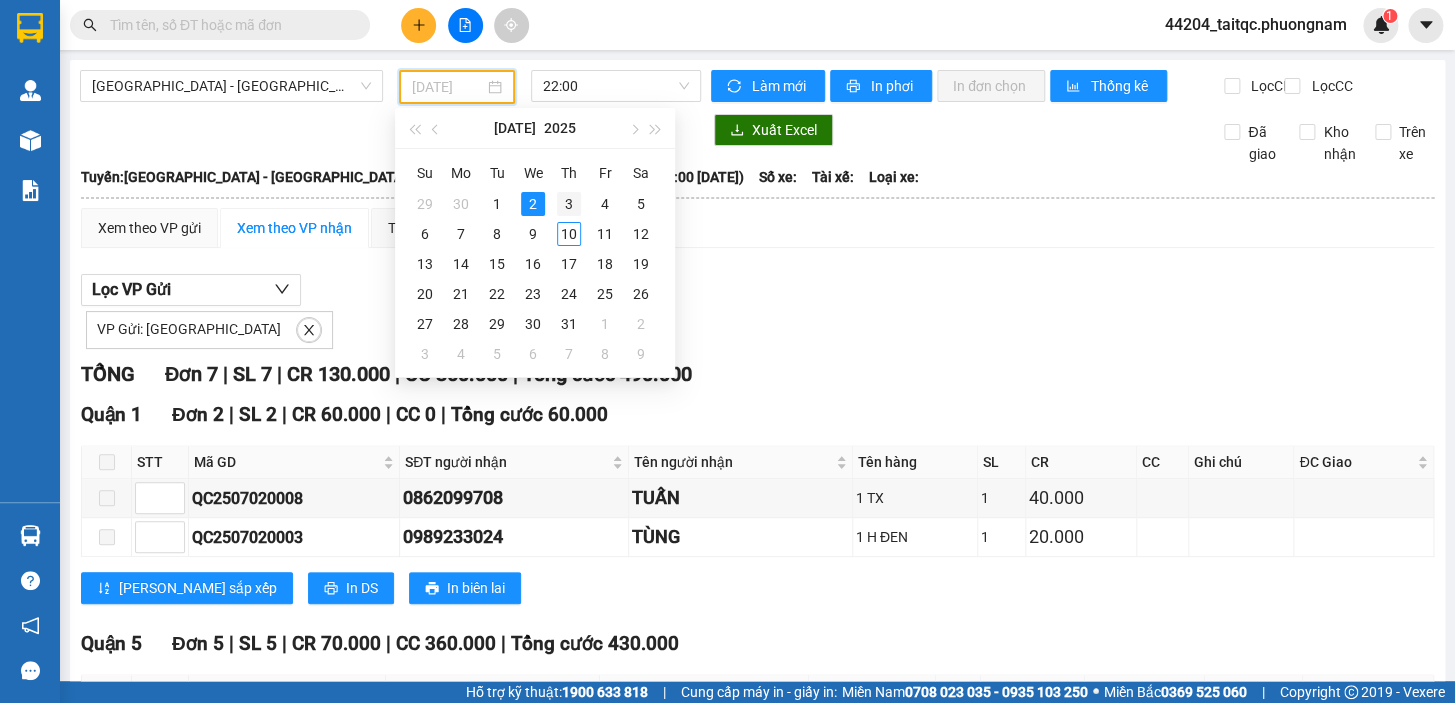 click on "3" at bounding box center [569, 204] 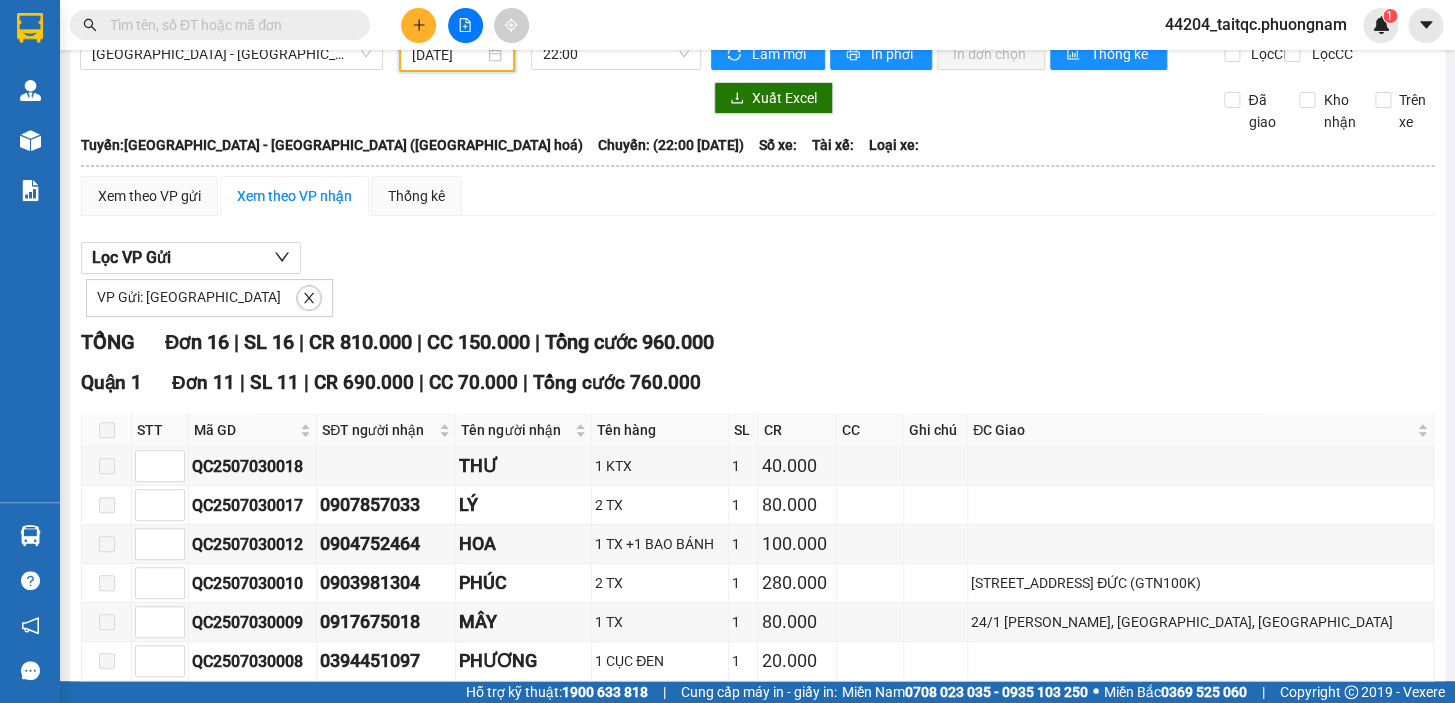 scroll, scrollTop: 0, scrollLeft: 0, axis: both 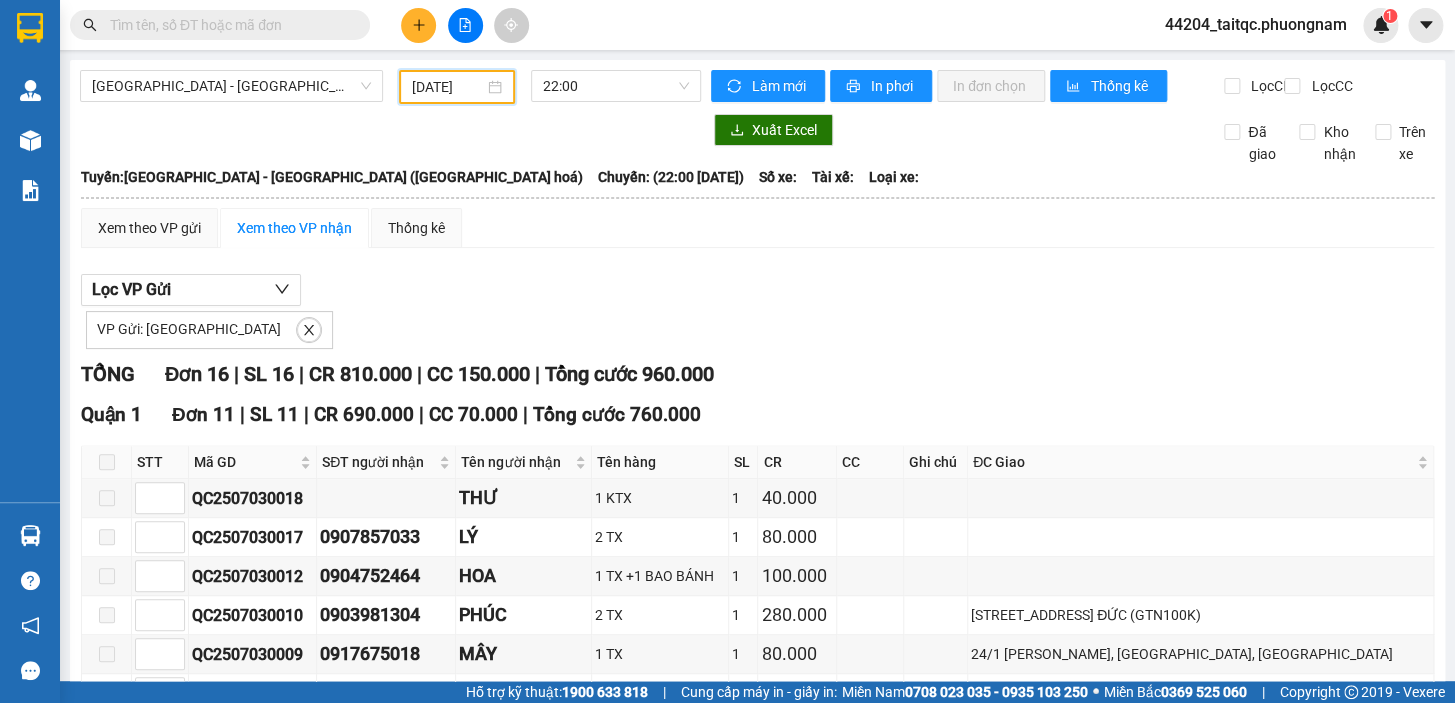 click on "[DATE]" at bounding box center (448, 87) 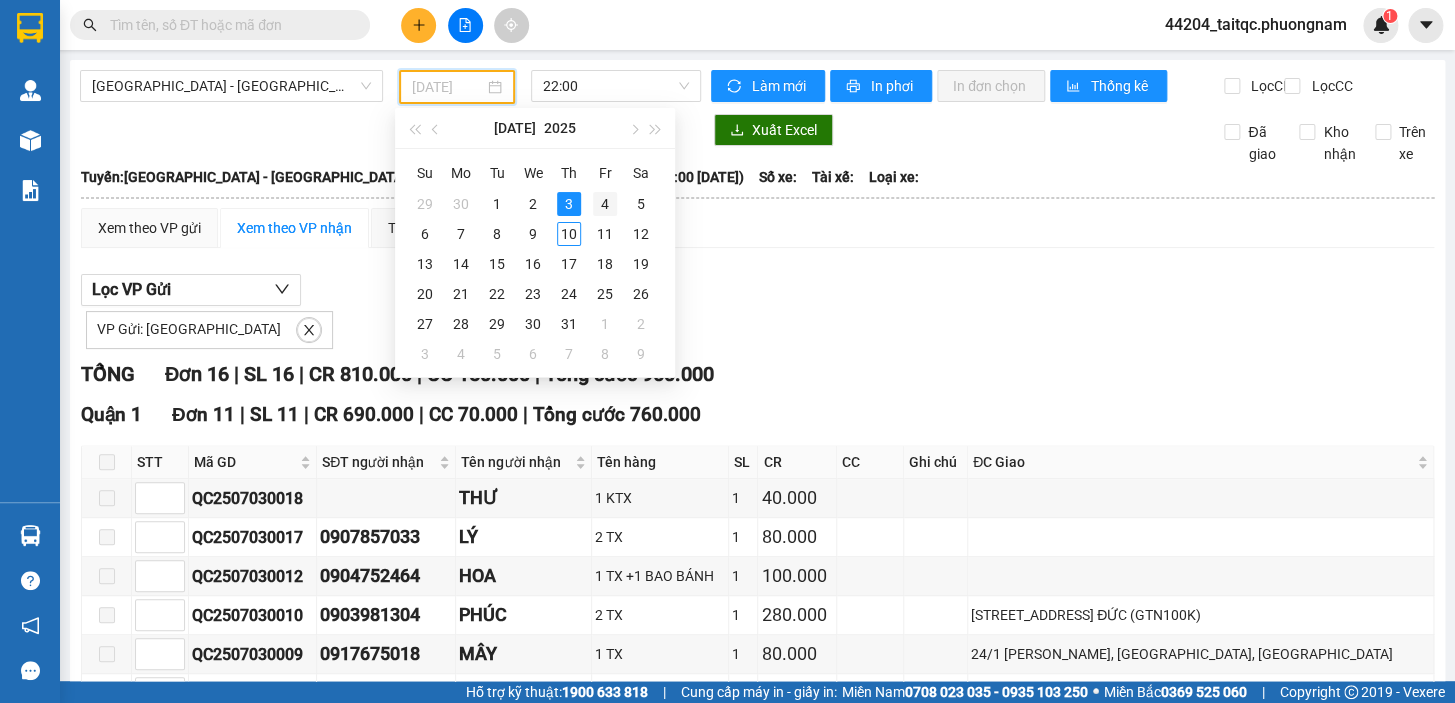 click on "4" at bounding box center (605, 204) 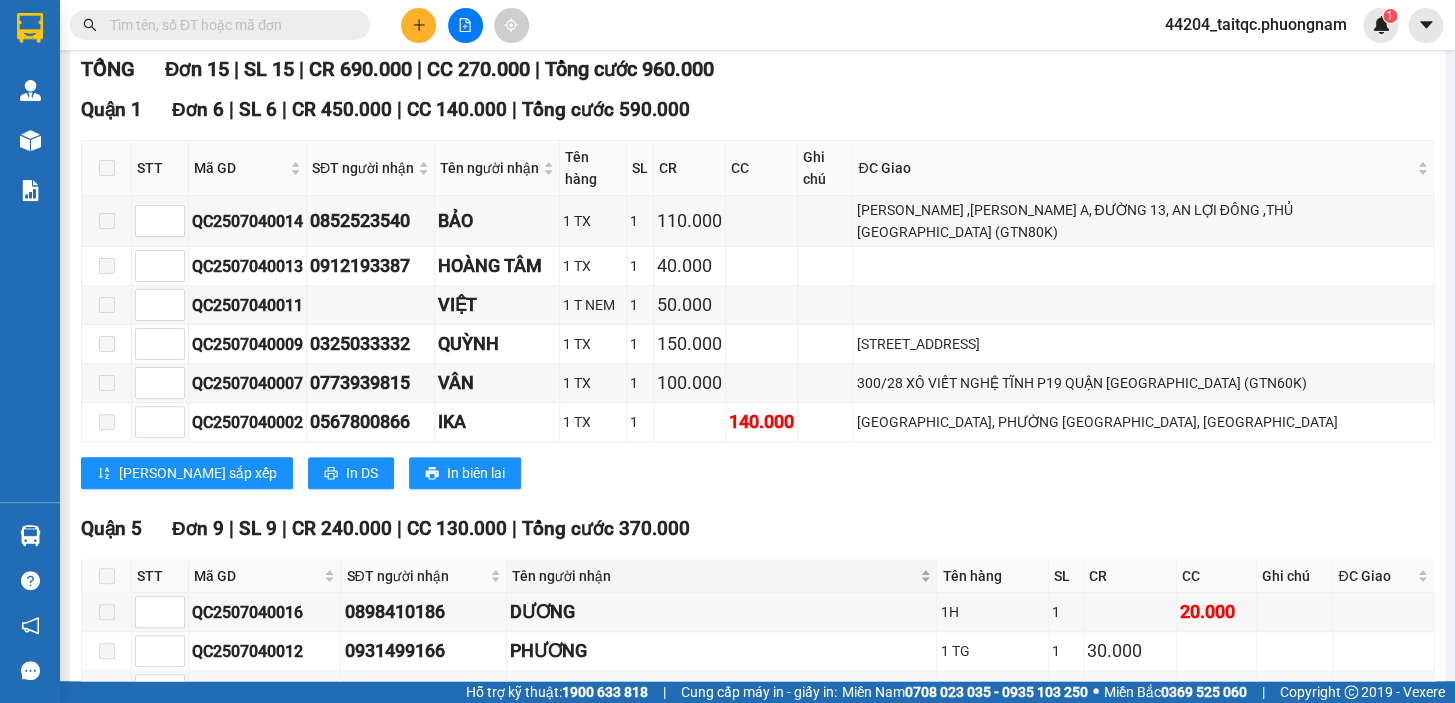 scroll, scrollTop: 283, scrollLeft: 0, axis: vertical 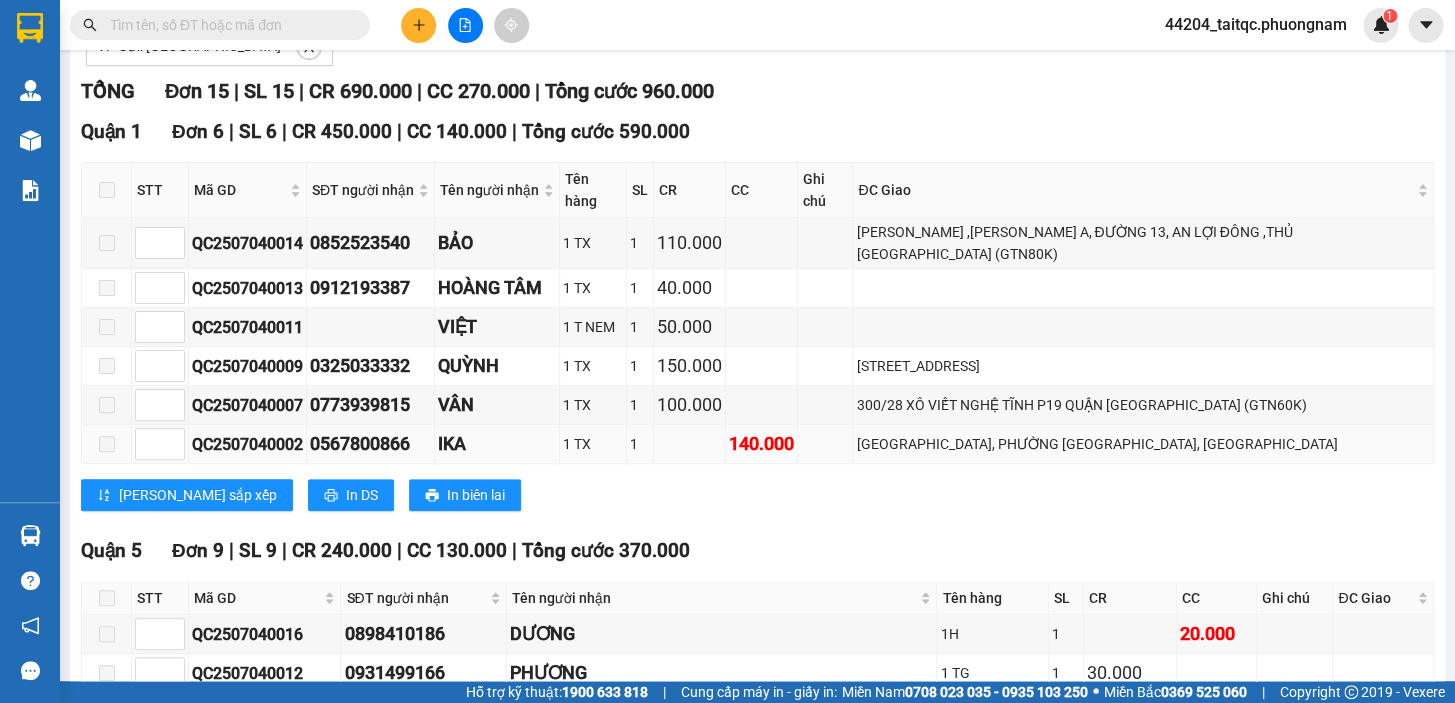 click on "0567800866" at bounding box center (370, 444) 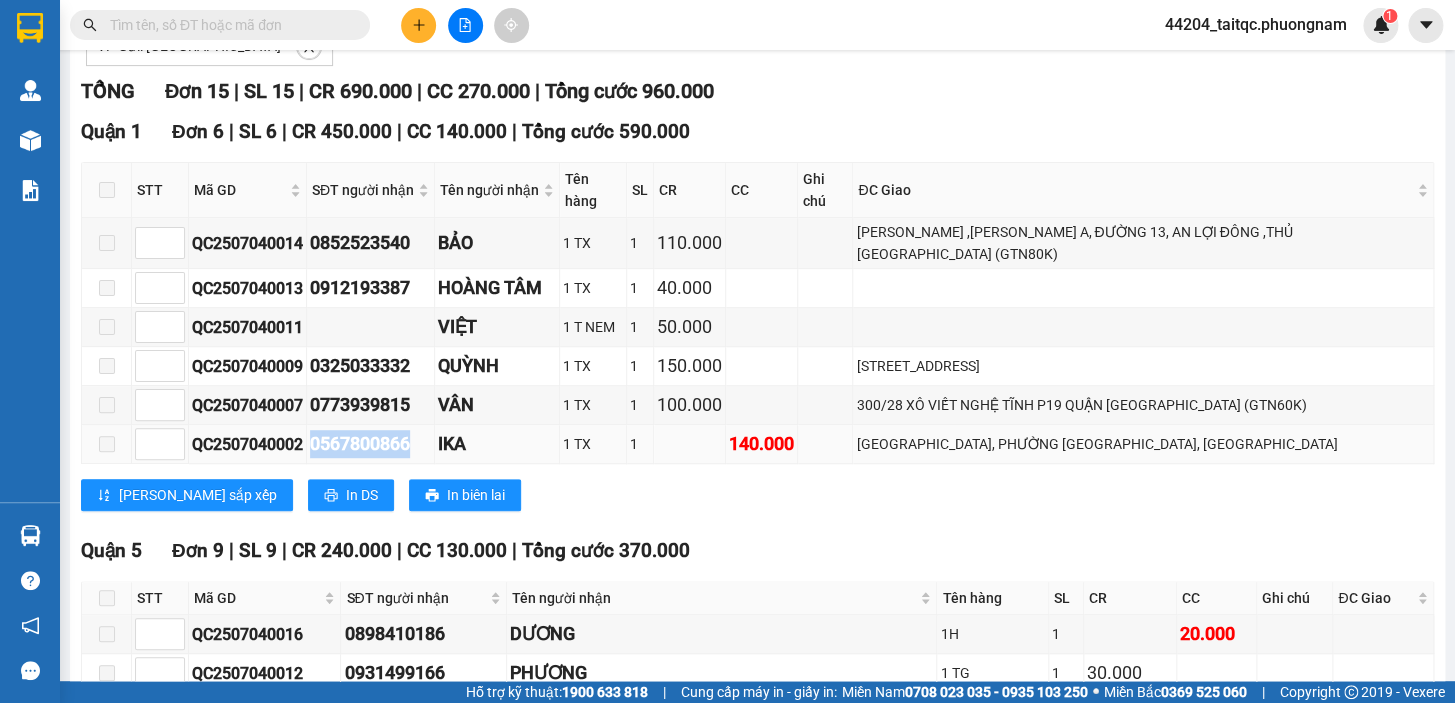 drag, startPoint x: 436, startPoint y: 420, endPoint x: 320, endPoint y: 426, distance: 116.15507 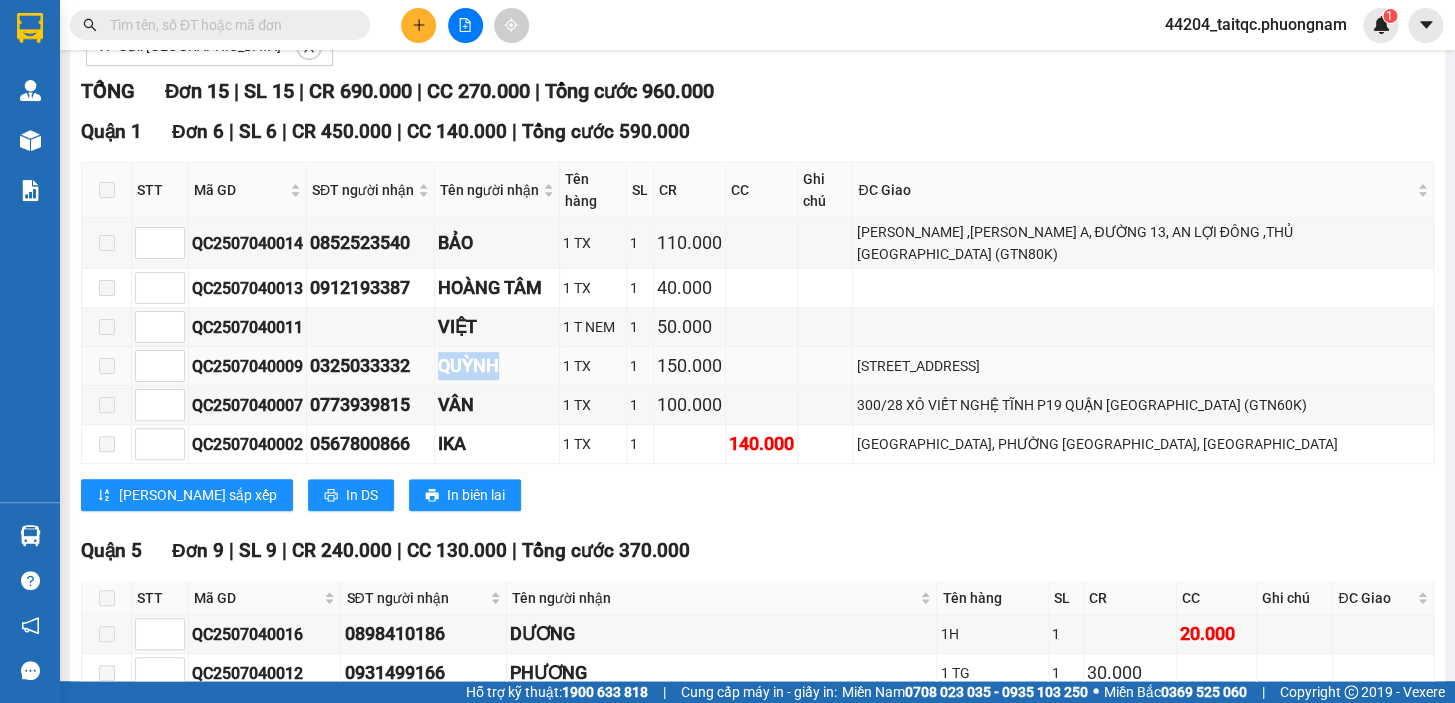 drag, startPoint x: 535, startPoint y: 344, endPoint x: 452, endPoint y: 344, distance: 83 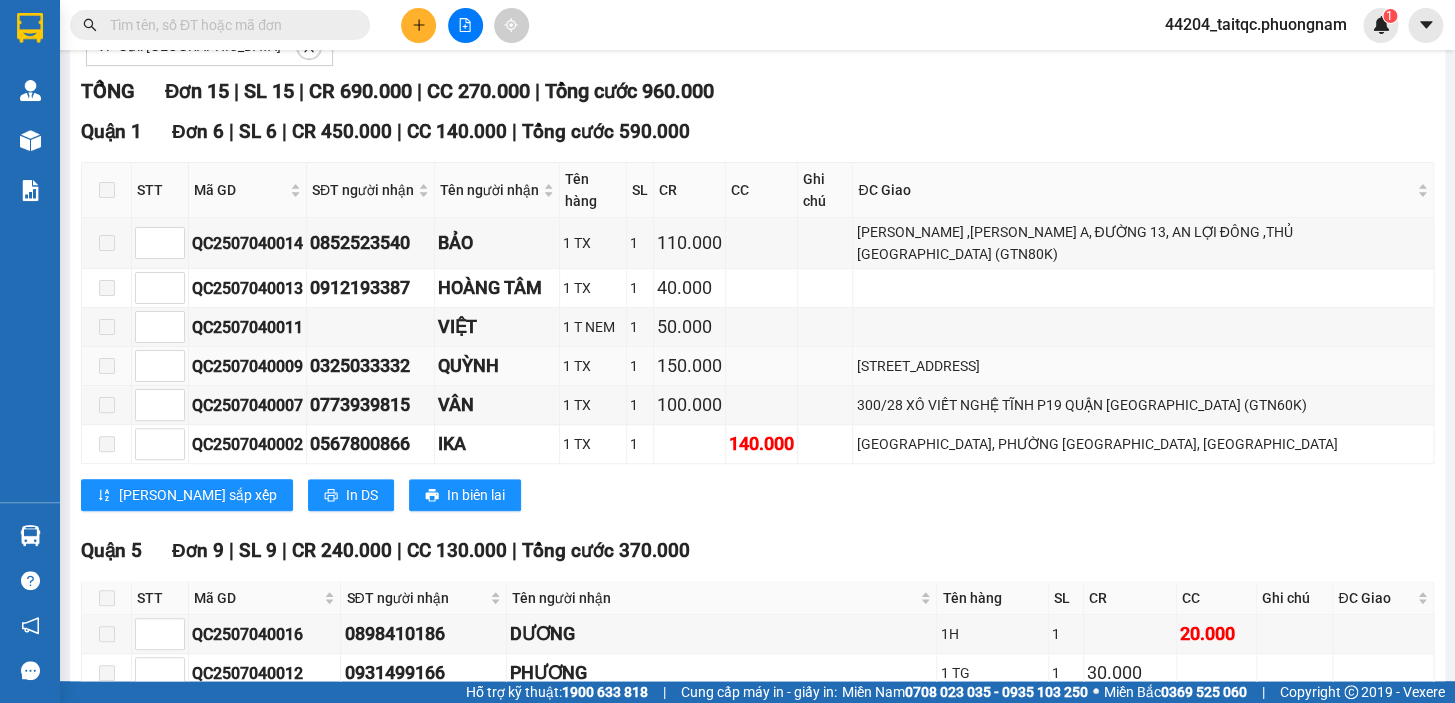 click on "0325033332" at bounding box center [370, 366] 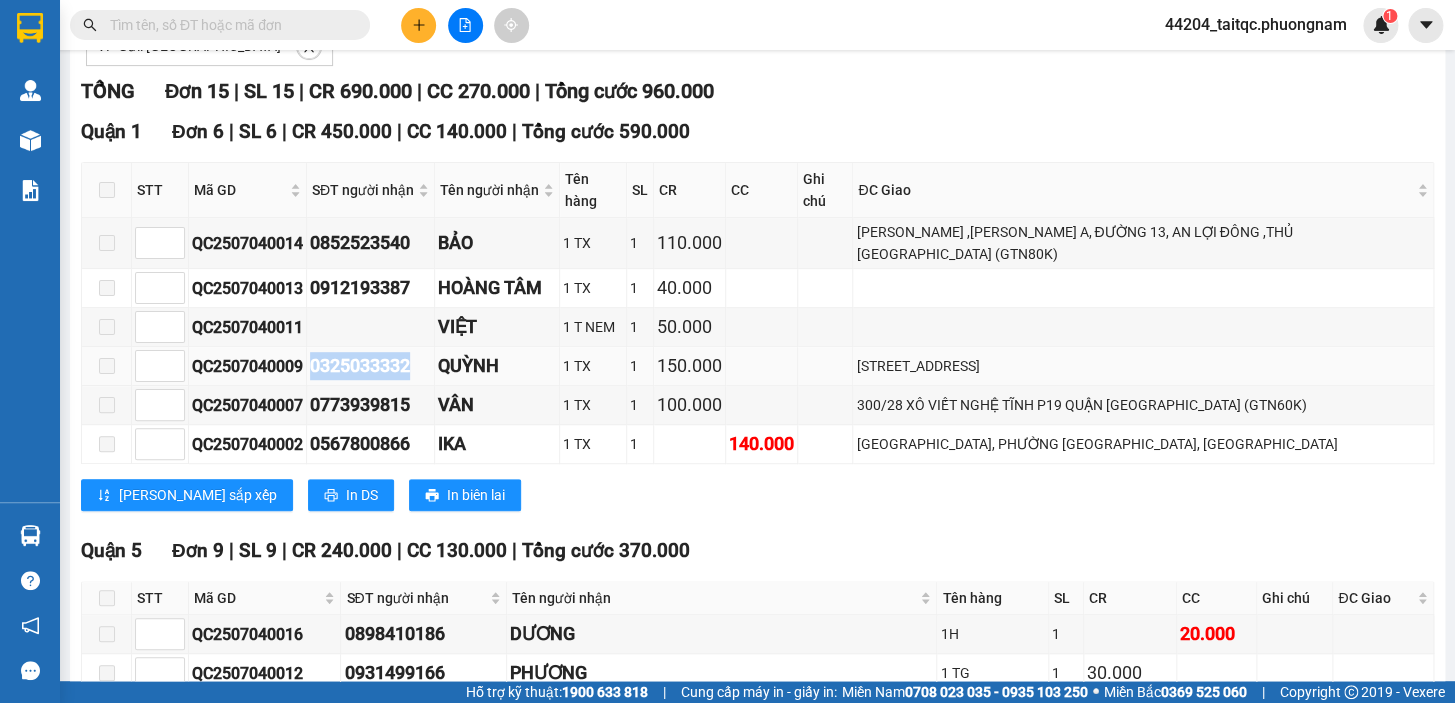 drag, startPoint x: 391, startPoint y: 347, endPoint x: 323, endPoint y: 346, distance: 68.007355 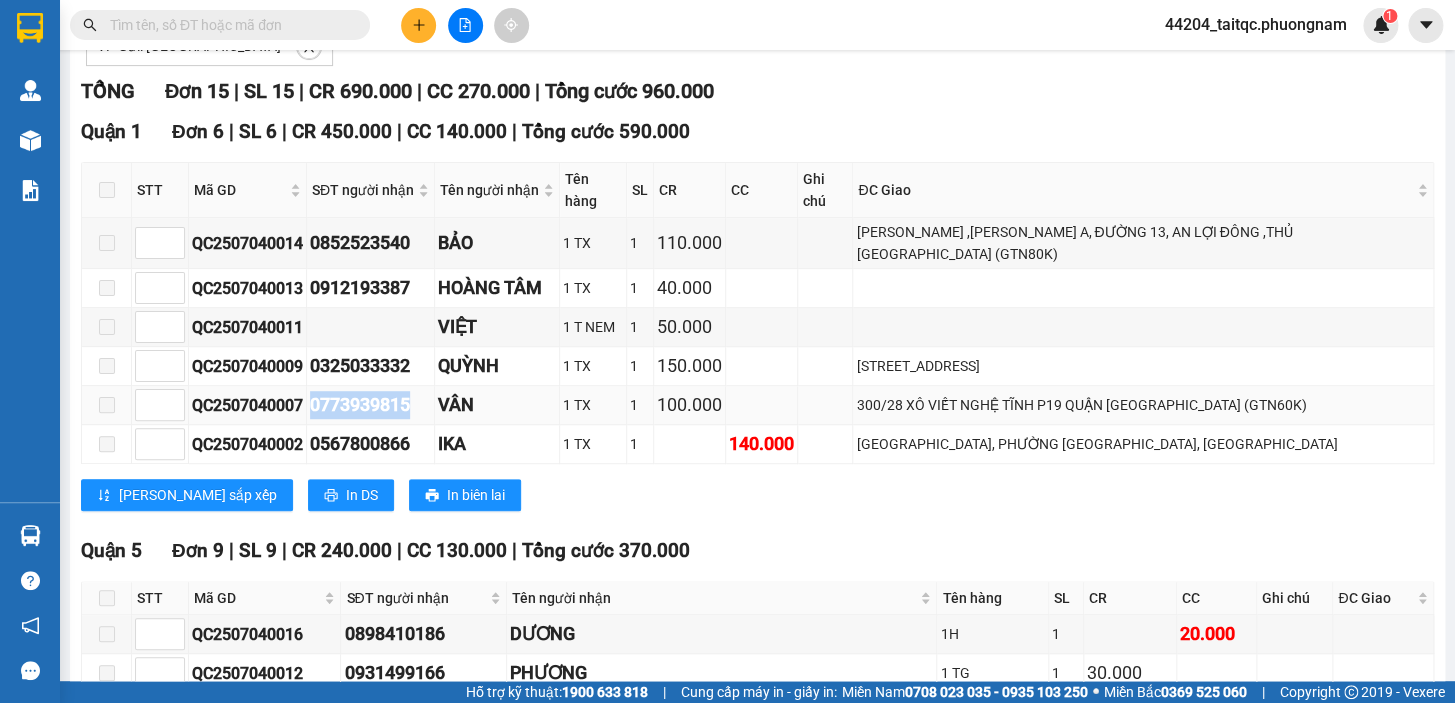 drag, startPoint x: 429, startPoint y: 384, endPoint x: 314, endPoint y: 380, distance: 115.06954 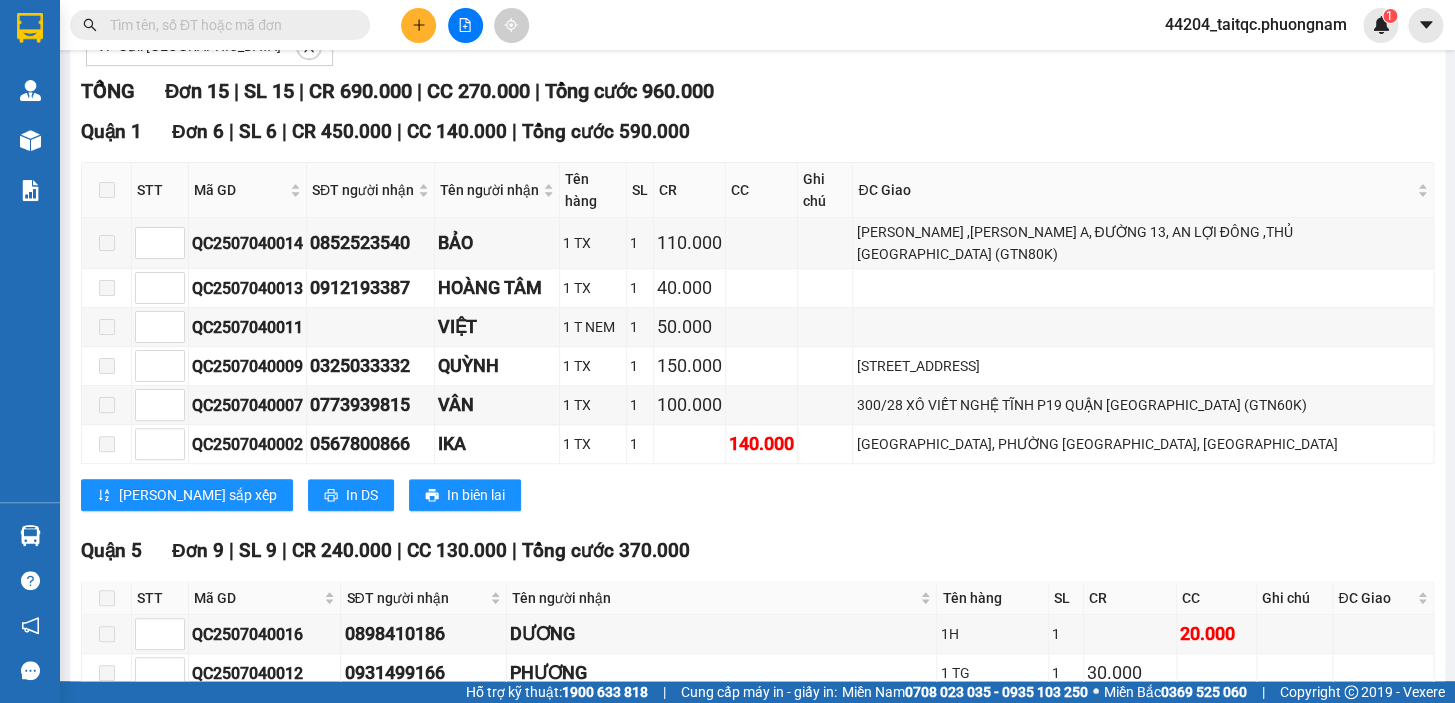 click on "[GEOGRAPHIC_DATA] | SL   6 | CR   450.000 | CC   140.000 | Tổng cước   590.000 STT Mã GD SĐT người nhận Tên người nhận Tên hàng SL CR CC Ghi chú ĐC Giao Ký nhận                         QC2507040014 0852523540 BẢO  1 TX 1 110.000 CHUNG CƯ SADORA ,BLOCK A, ĐƯỜNG 13, AN LỢI ĐÔNG ,THỦ [GEOGRAPHIC_DATA] (GTN80K) QC2507040013 0912193387 [GEOGRAPHIC_DATA]  1 40.000 QC2507040011 VIỆT  1 T NEM  1 50.000 QC2507040009 0325033332 [GEOGRAPHIC_DATA]  1 150.000 2083/3 AN [GEOGRAPHIC_DATA],[GEOGRAPHIC_DATA]  QC2507040007 0773939815 [GEOGRAPHIC_DATA]  1 100.000 300/28 XÔ VIẾT NGHỆ TĨNH P19 [GEOGRAPHIC_DATA] (GTN60K) QC2507040002 0567800866 IKA 1 TX 1 140.000 C14 [GEOGRAPHIC_DATA], PHƯỜNG [GEOGRAPHIC_DATA], QUẬN 7  Lưu sắp xếp In DS In biên lai Phương Nam Express   1900 6519 - 0911 729 292([GEOGRAPHIC_DATA])   275F [GEOGRAPHIC_DATA], [GEOGRAPHIC_DATA][PERSON_NAME], [GEOGRAPHIC_DATA] PHƠI HÀNG [GEOGRAPHIC_DATA]  -  10:06 [DATE] Tuyến:  [GEOGRAPHIC_DATA] - [GEOGRAPHIC_DATA] ([GEOGRAPHIC_DATA])" at bounding box center [757, 321] 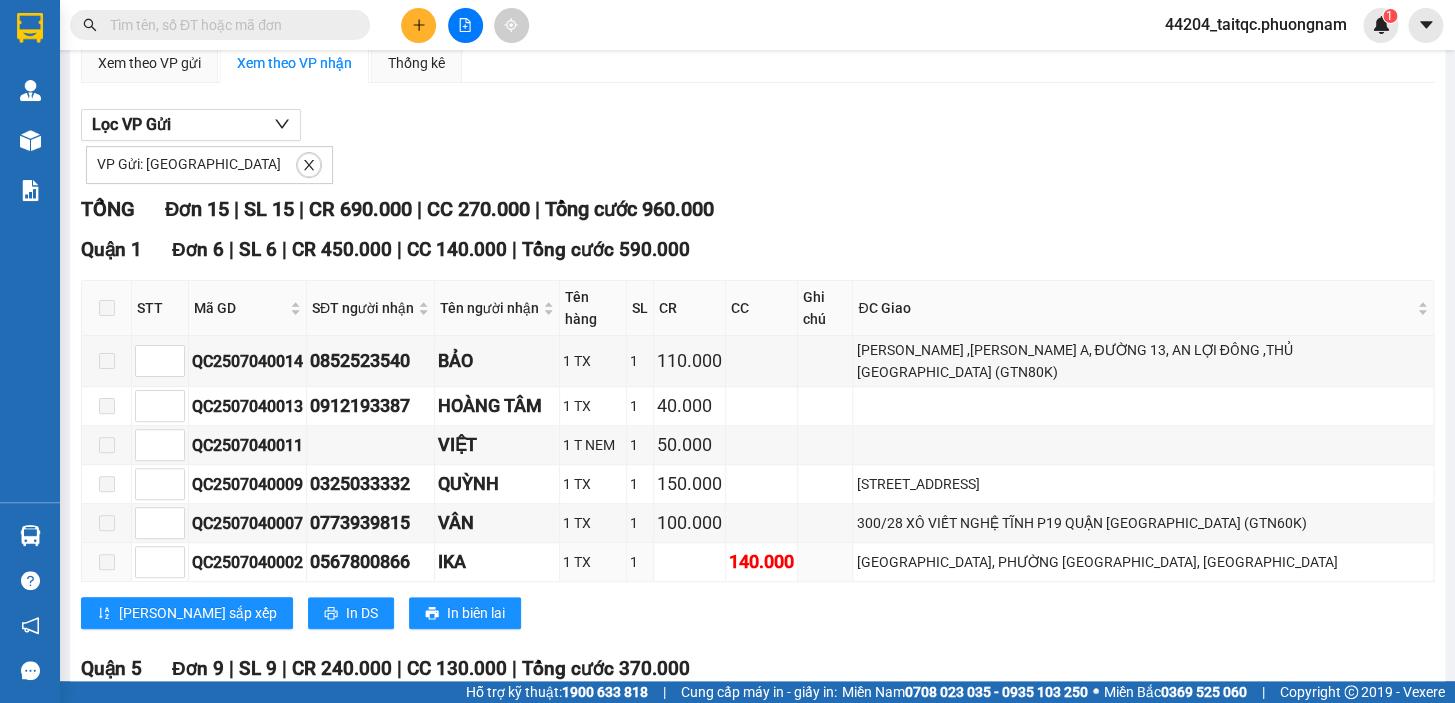 scroll, scrollTop: 181, scrollLeft: 0, axis: vertical 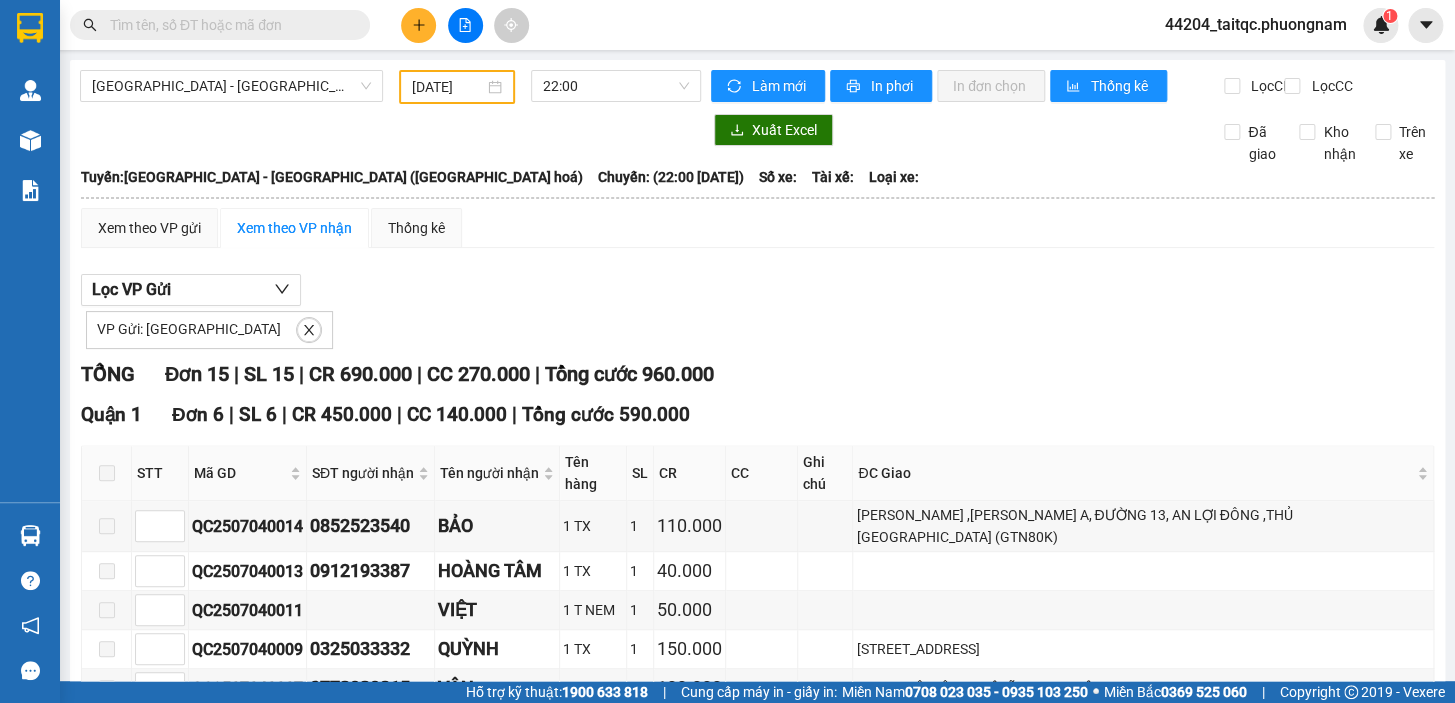 click on "[DATE]" at bounding box center (448, 87) 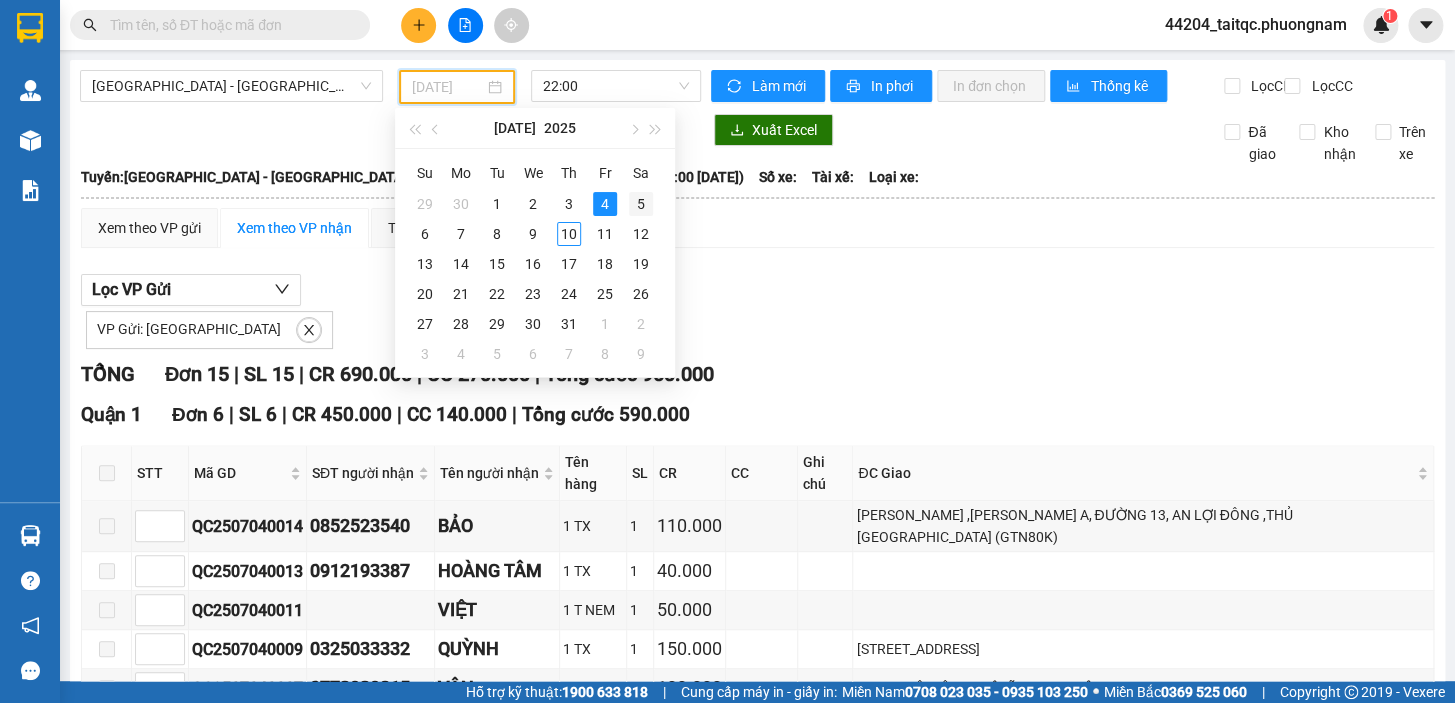 click on "5" at bounding box center [641, 204] 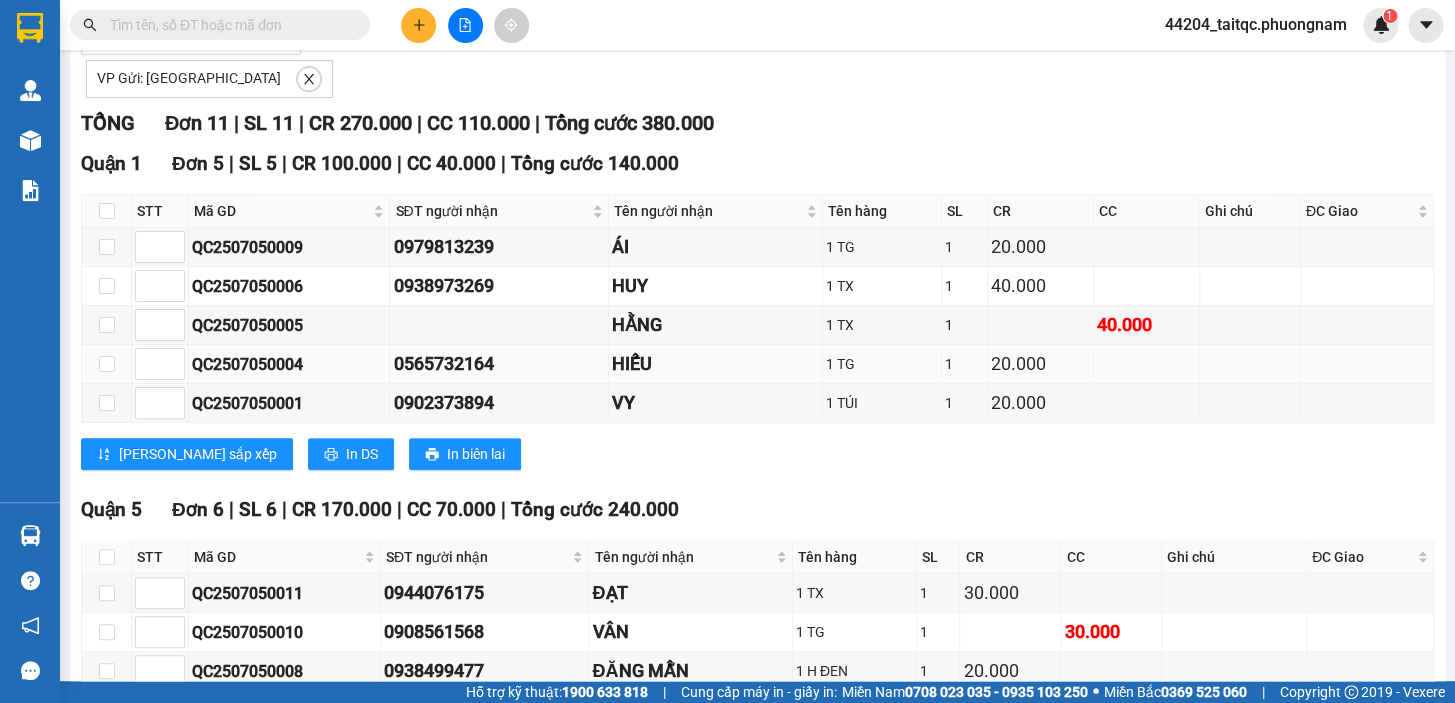 scroll, scrollTop: 272, scrollLeft: 0, axis: vertical 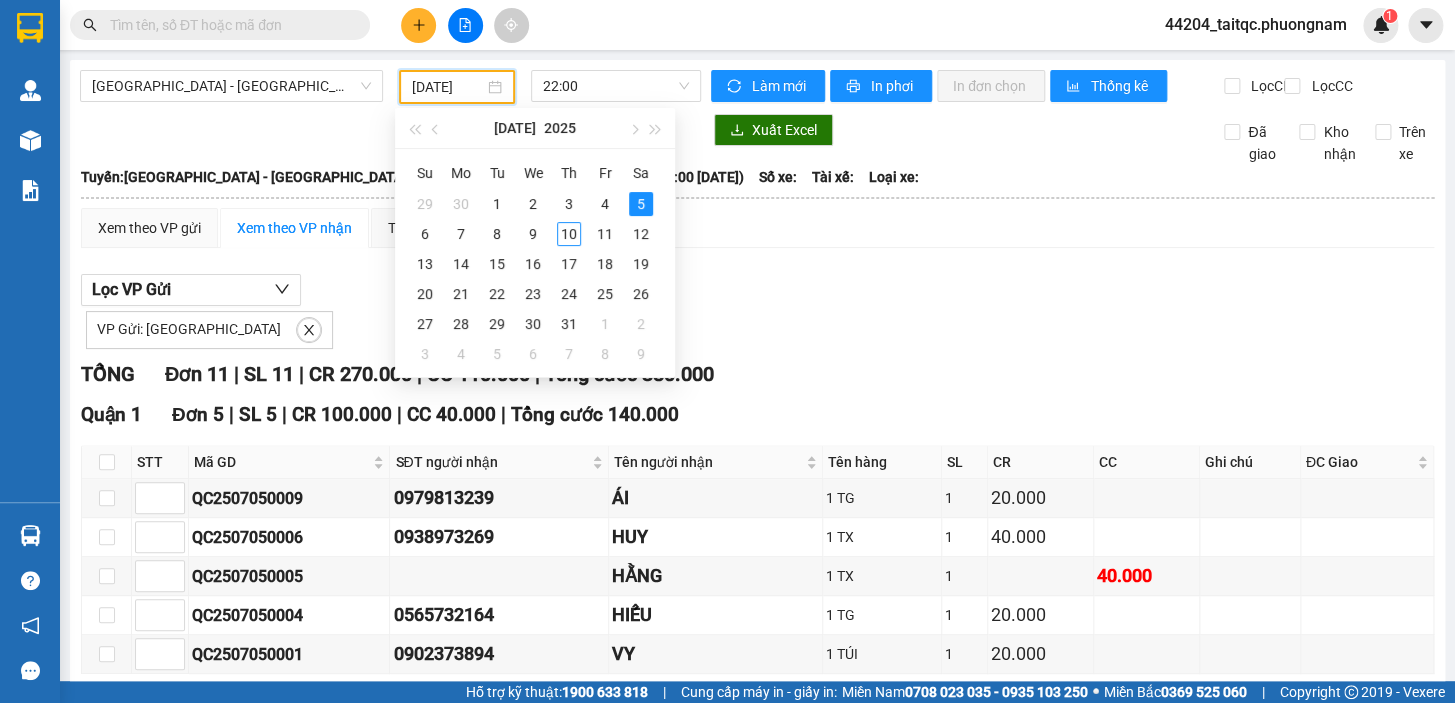click on "[DATE]" at bounding box center (448, 87) 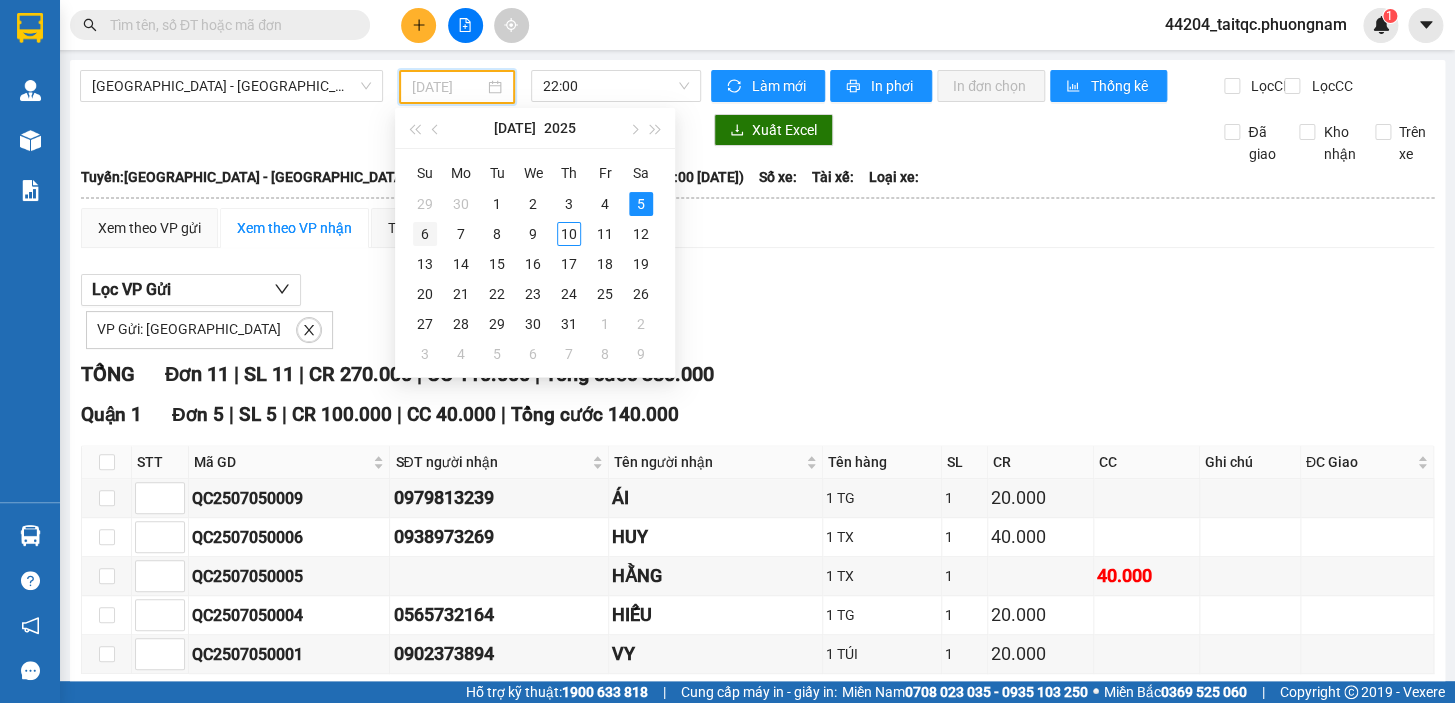 click on "6" at bounding box center [425, 234] 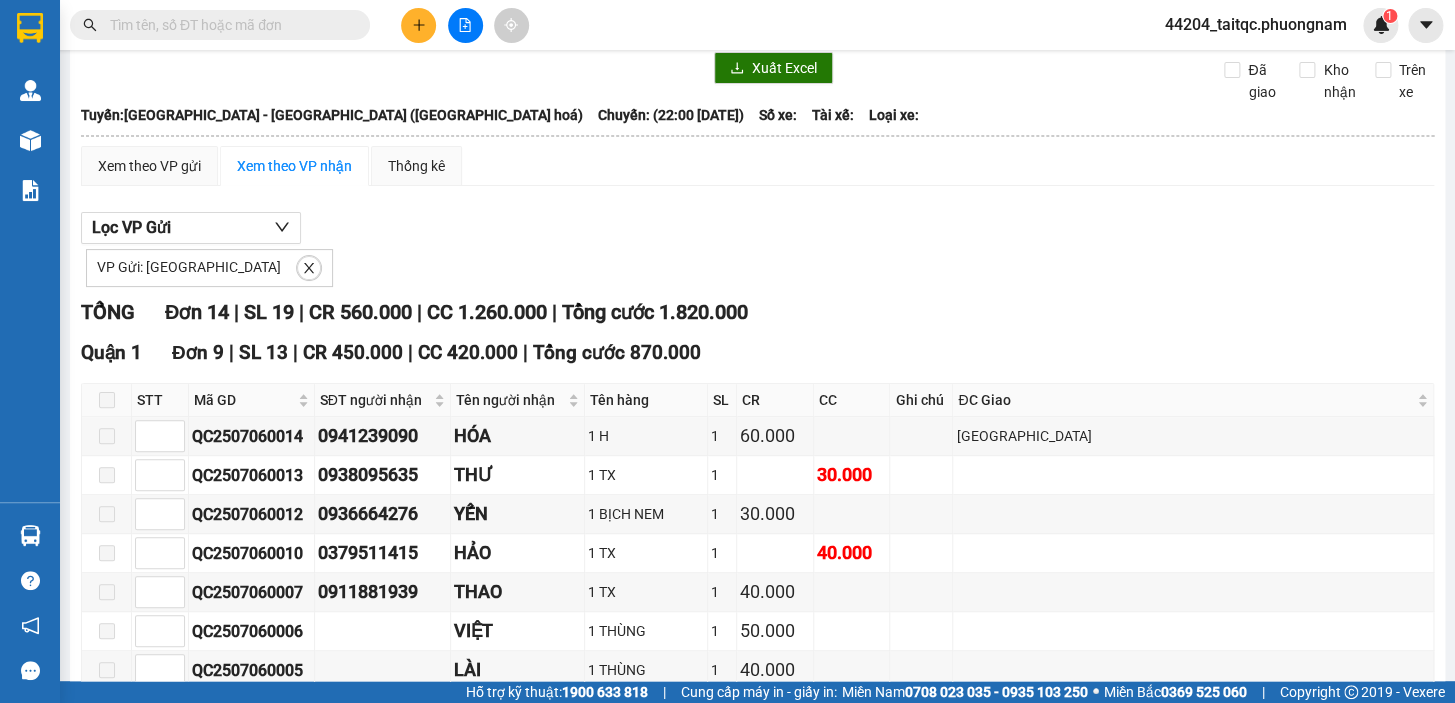 scroll, scrollTop: 0, scrollLeft: 0, axis: both 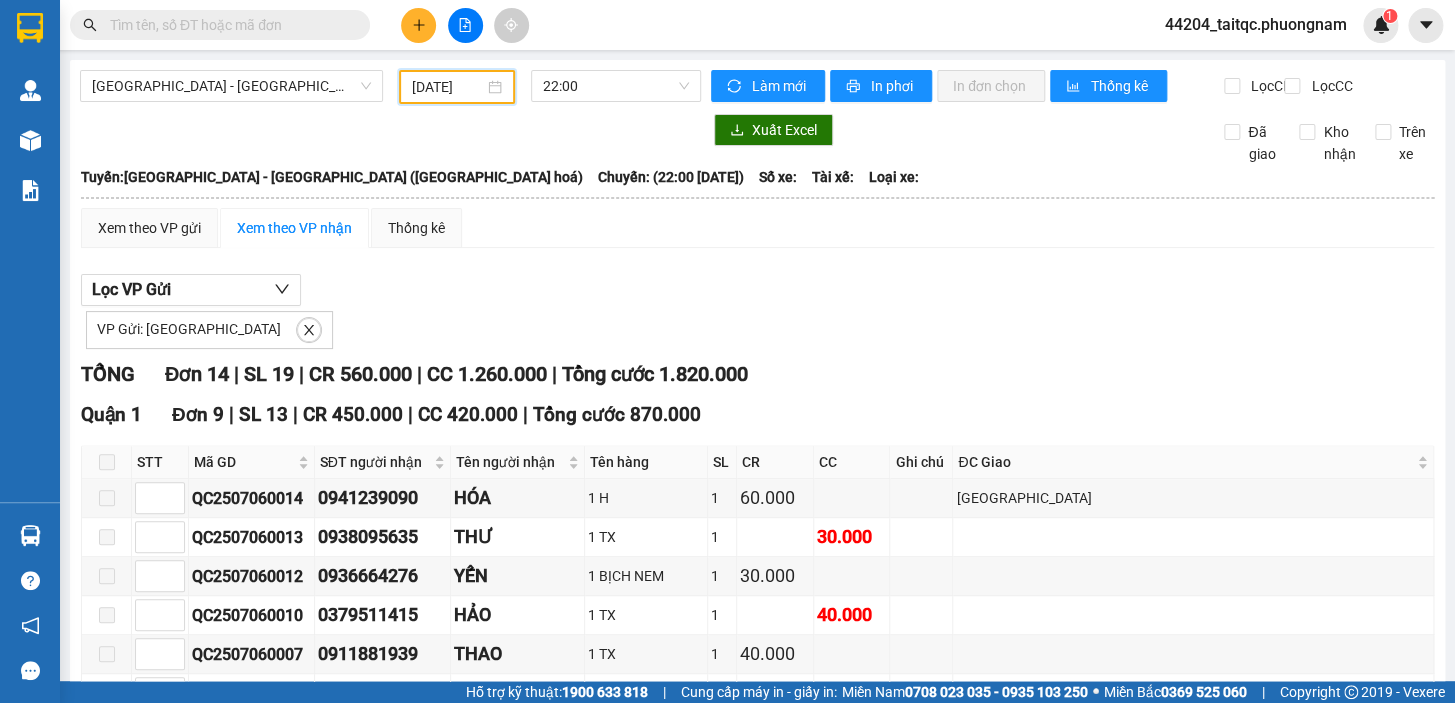 click on "[DATE]" at bounding box center [448, 87] 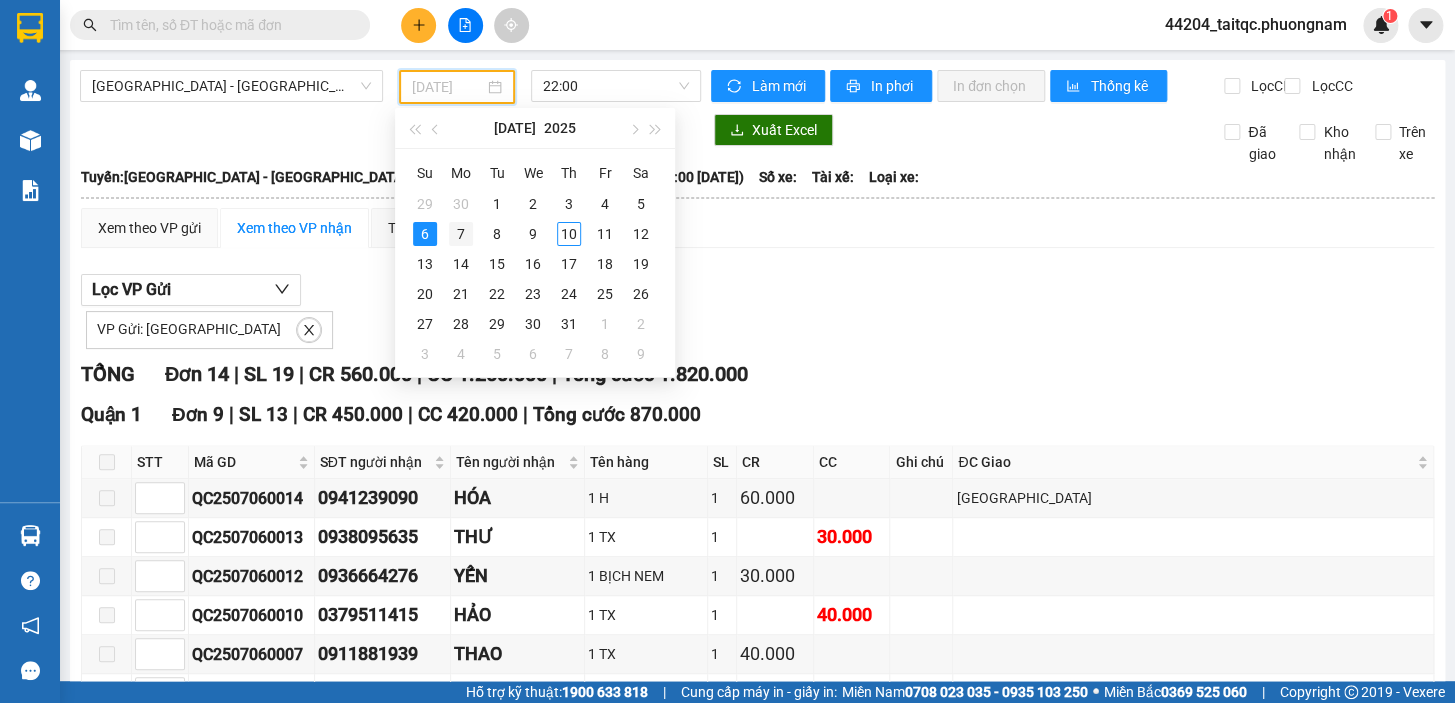 click on "7" at bounding box center [461, 234] 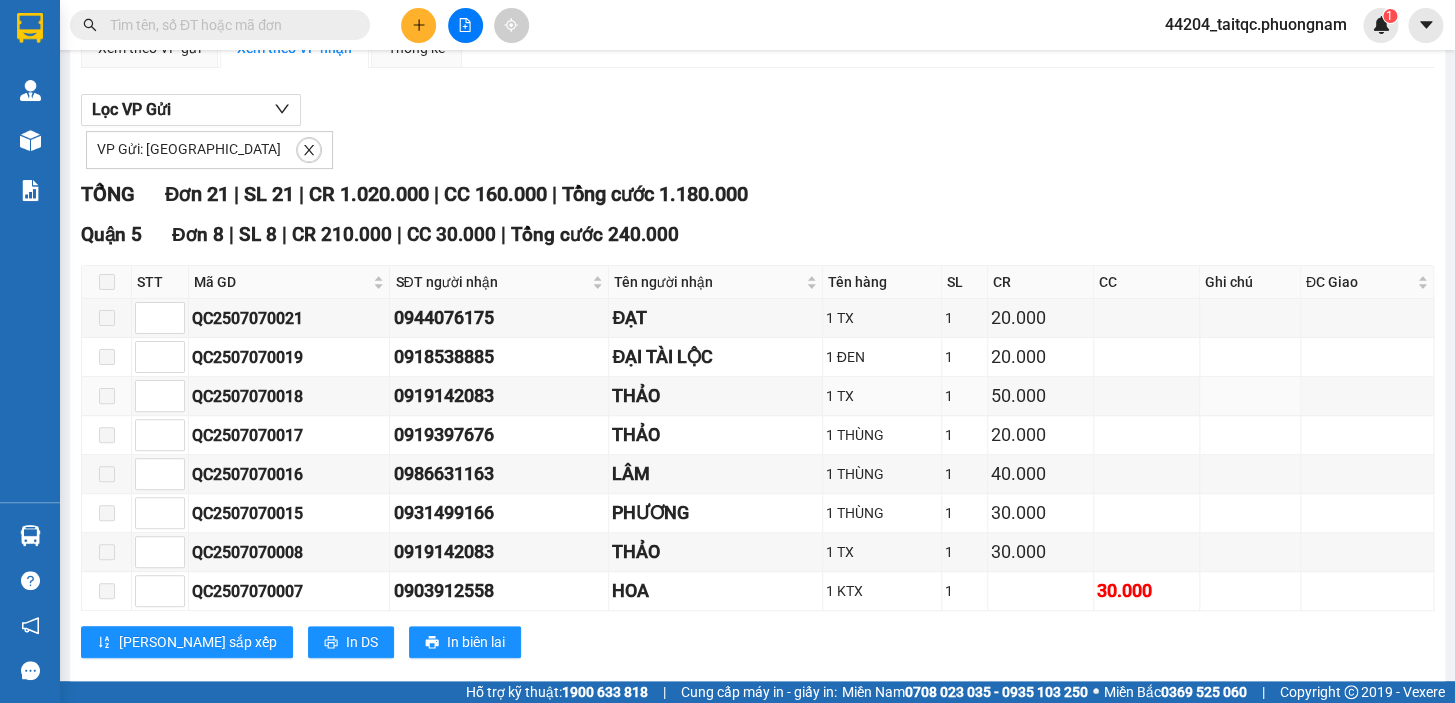 scroll, scrollTop: 181, scrollLeft: 0, axis: vertical 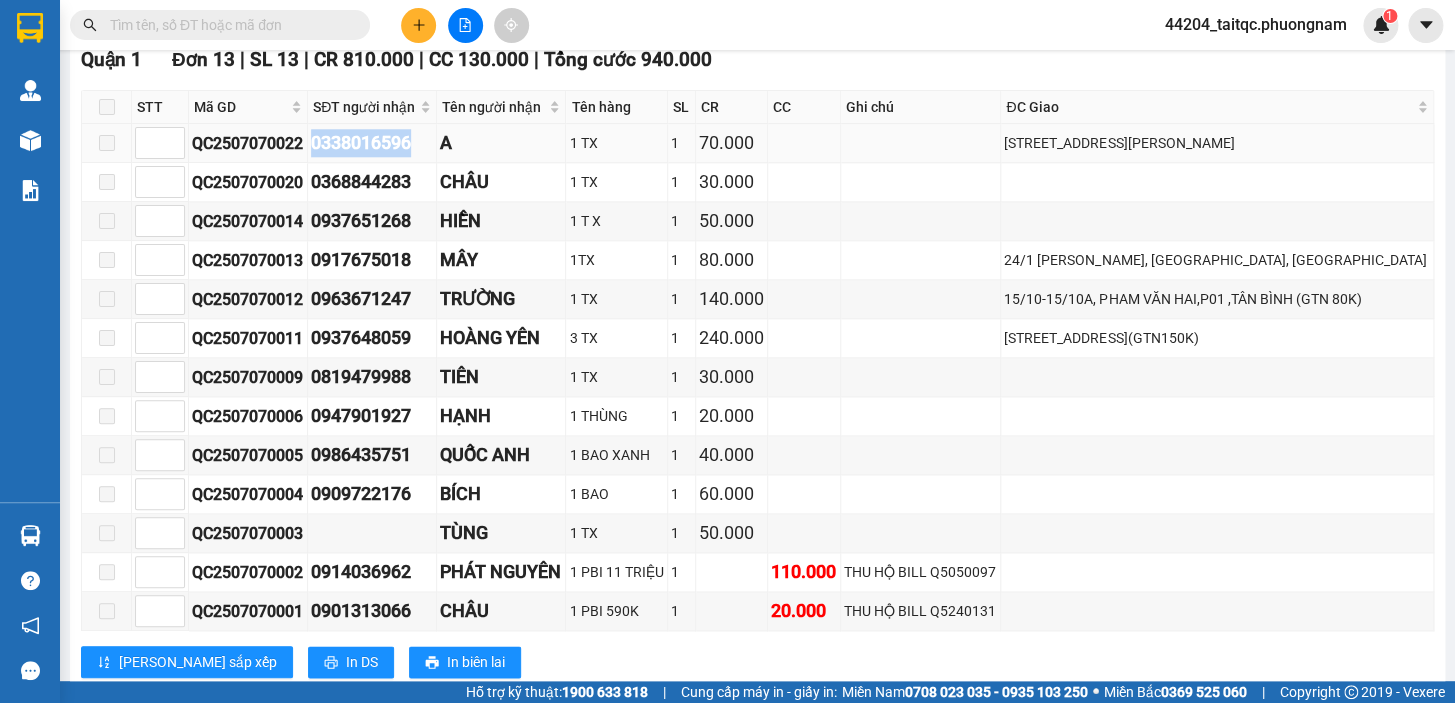 drag, startPoint x: 420, startPoint y: 151, endPoint x: 317, endPoint y: 161, distance: 103.4843 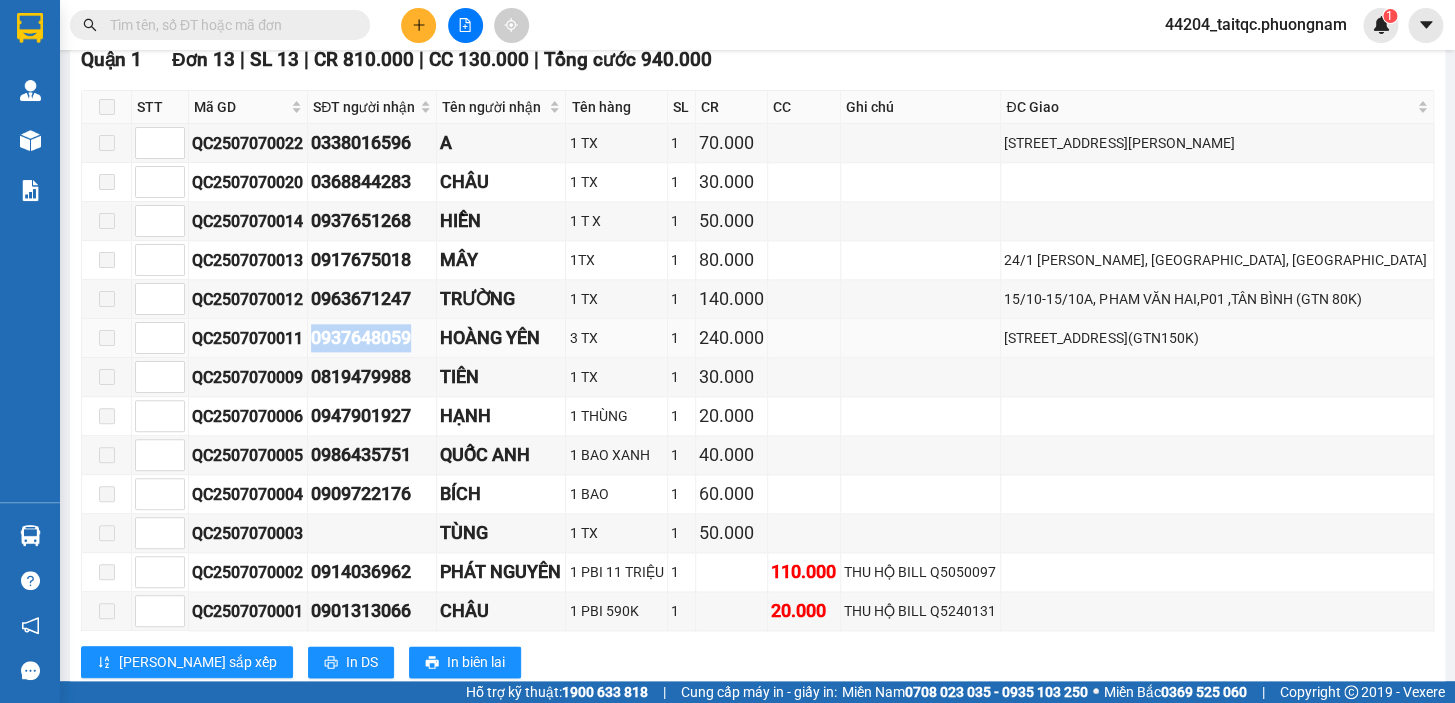 drag, startPoint x: 437, startPoint y: 347, endPoint x: 317, endPoint y: 360, distance: 120.70211 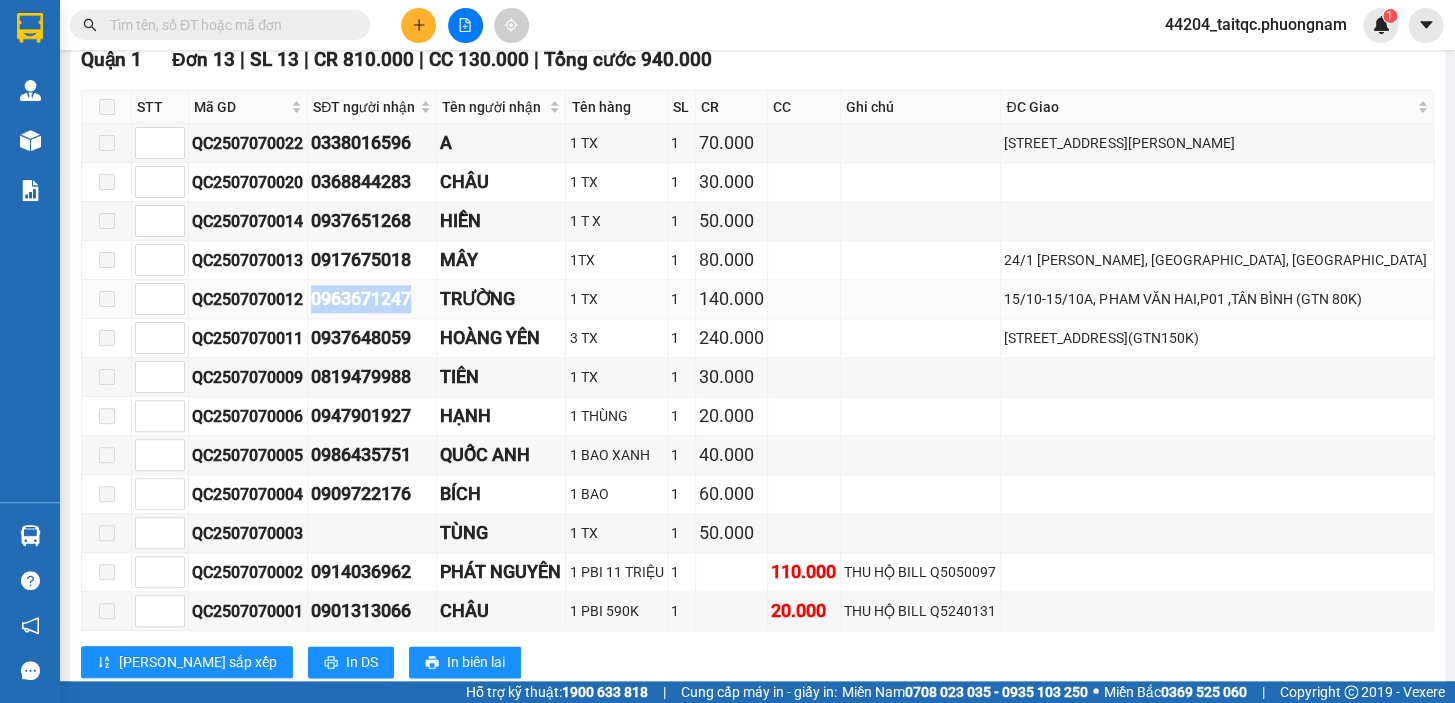 drag, startPoint x: 416, startPoint y: 311, endPoint x: 313, endPoint y: 310, distance: 103.00485 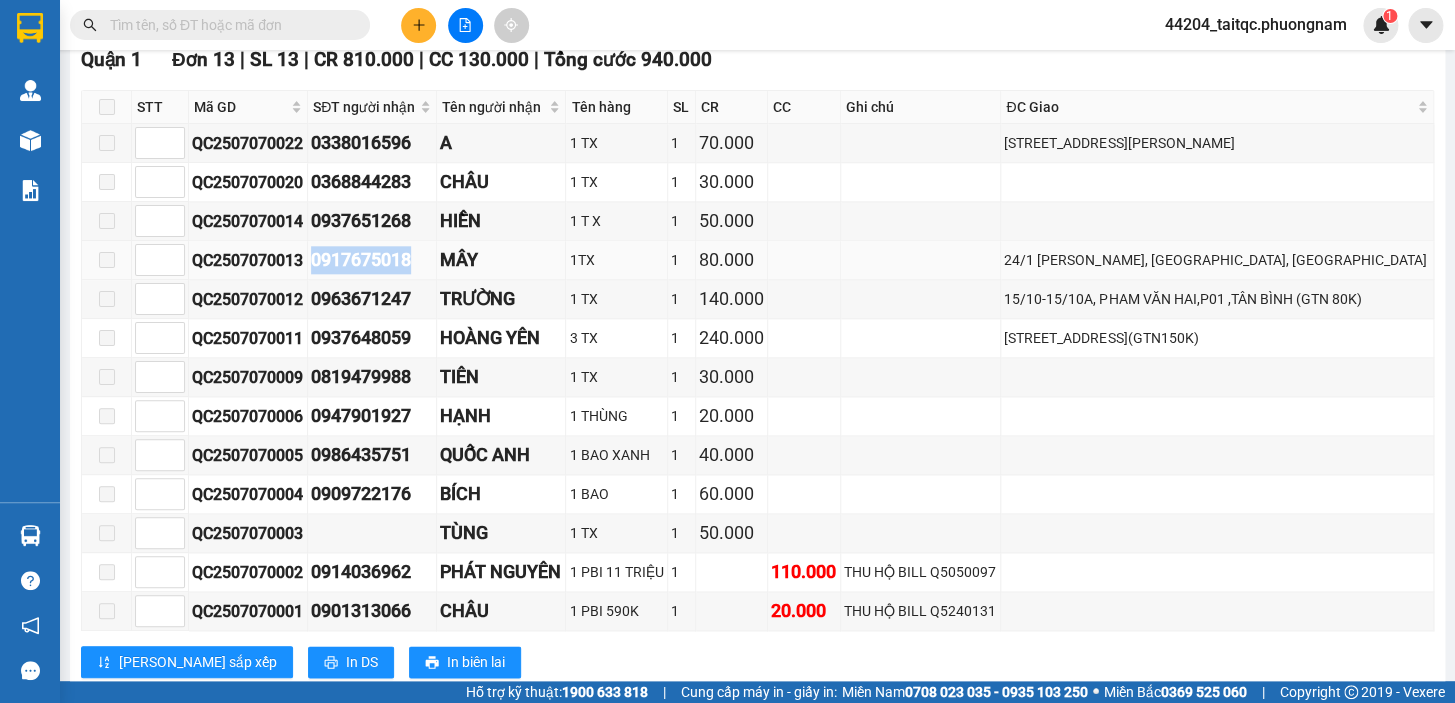 drag, startPoint x: 424, startPoint y: 268, endPoint x: 314, endPoint y: 274, distance: 110.16351 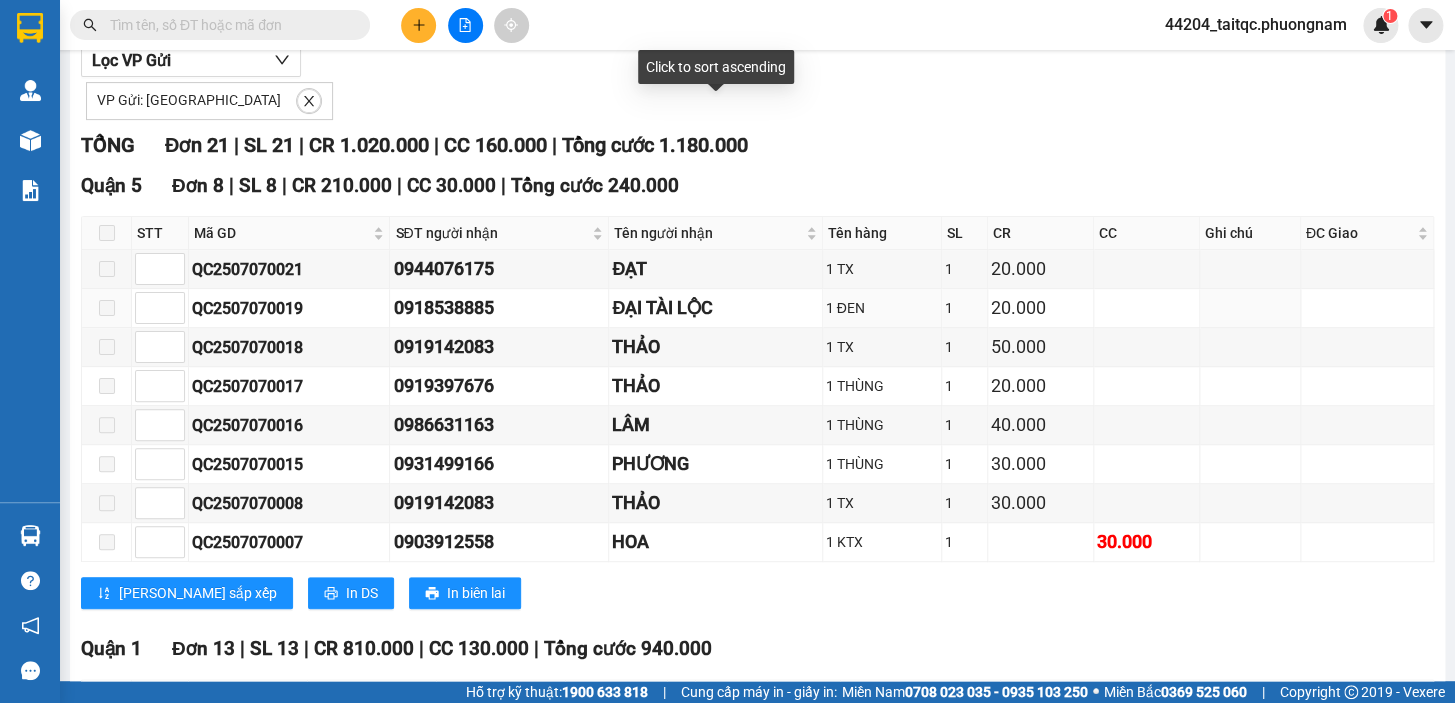 scroll, scrollTop: 0, scrollLeft: 0, axis: both 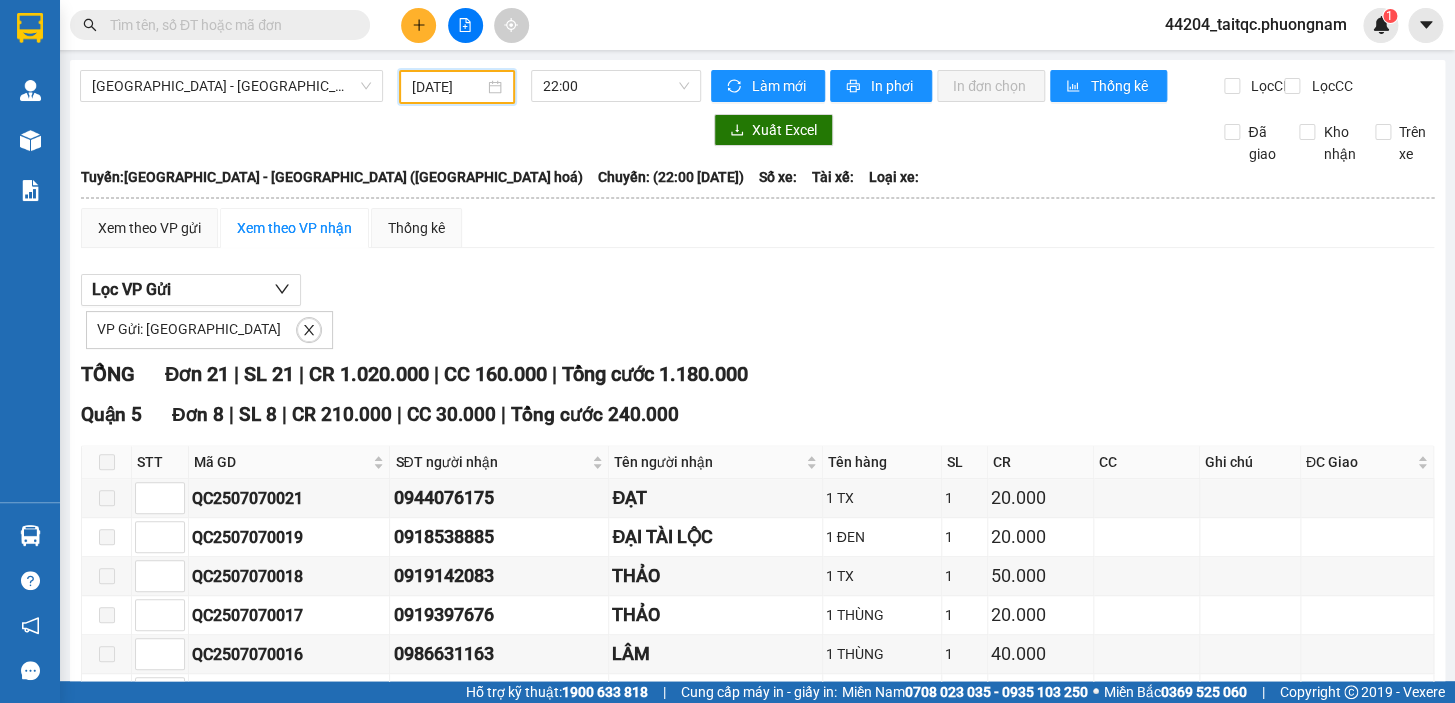 click on "[DATE]" at bounding box center (448, 87) 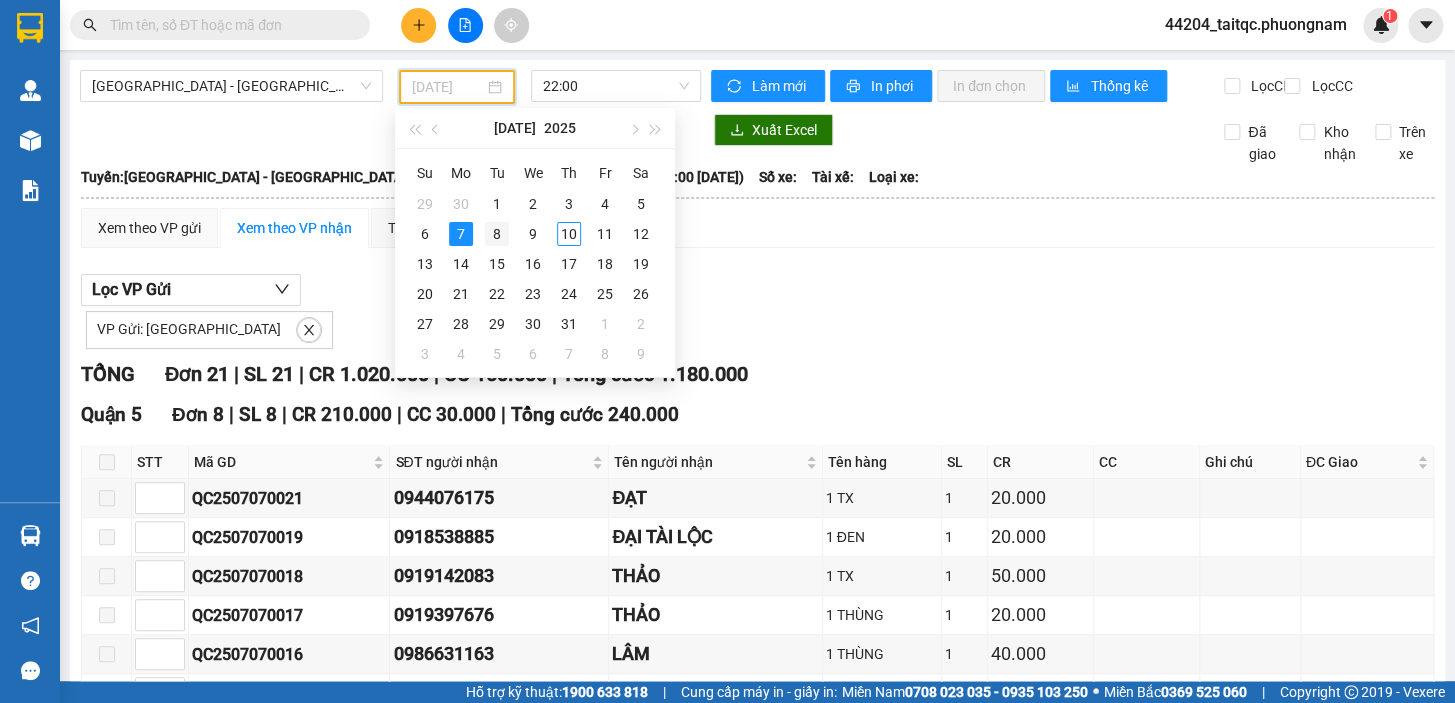 click on "8" at bounding box center (497, 234) 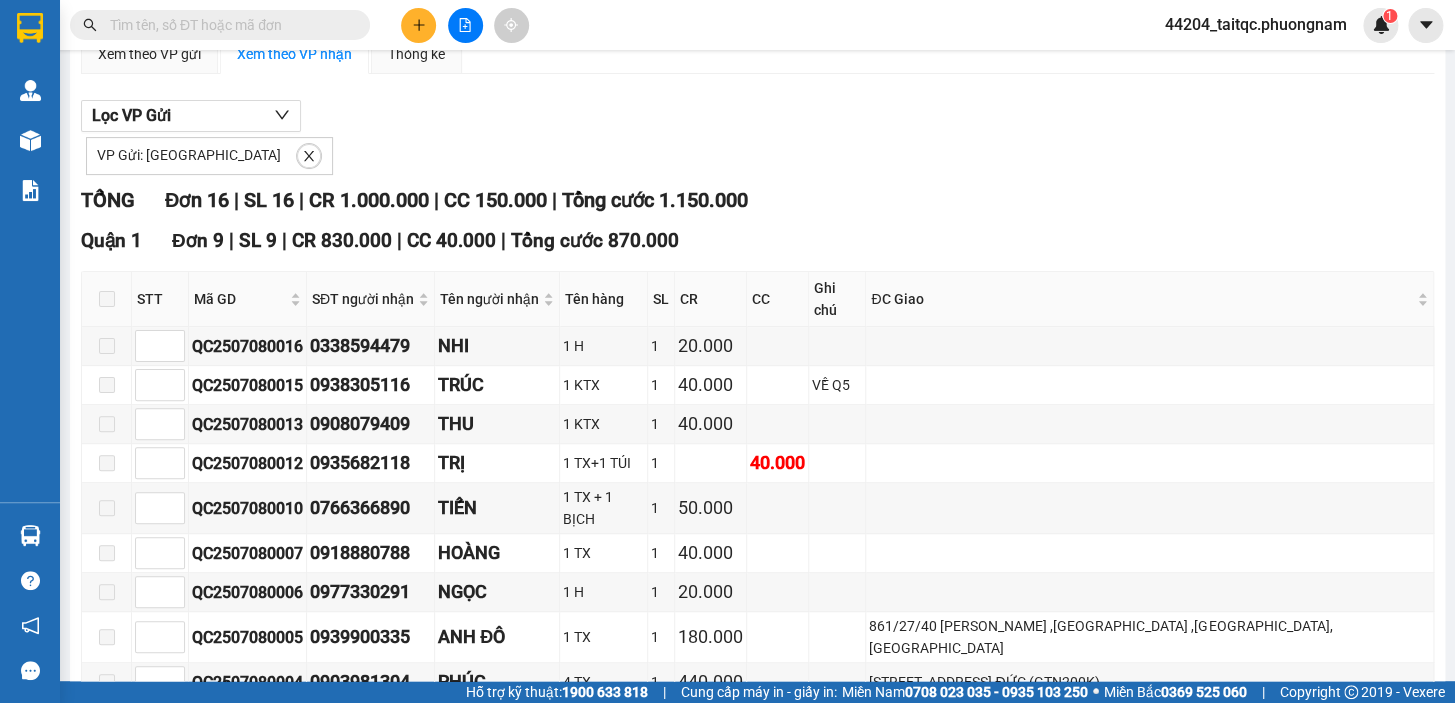 scroll, scrollTop: 272, scrollLeft: 0, axis: vertical 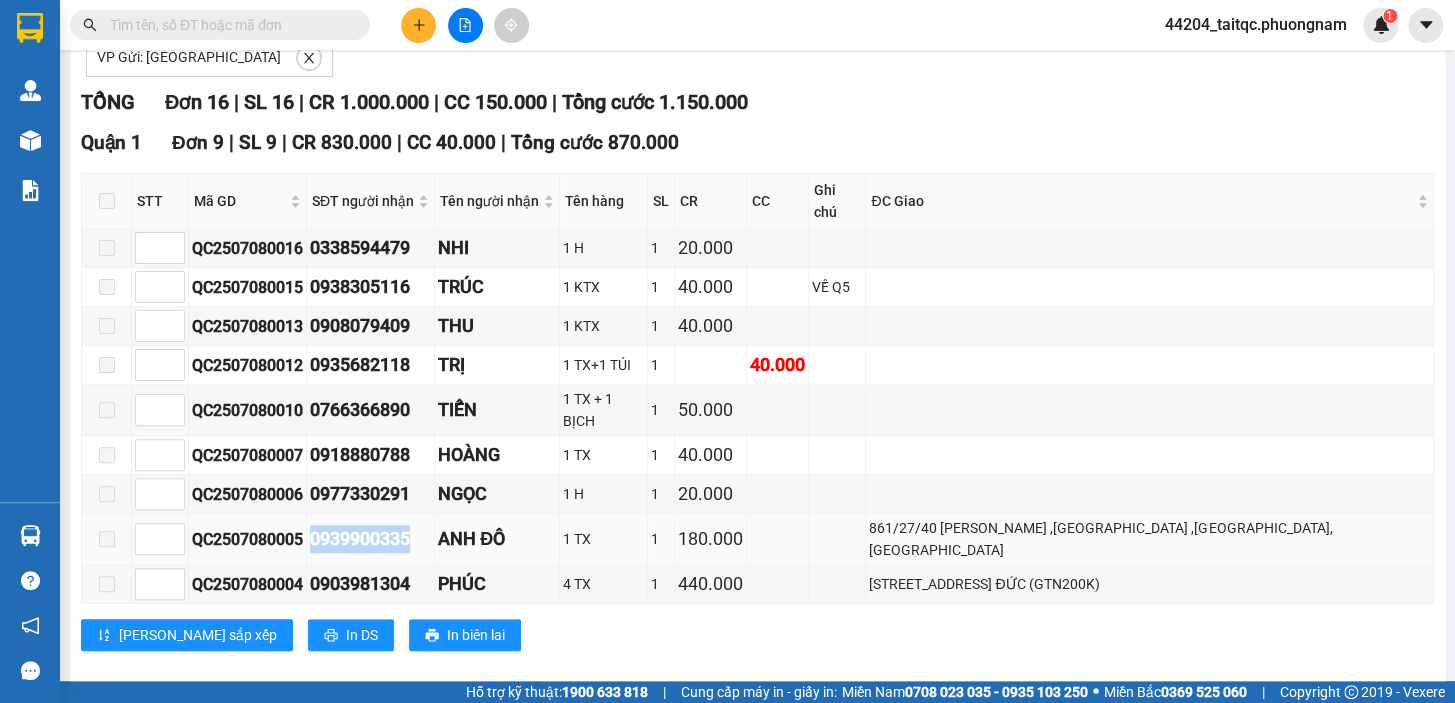drag, startPoint x: 423, startPoint y: 507, endPoint x: 324, endPoint y: 519, distance: 99.724625 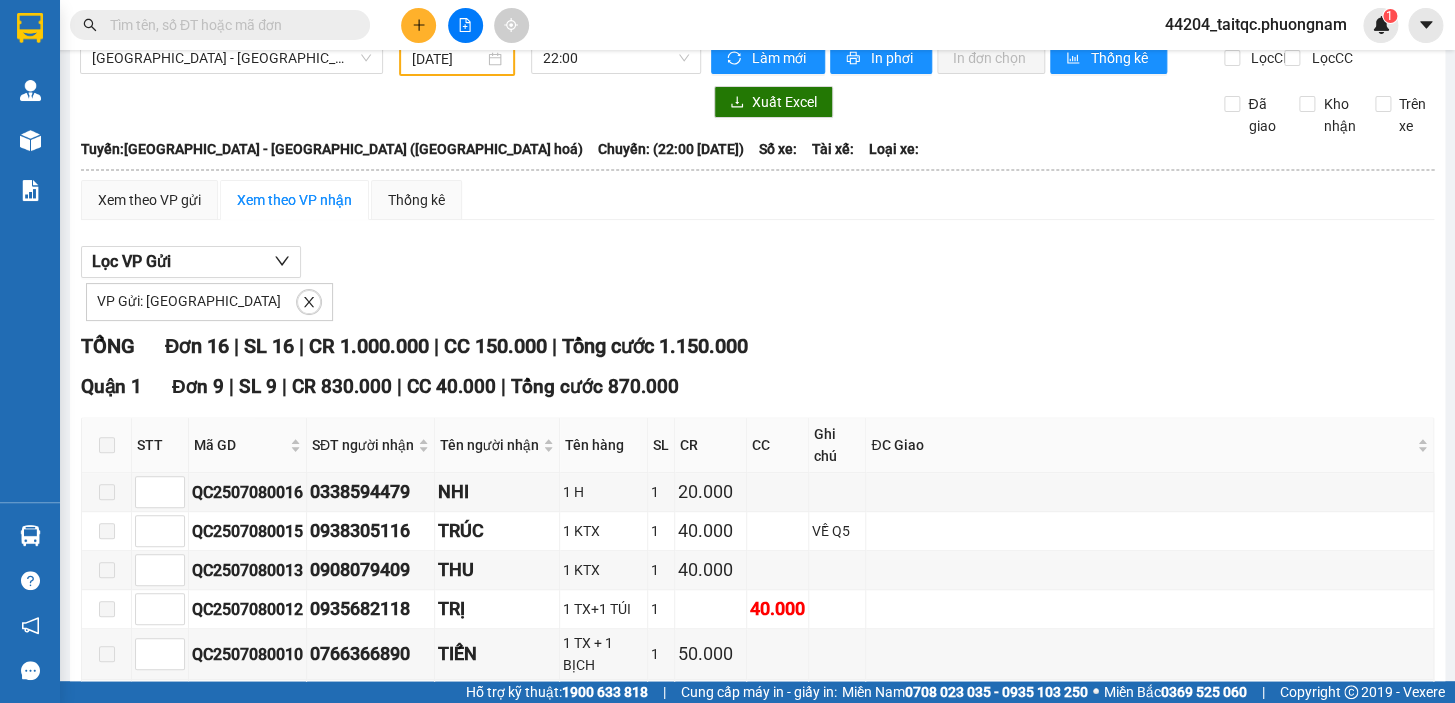 scroll, scrollTop: 0, scrollLeft: 0, axis: both 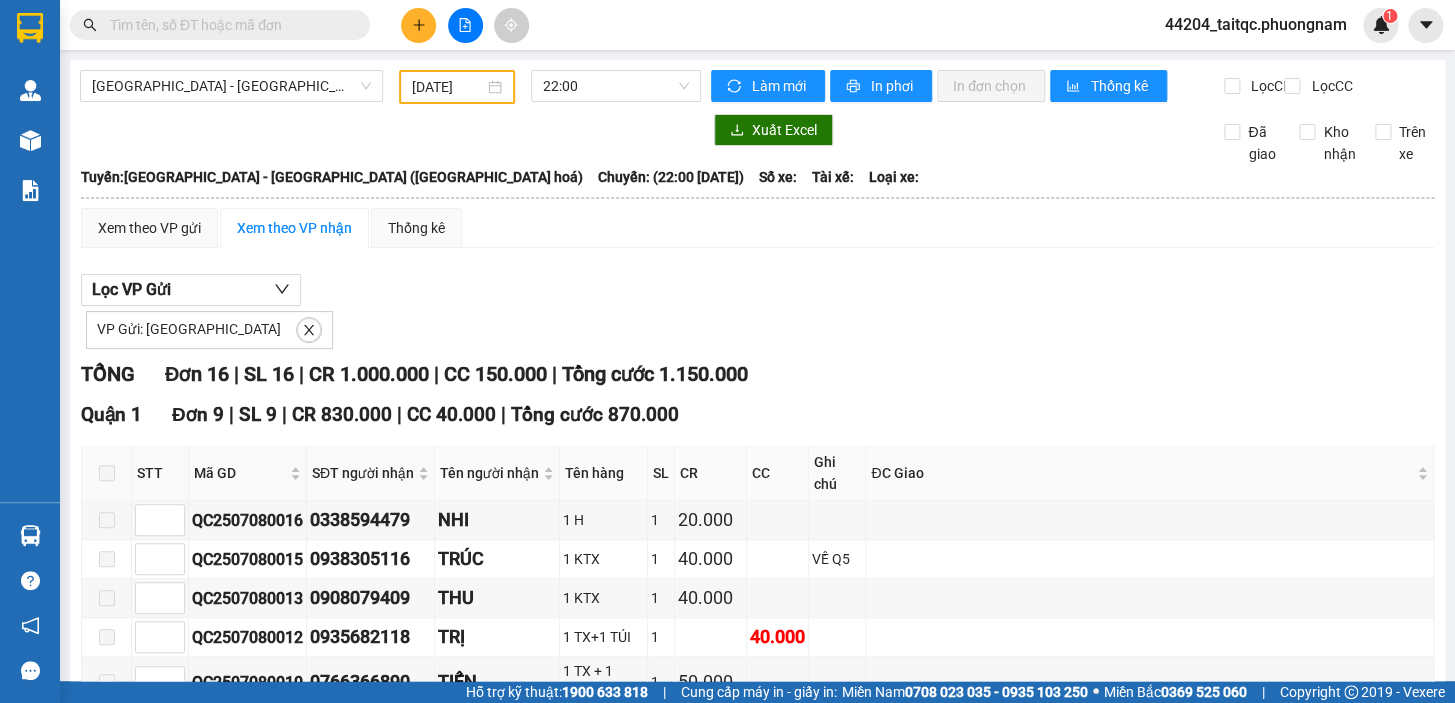 click on "[DATE]" at bounding box center (448, 87) 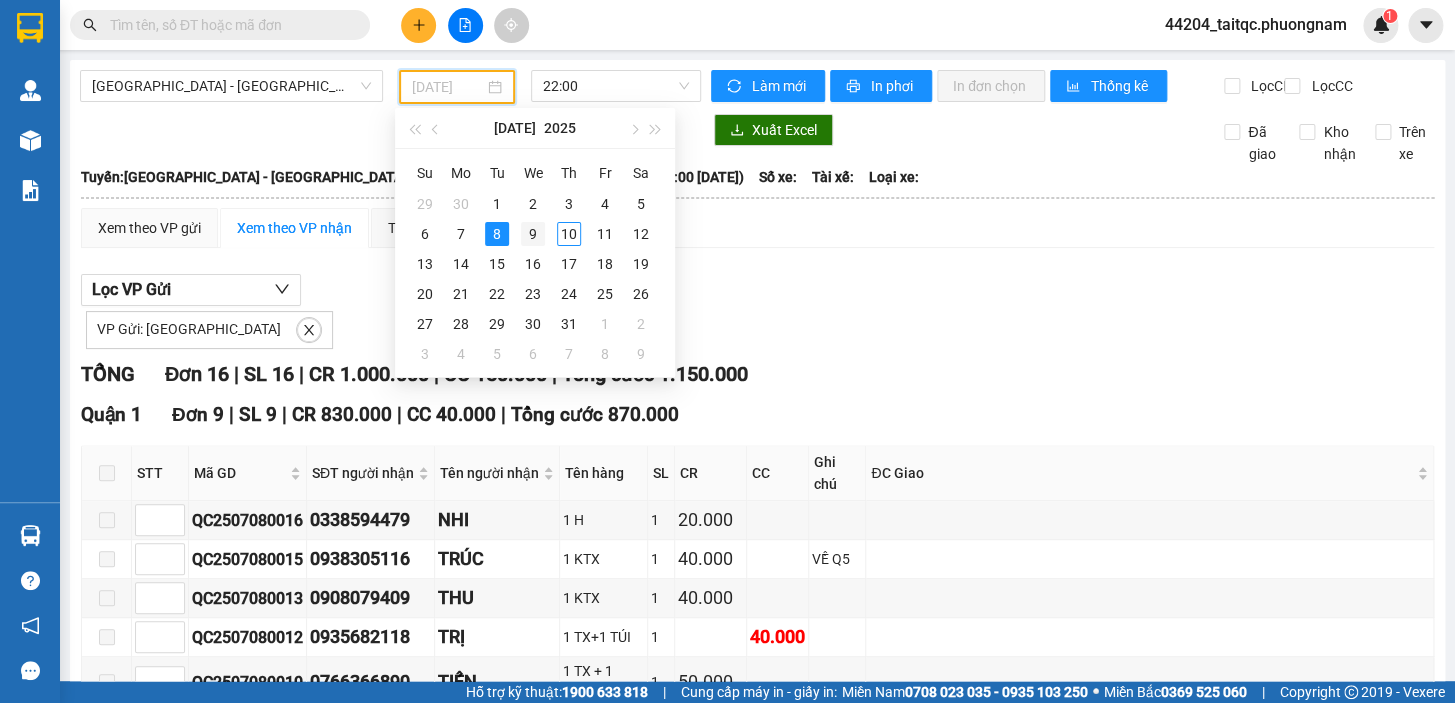click on "9" at bounding box center (533, 234) 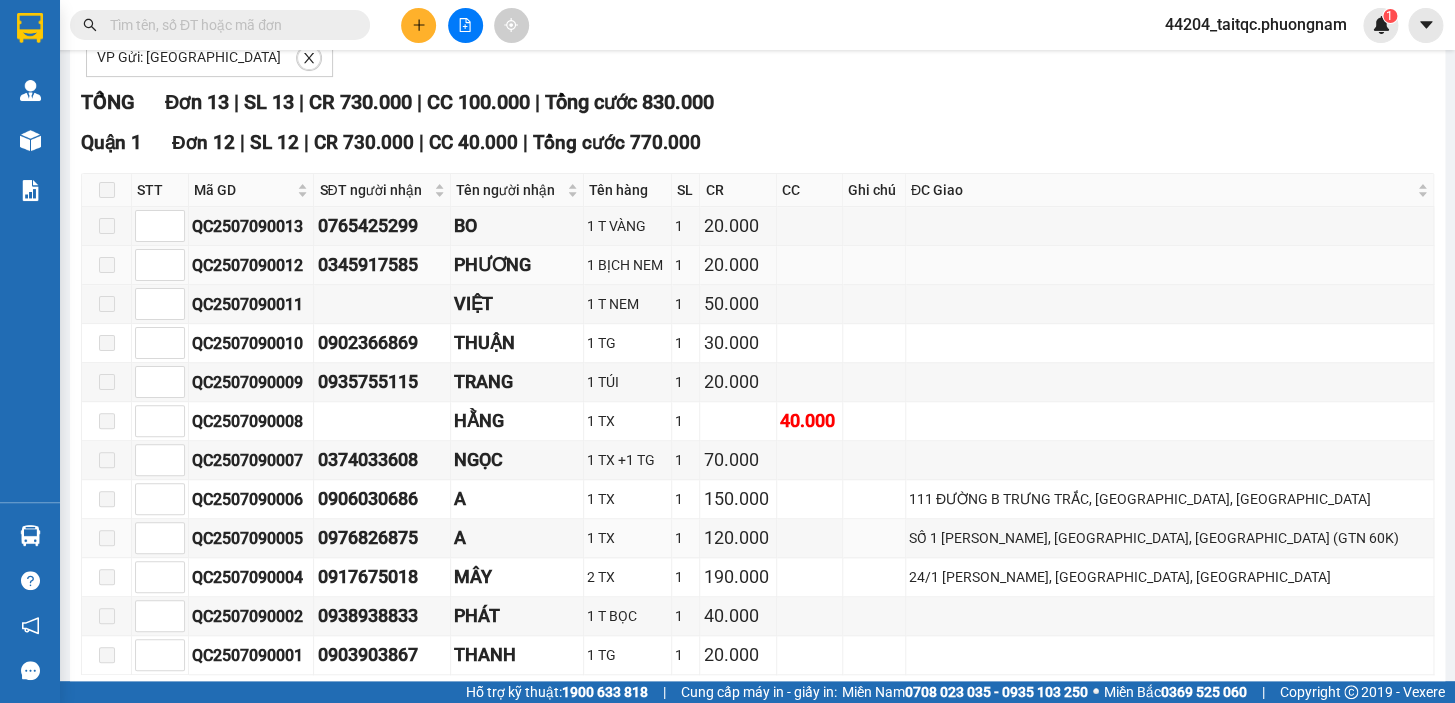 scroll, scrollTop: 363, scrollLeft: 0, axis: vertical 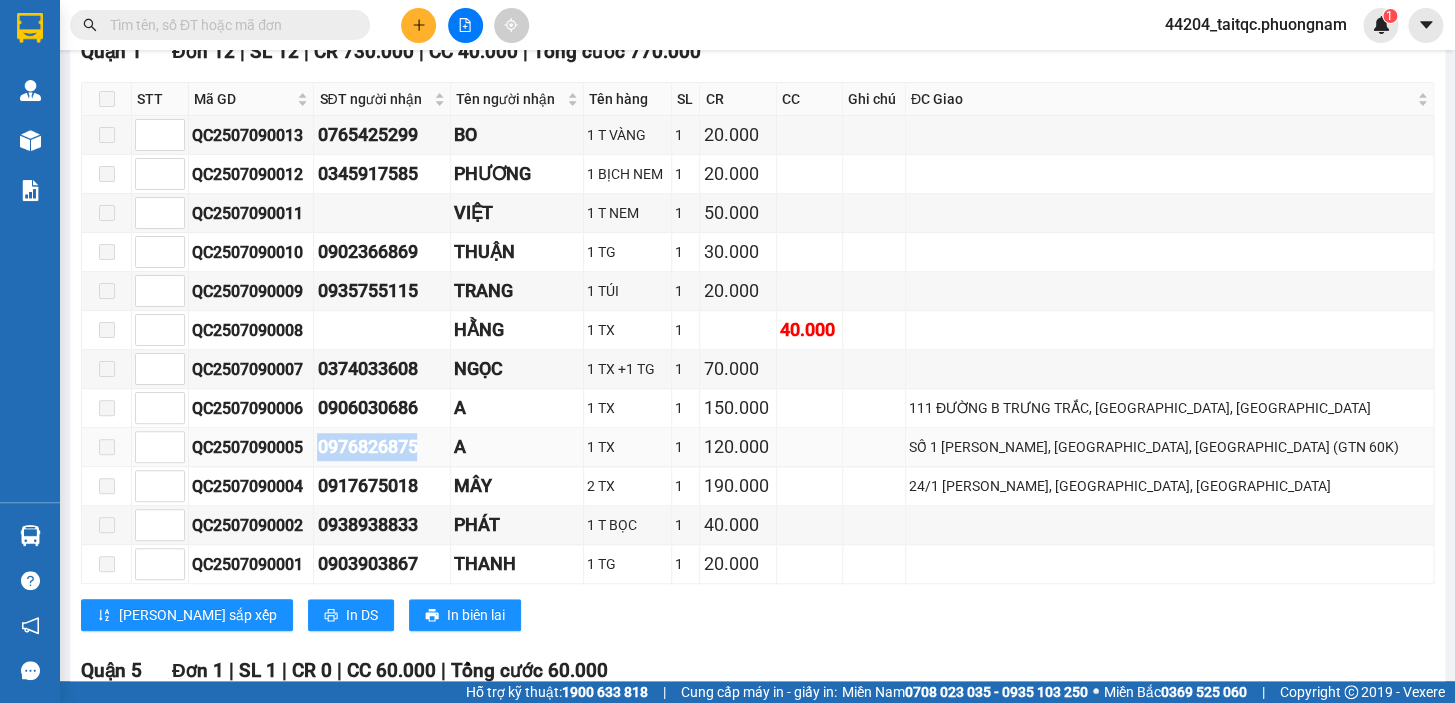 drag, startPoint x: 443, startPoint y: 455, endPoint x: 323, endPoint y: 464, distance: 120.33703 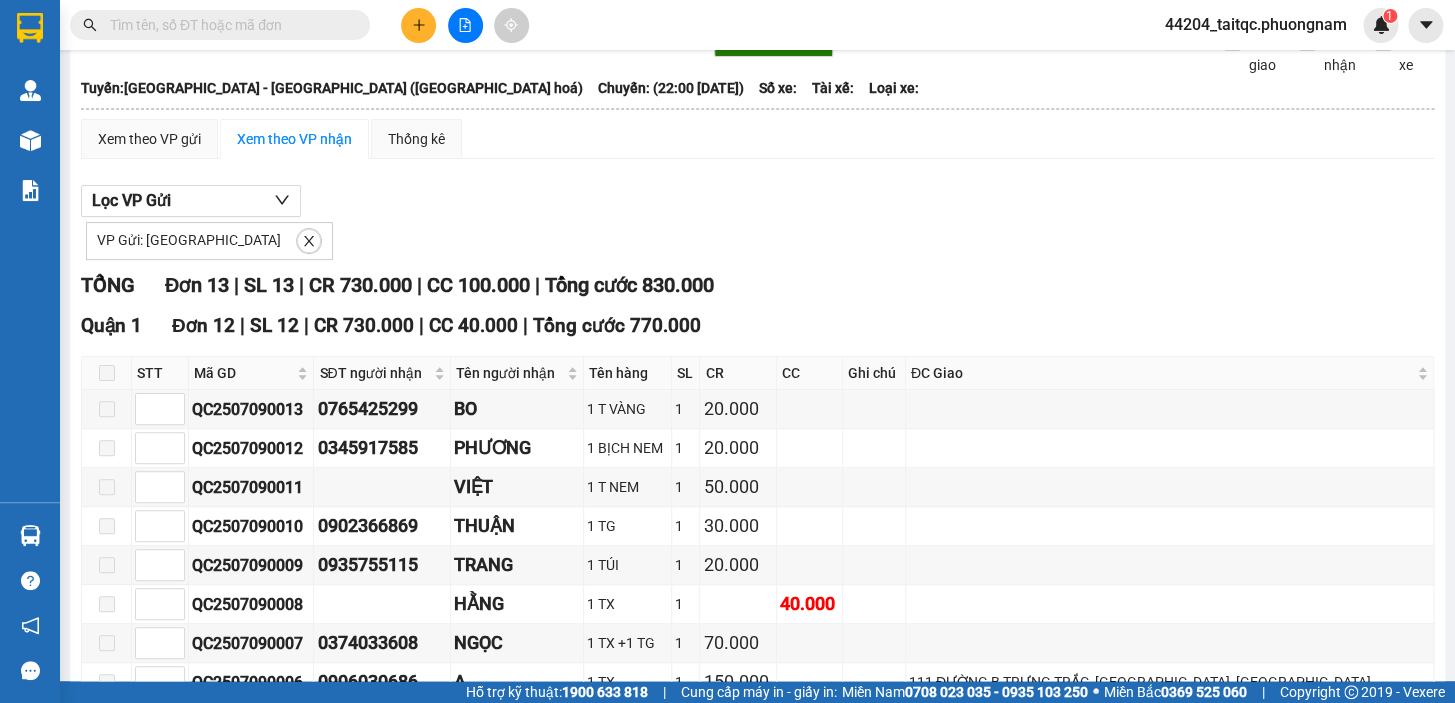 scroll, scrollTop: 0, scrollLeft: 0, axis: both 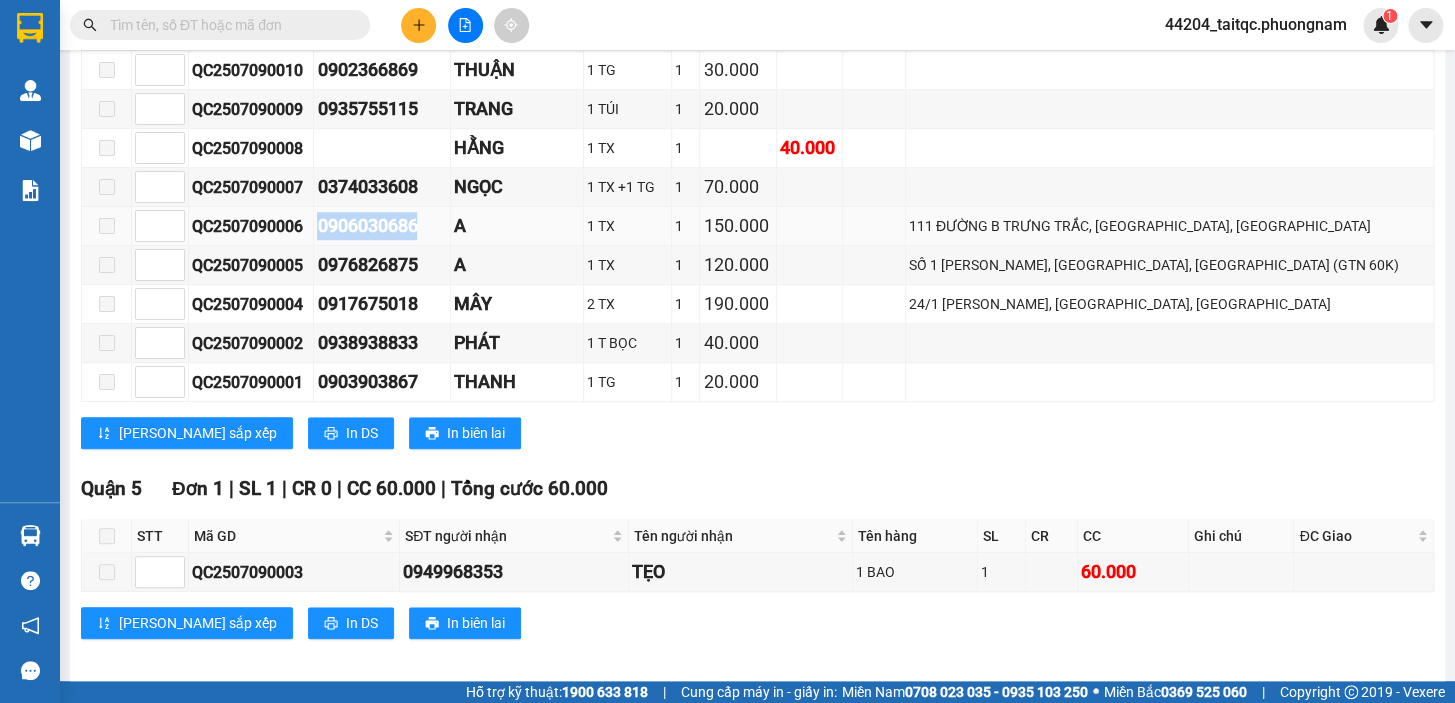 drag, startPoint x: 435, startPoint y: 234, endPoint x: 325, endPoint y: 247, distance: 110.76552 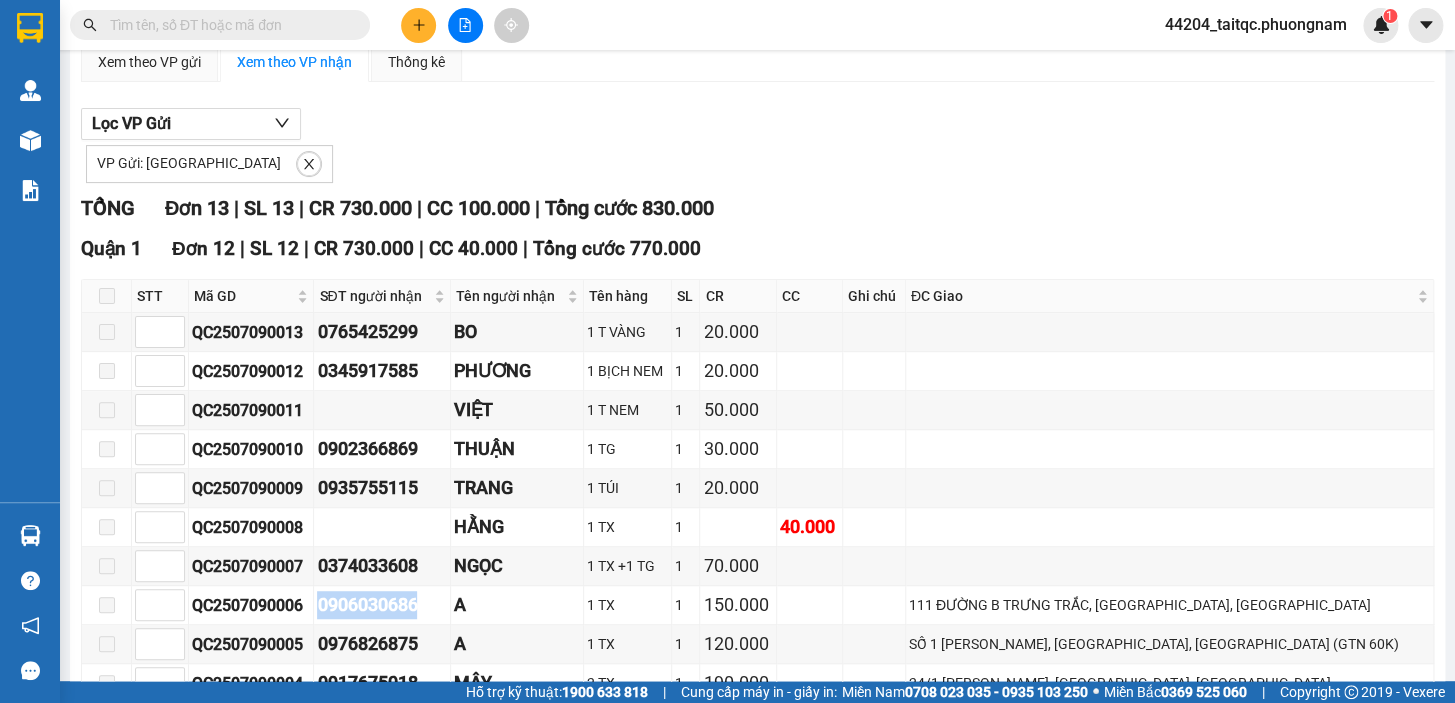 scroll, scrollTop: 0, scrollLeft: 0, axis: both 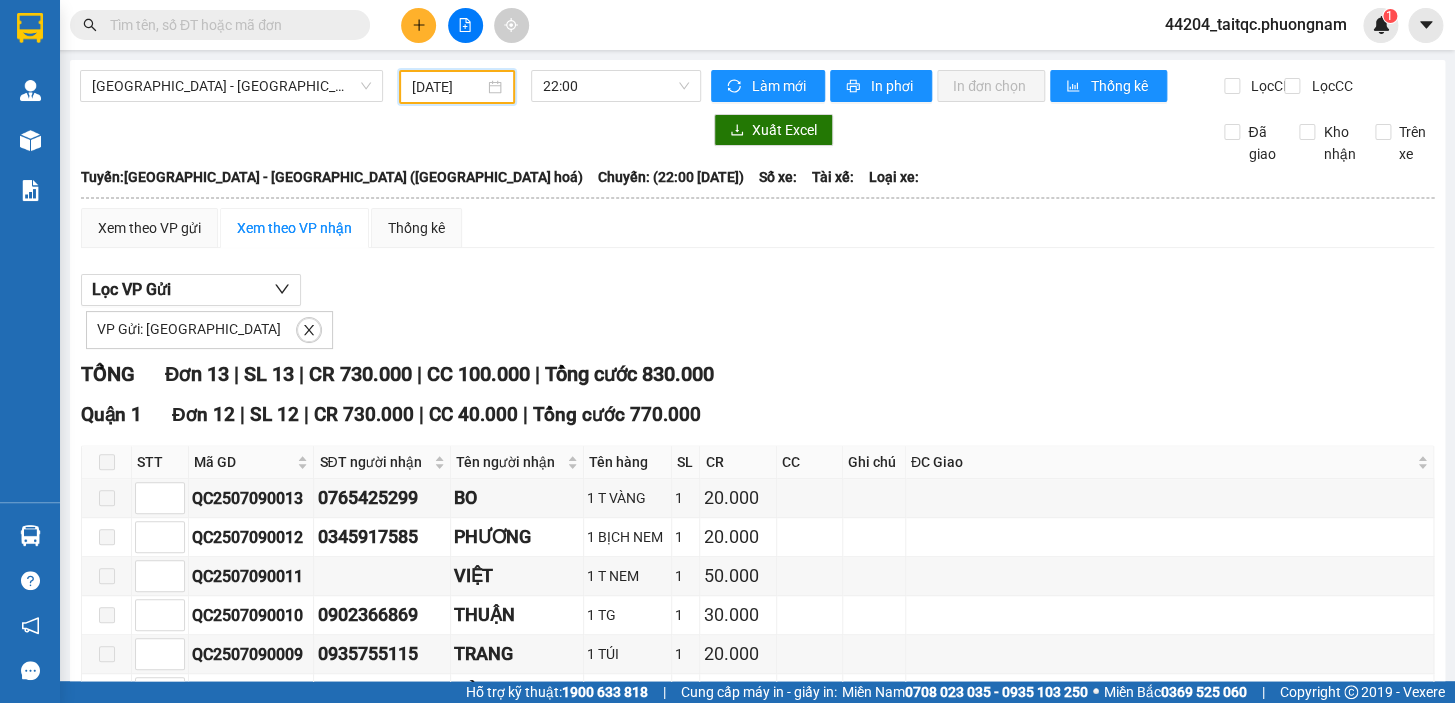 click on "[DATE]" at bounding box center (448, 87) 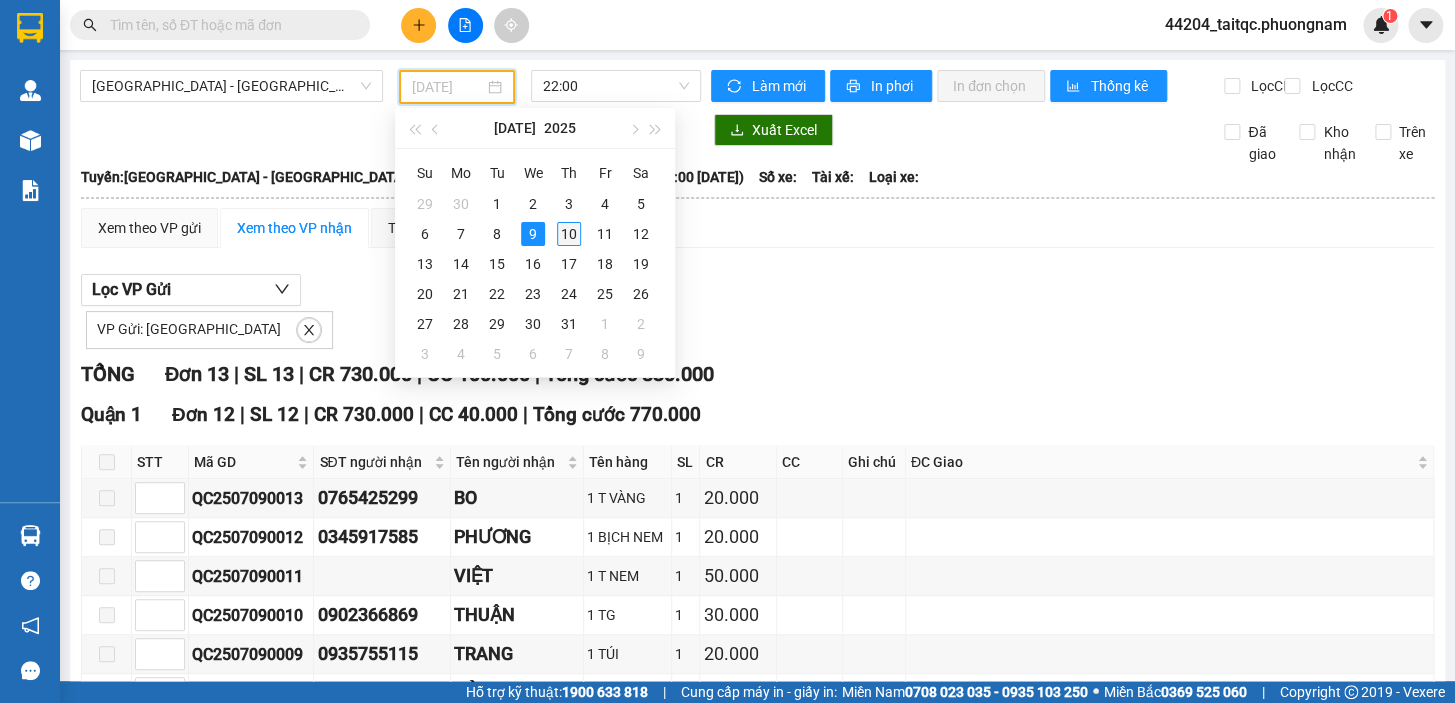 click on "10" at bounding box center [569, 234] 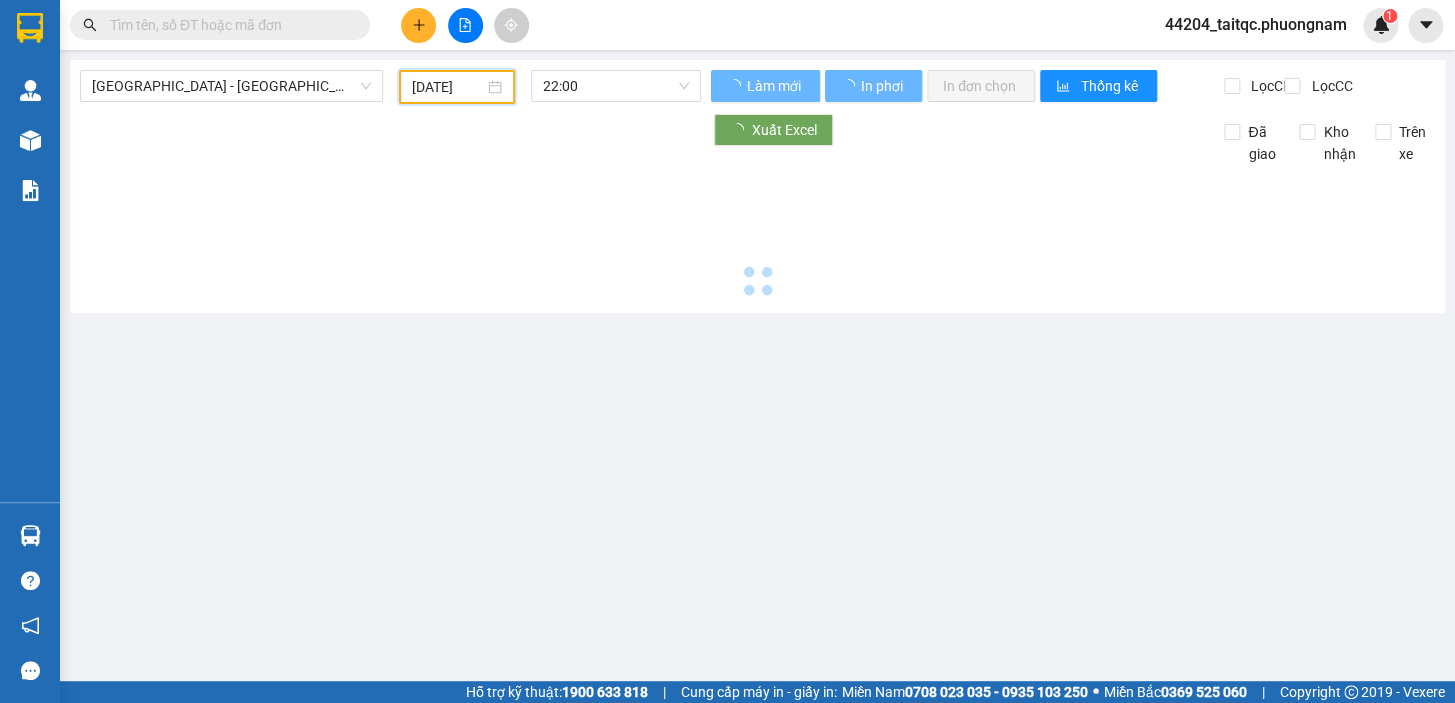 type on "[DATE]" 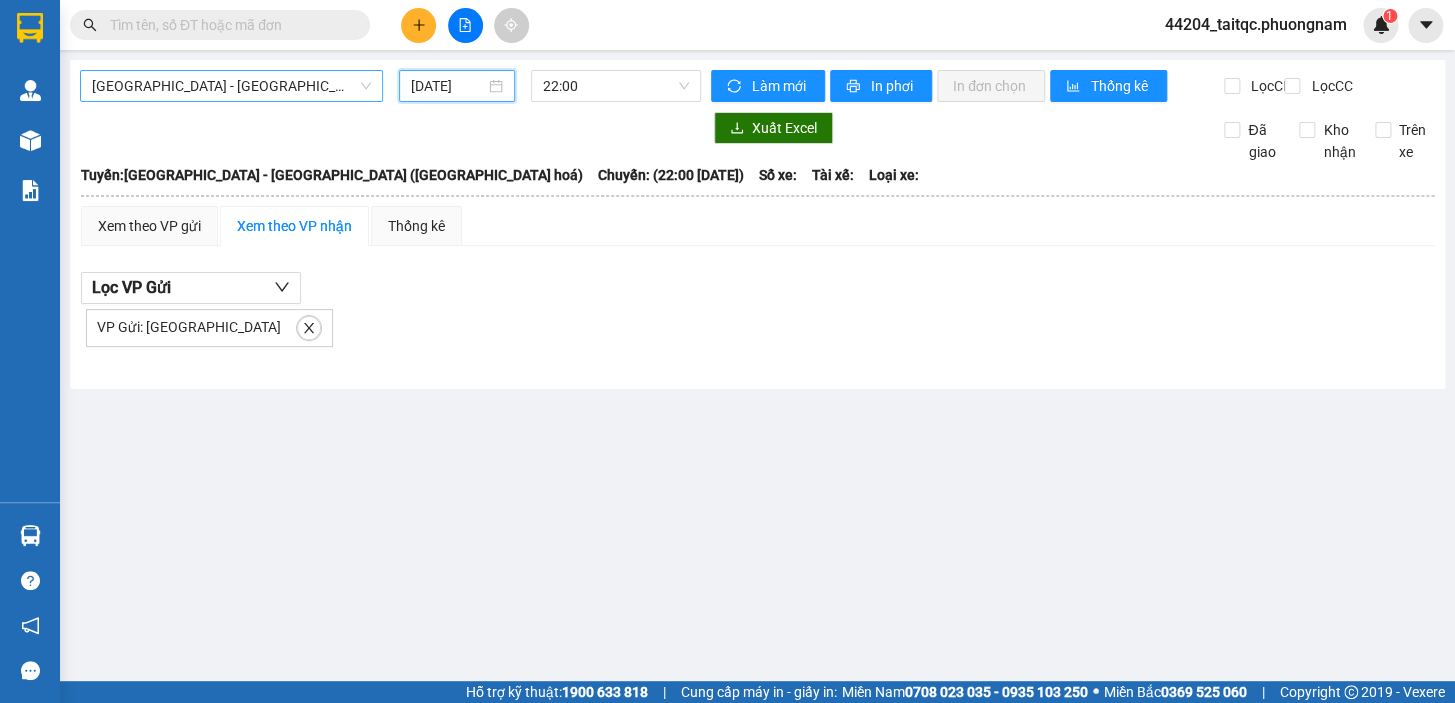 click on "[GEOGRAPHIC_DATA] - [GEOGRAPHIC_DATA] ([GEOGRAPHIC_DATA] hoá)" at bounding box center (231, 86) 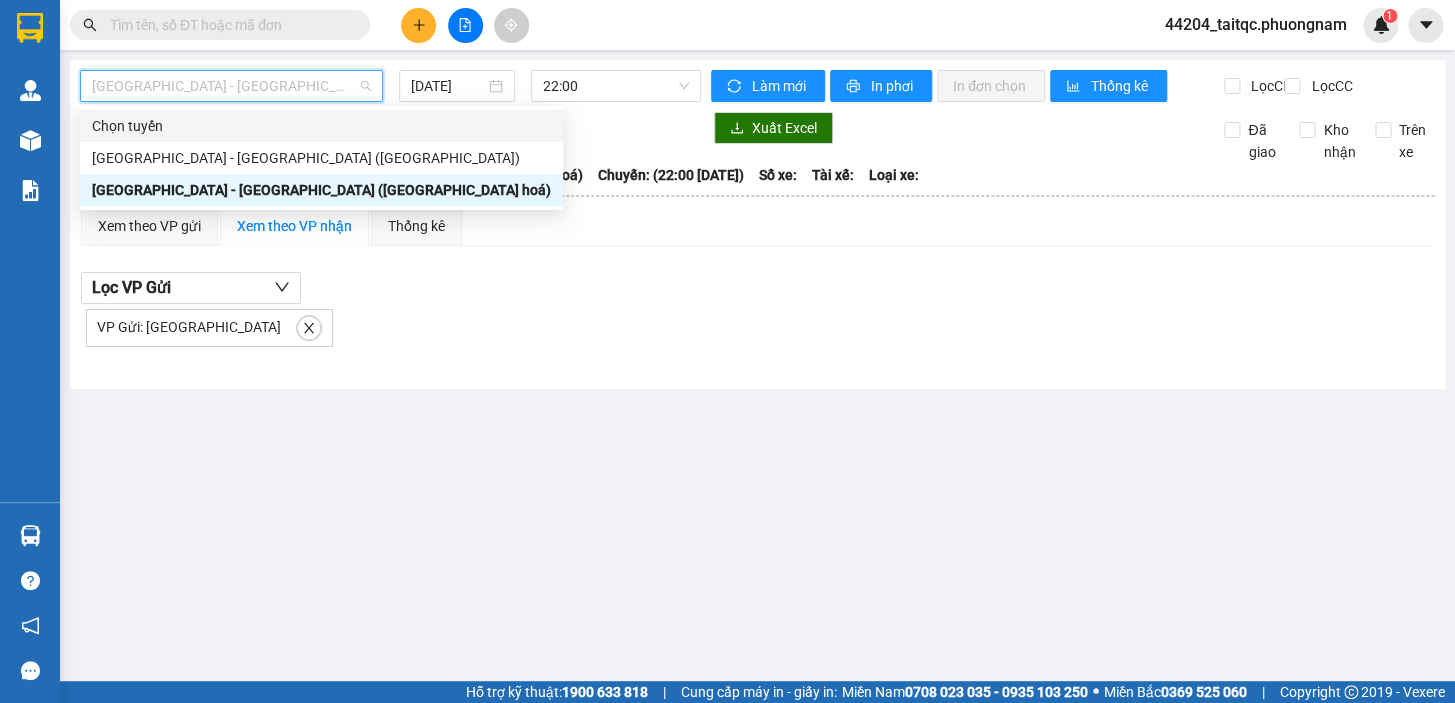click at bounding box center [390, 128] 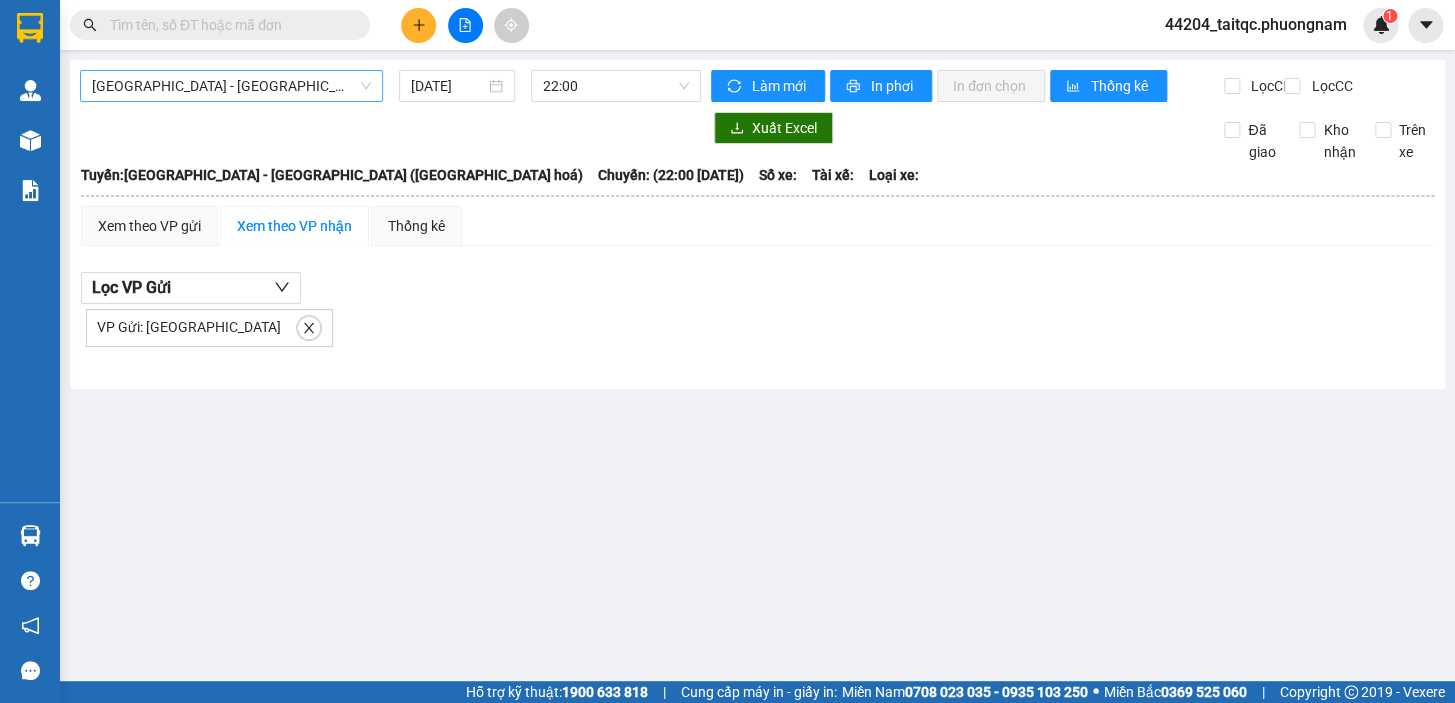 click on "[GEOGRAPHIC_DATA] - [GEOGRAPHIC_DATA] ([GEOGRAPHIC_DATA] hoá)" at bounding box center [231, 86] 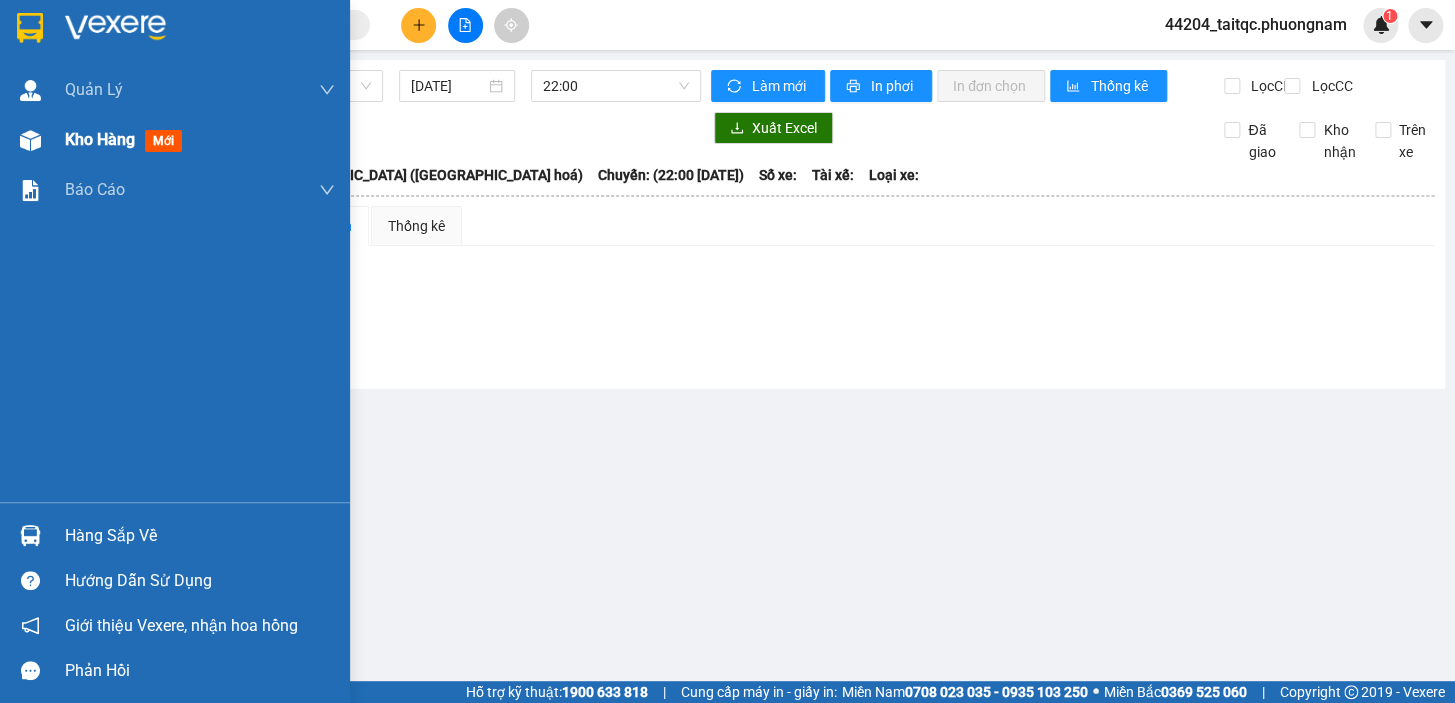 click at bounding box center (30, 140) 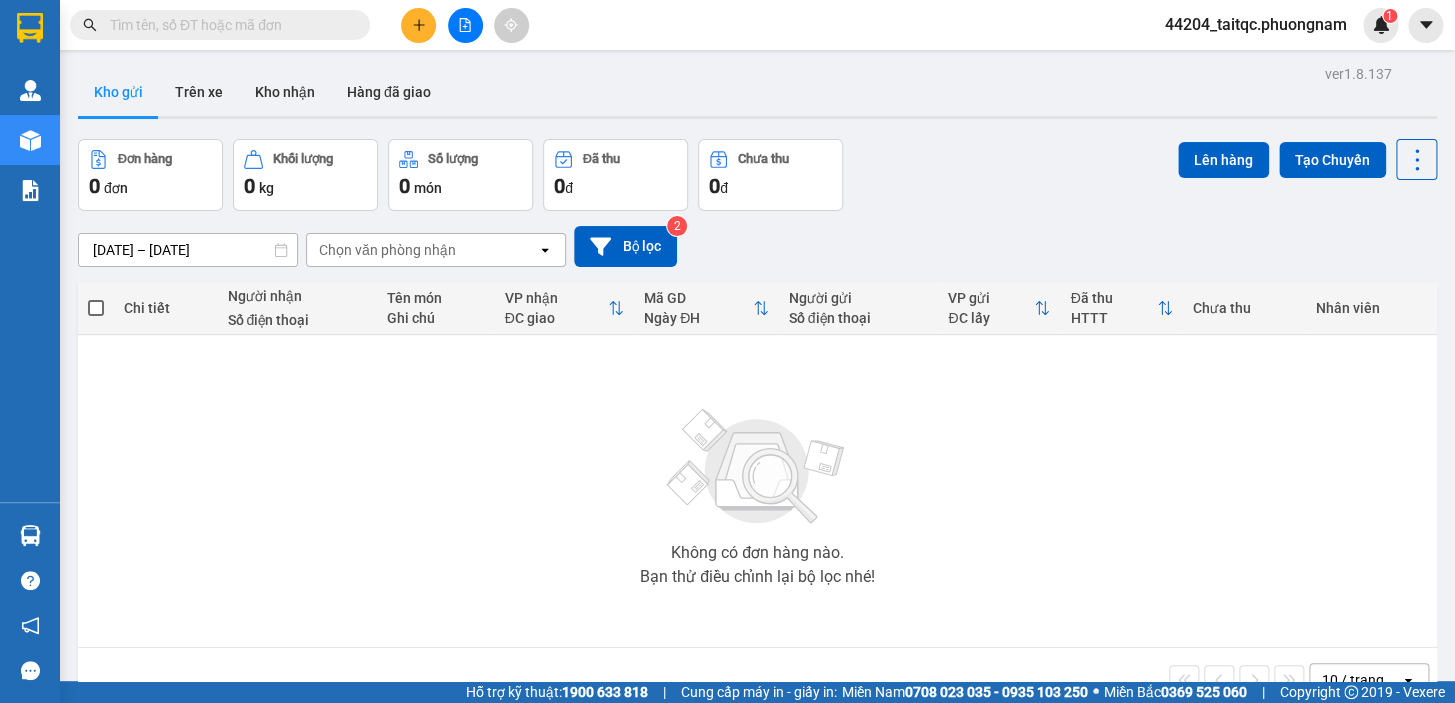 click at bounding box center (465, 25) 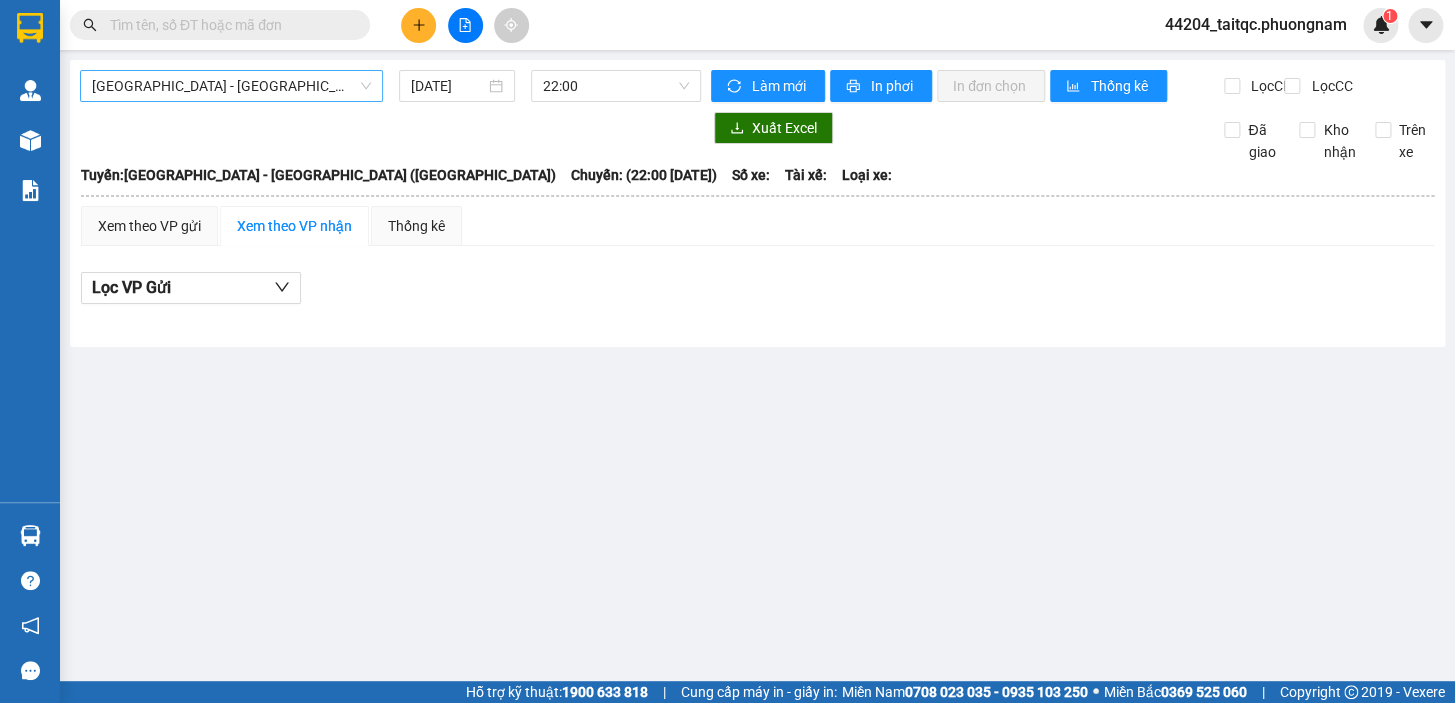 click on "[GEOGRAPHIC_DATA] - [GEOGRAPHIC_DATA] ([GEOGRAPHIC_DATA])" at bounding box center [231, 86] 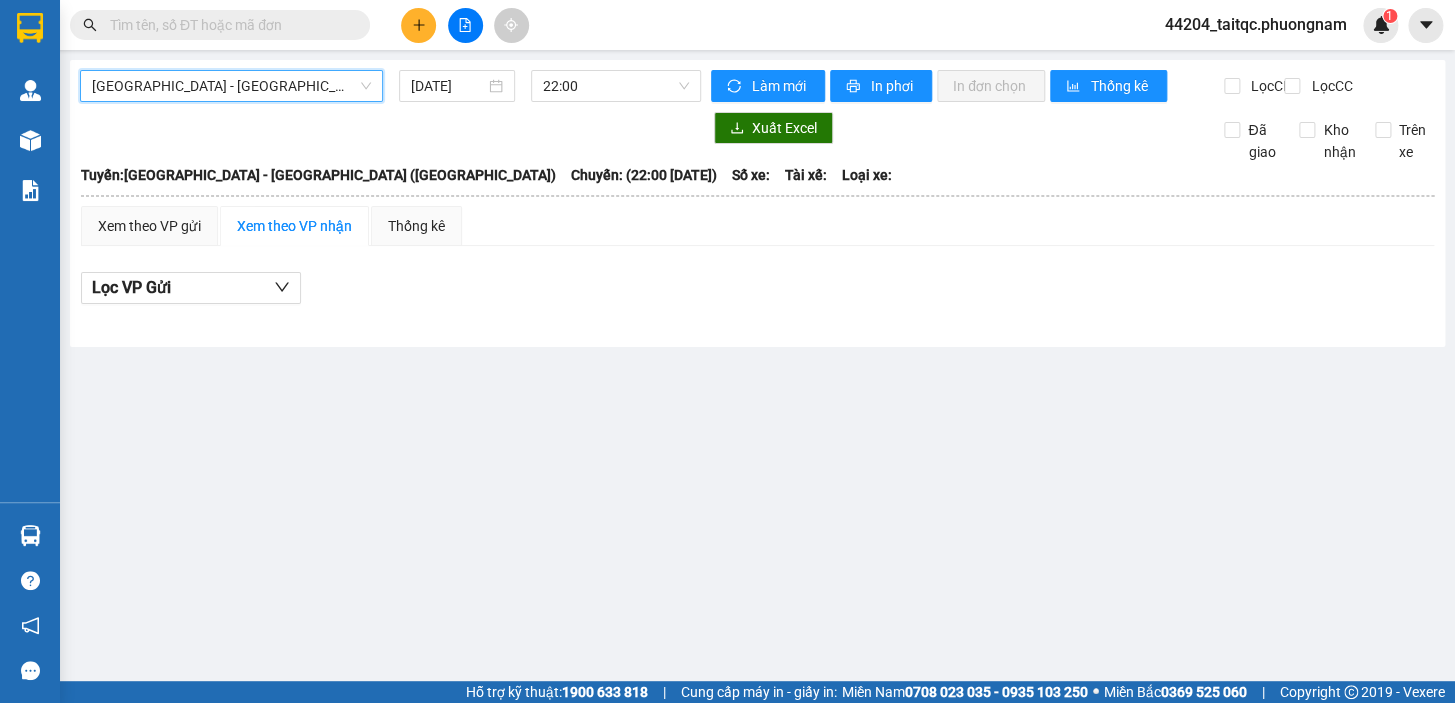 click on "[GEOGRAPHIC_DATA] - [GEOGRAPHIC_DATA] ([GEOGRAPHIC_DATA])" at bounding box center [231, 86] 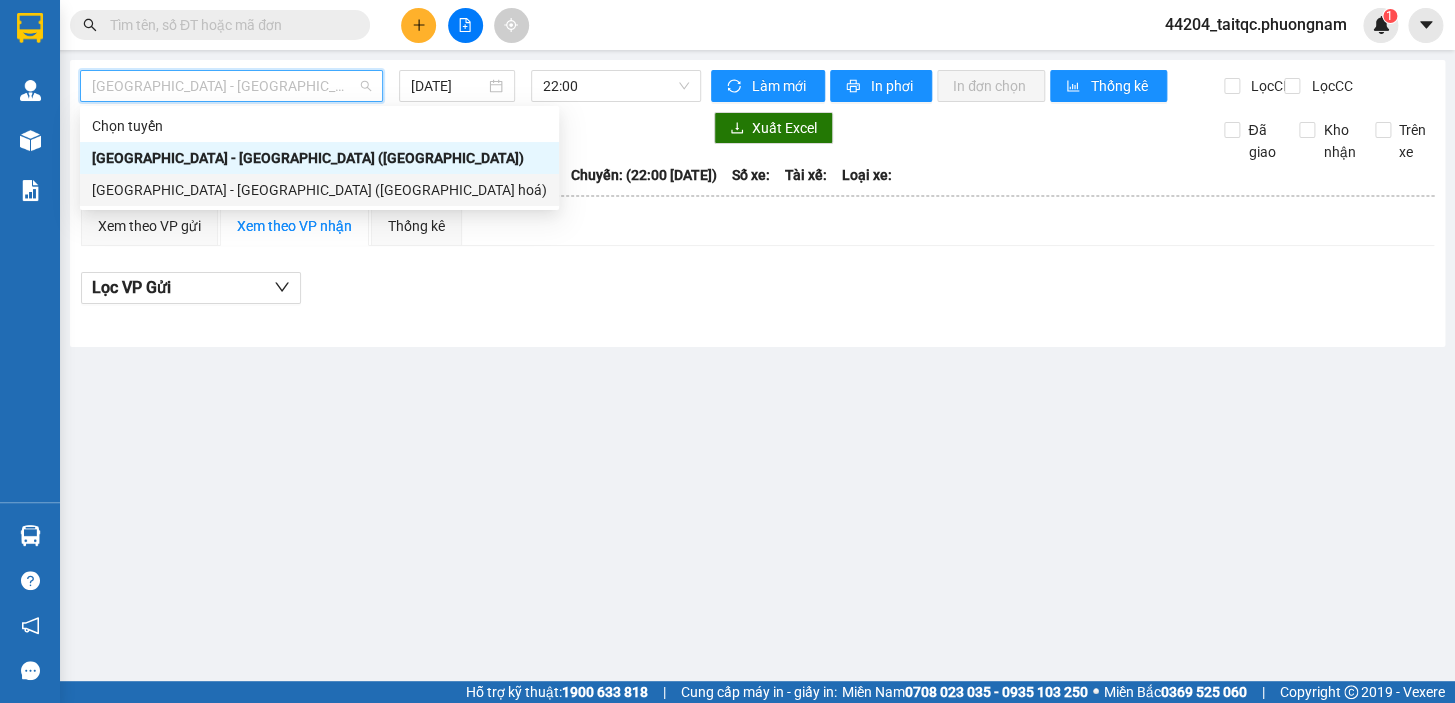 click on "[GEOGRAPHIC_DATA] - [GEOGRAPHIC_DATA] ([GEOGRAPHIC_DATA] hoá)" at bounding box center [319, 190] 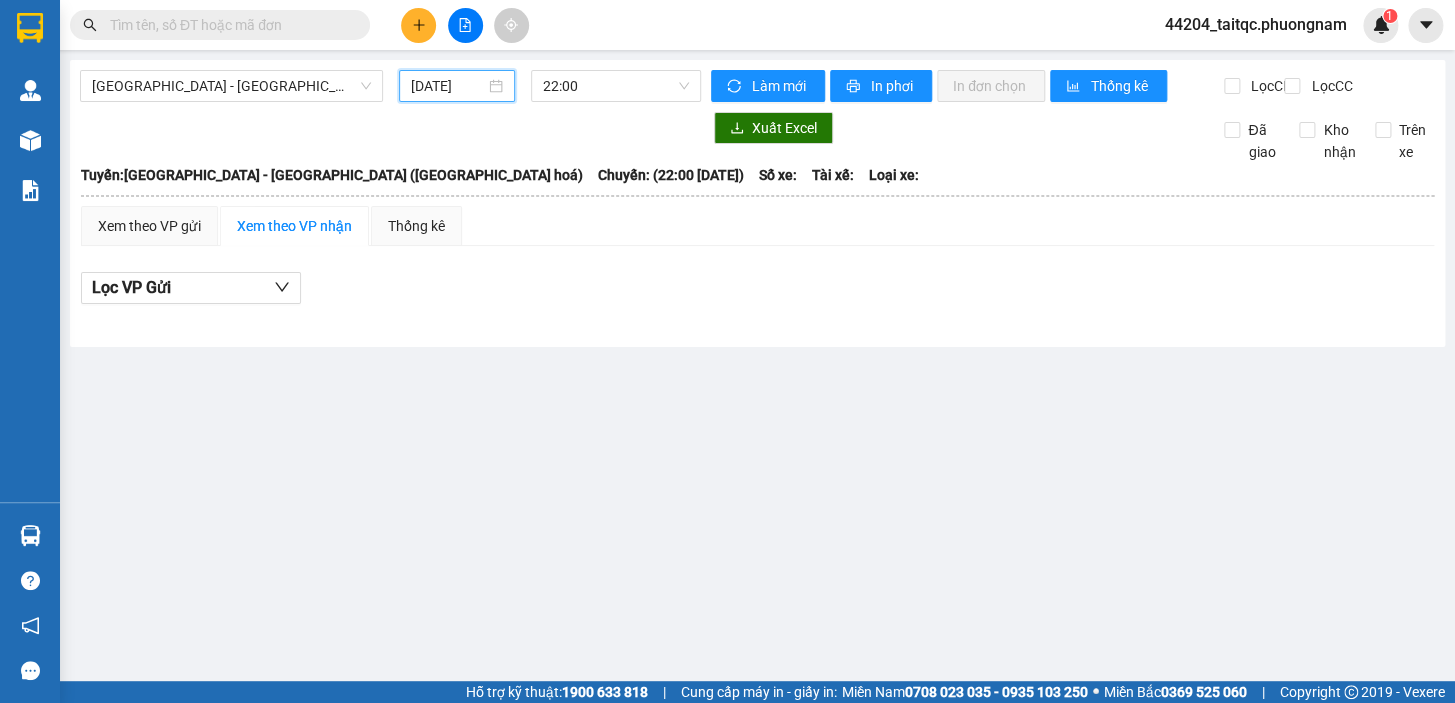 click on "[DATE]" at bounding box center (448, 86) 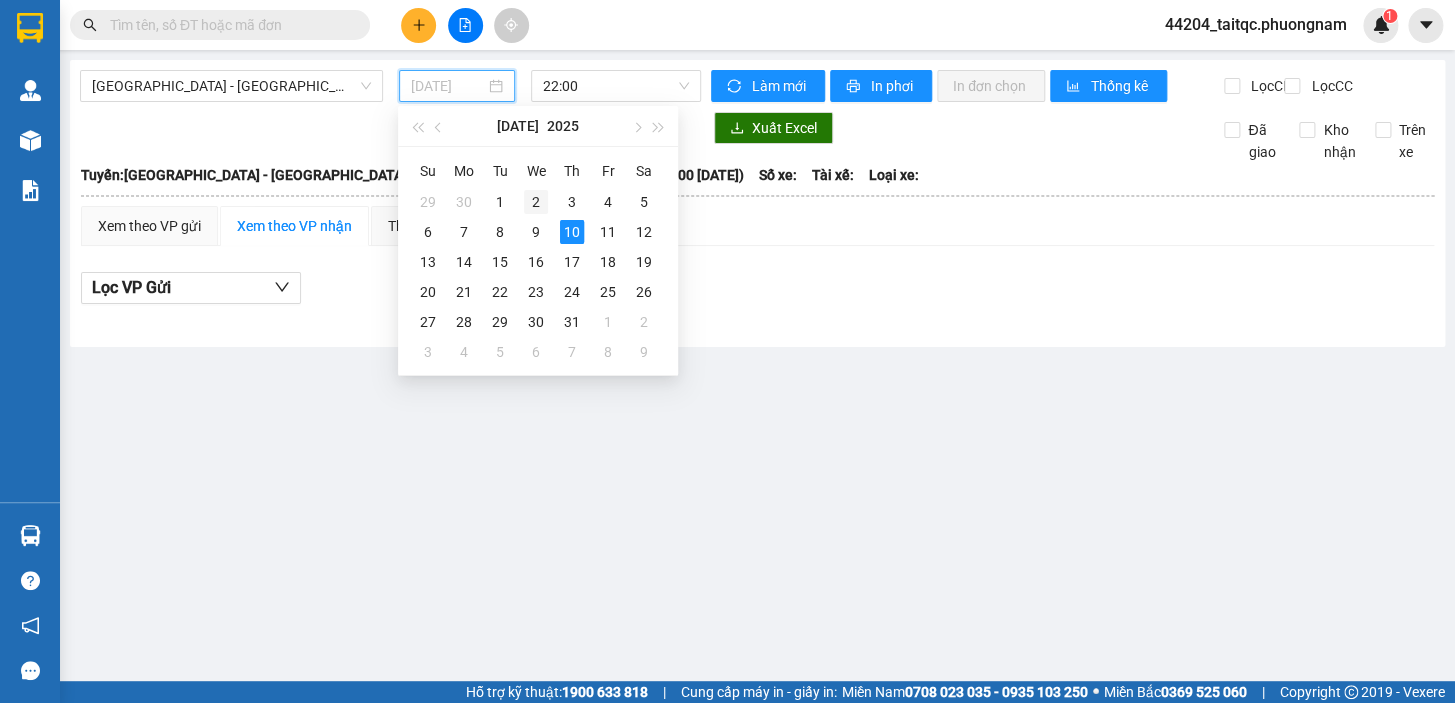 click on "2" at bounding box center [536, 202] 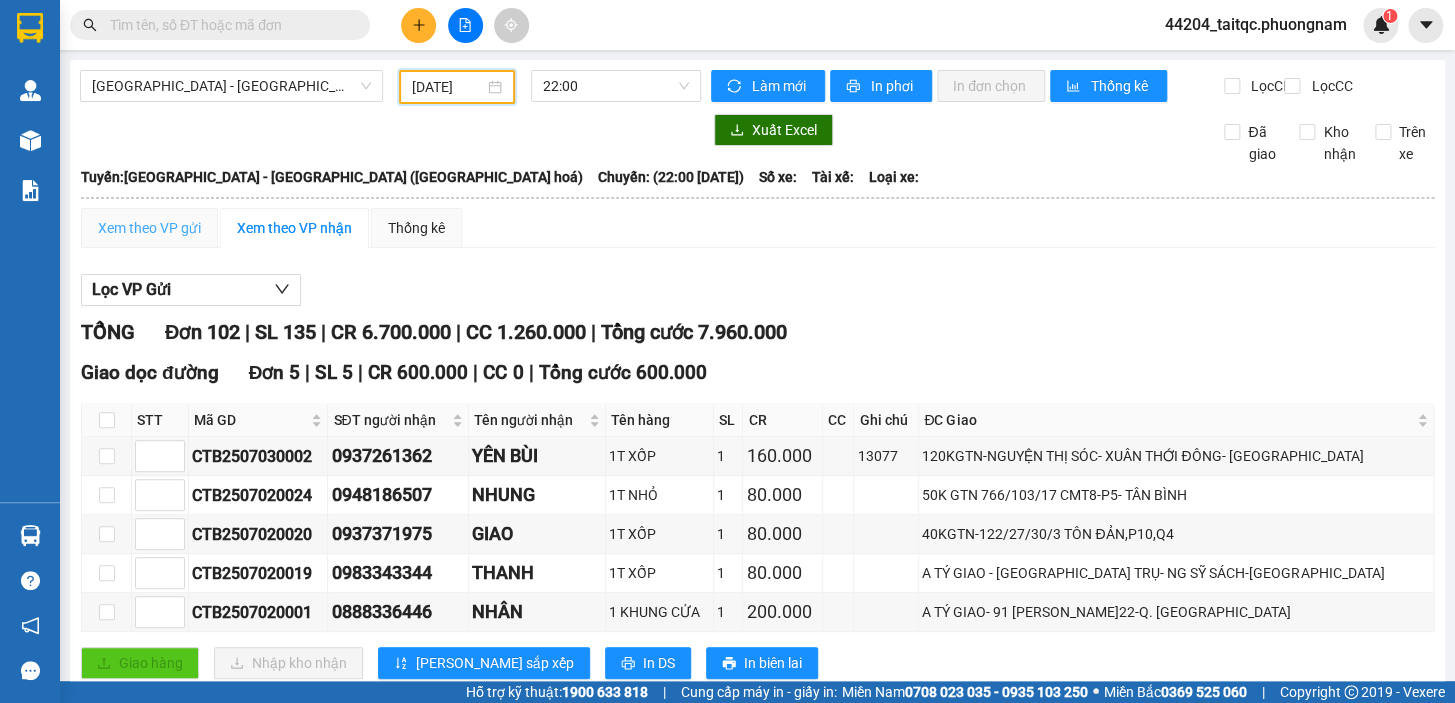 click on "Xem theo VP gửi" at bounding box center (149, 228) 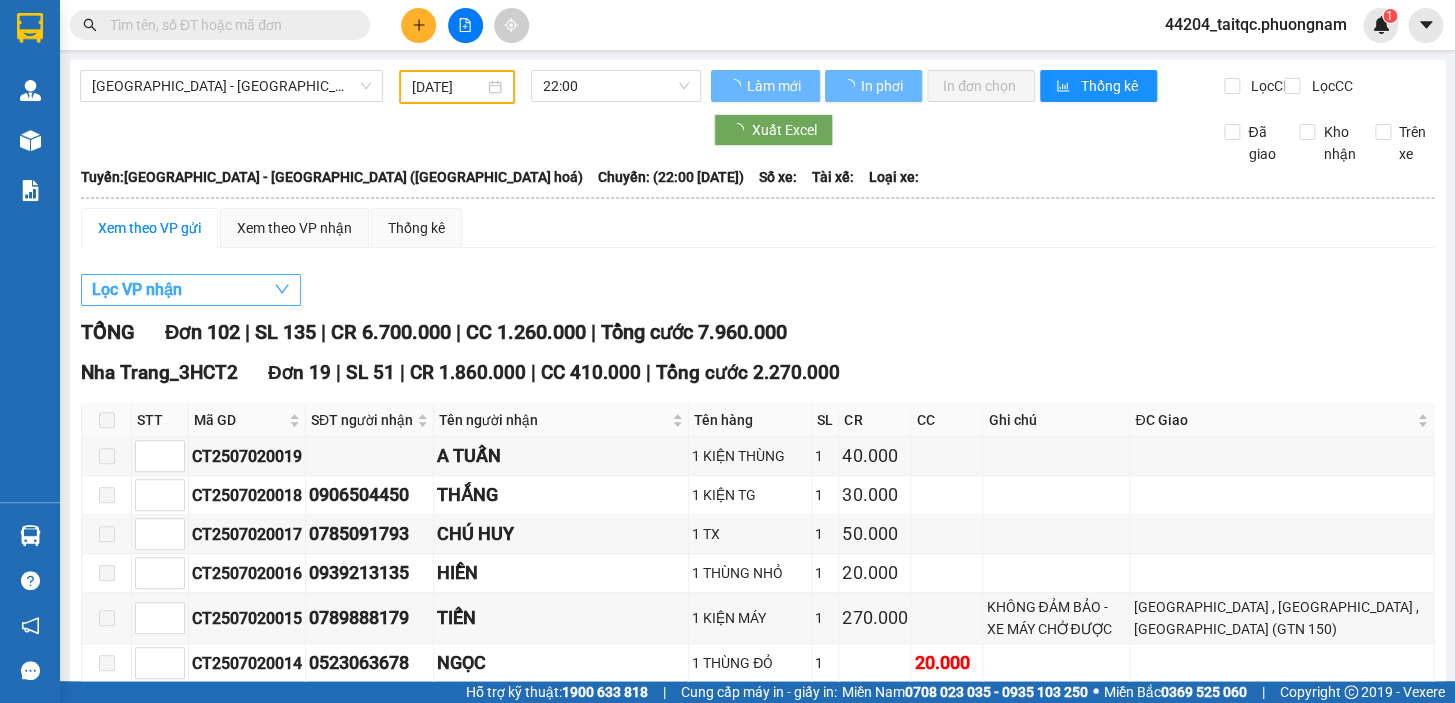 click on "Lọc VP nhận" at bounding box center (191, 290) 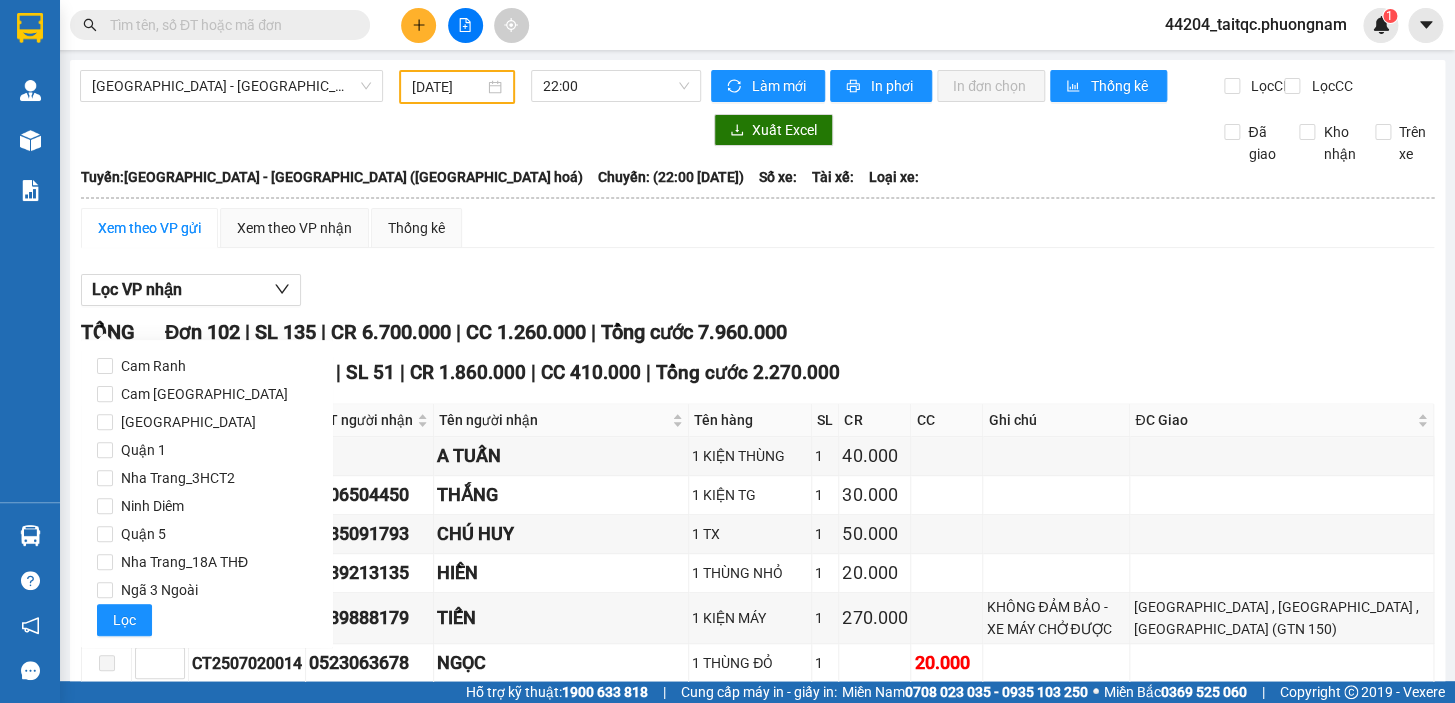 click on "Xem theo VP gửi" at bounding box center (149, 228) 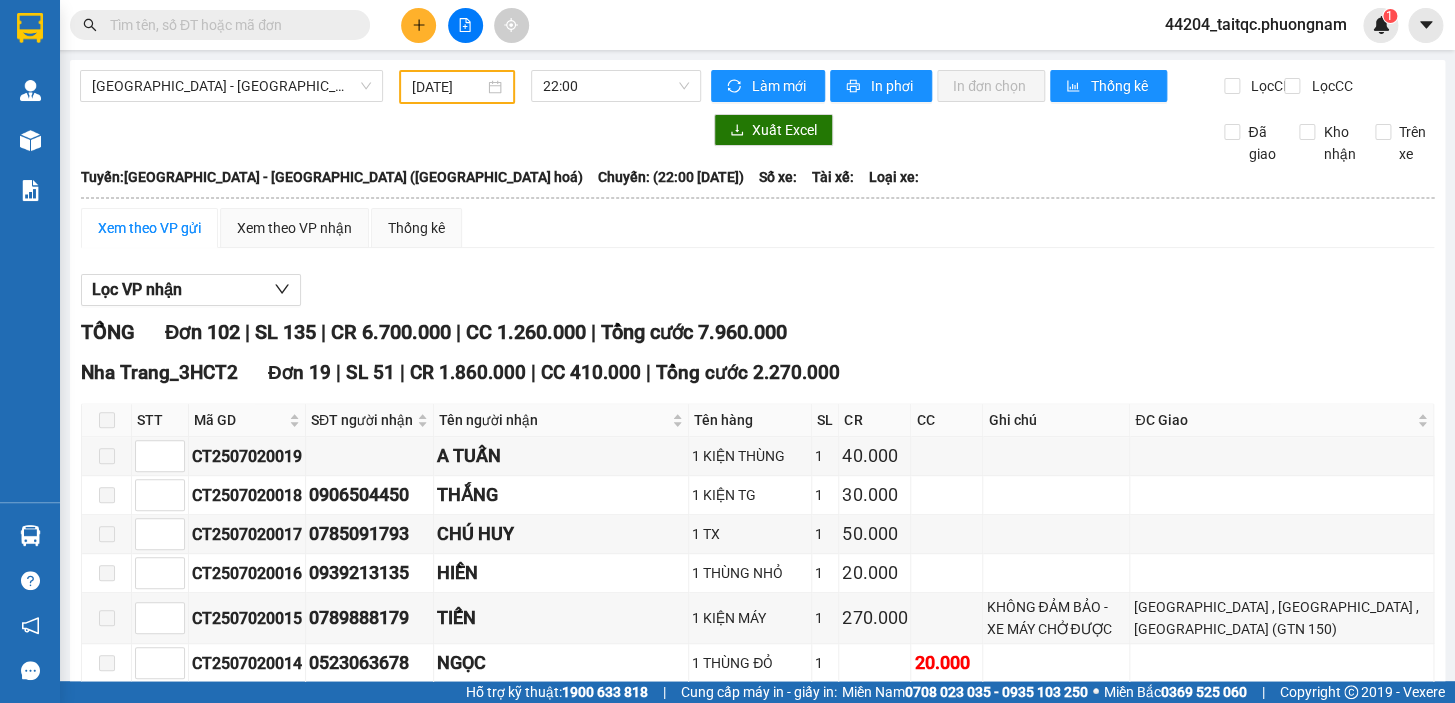 click on "Xem theo VP gửi" at bounding box center [149, 228] 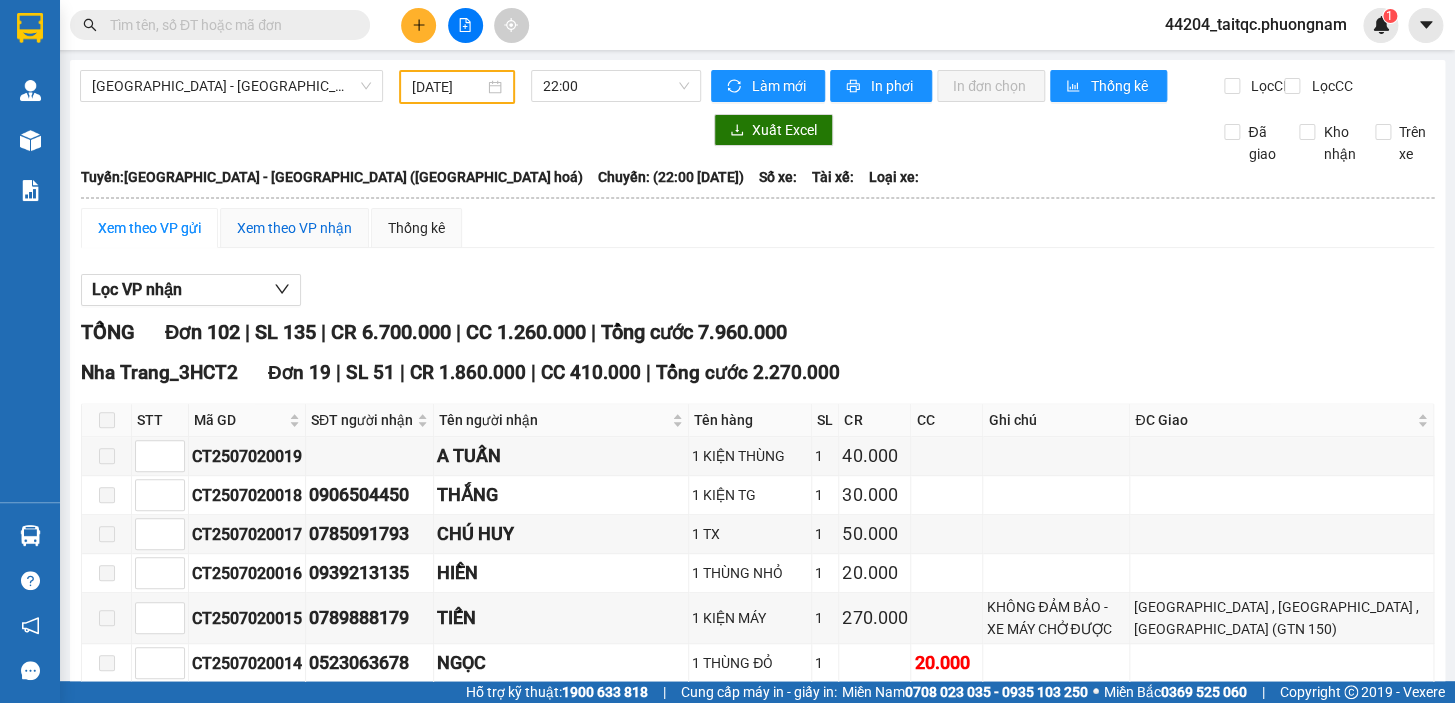 click on "Xem theo VP nhận" at bounding box center (294, 228) 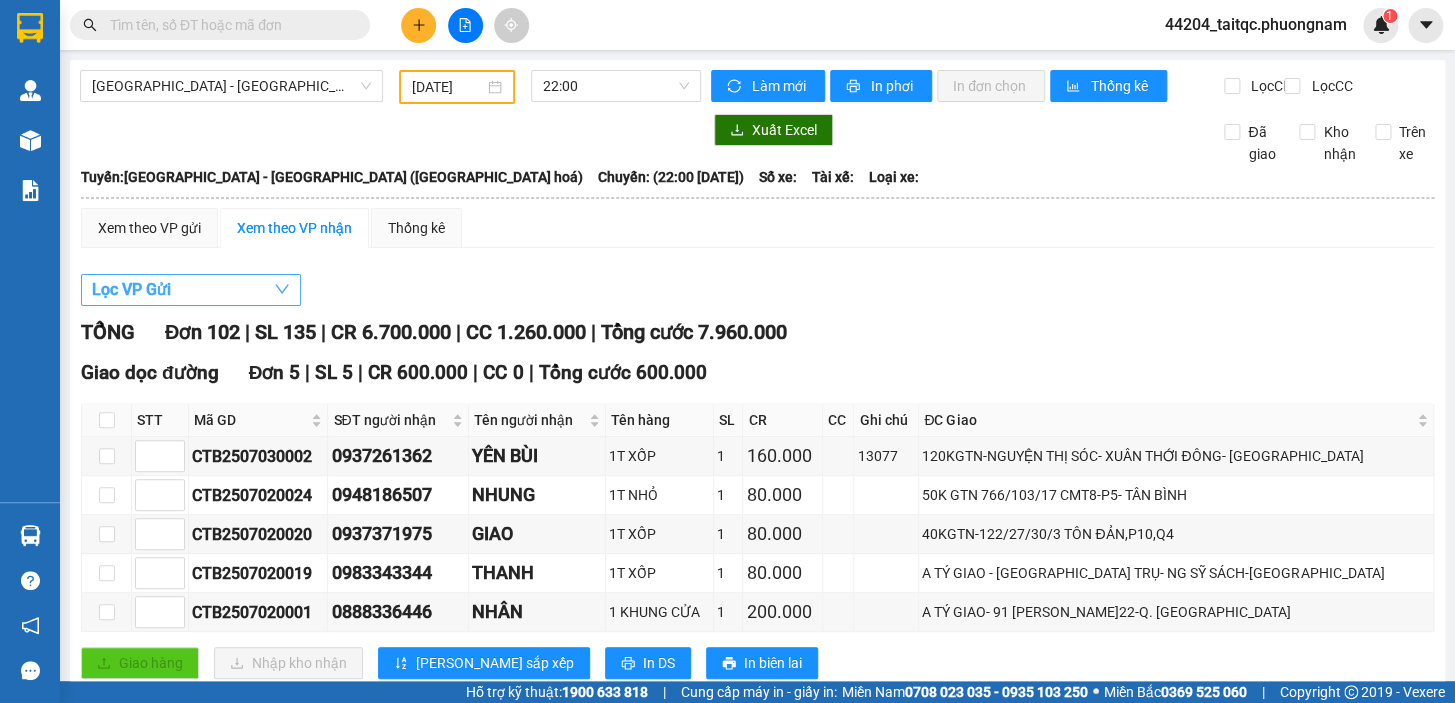 click on "Lọc VP Gửi" at bounding box center [191, 290] 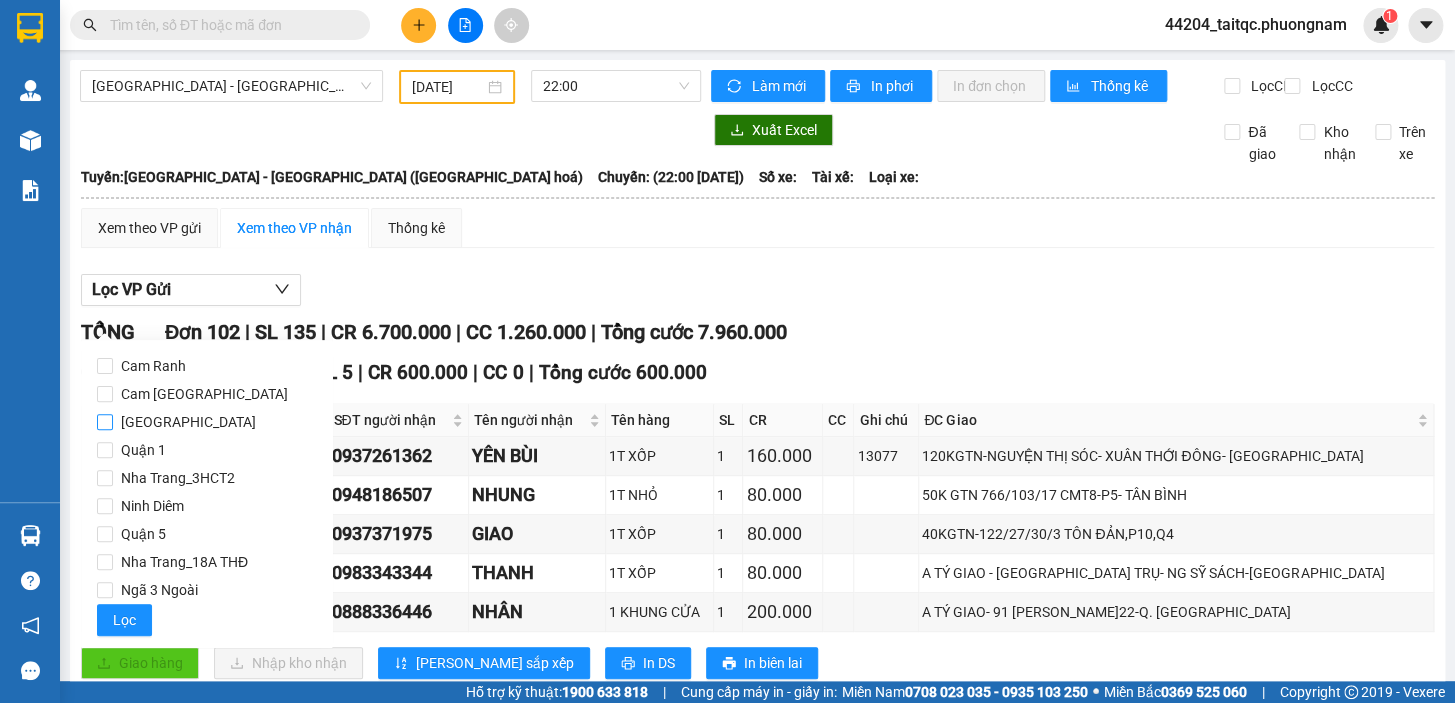 click on "[GEOGRAPHIC_DATA]" at bounding box center [188, 422] 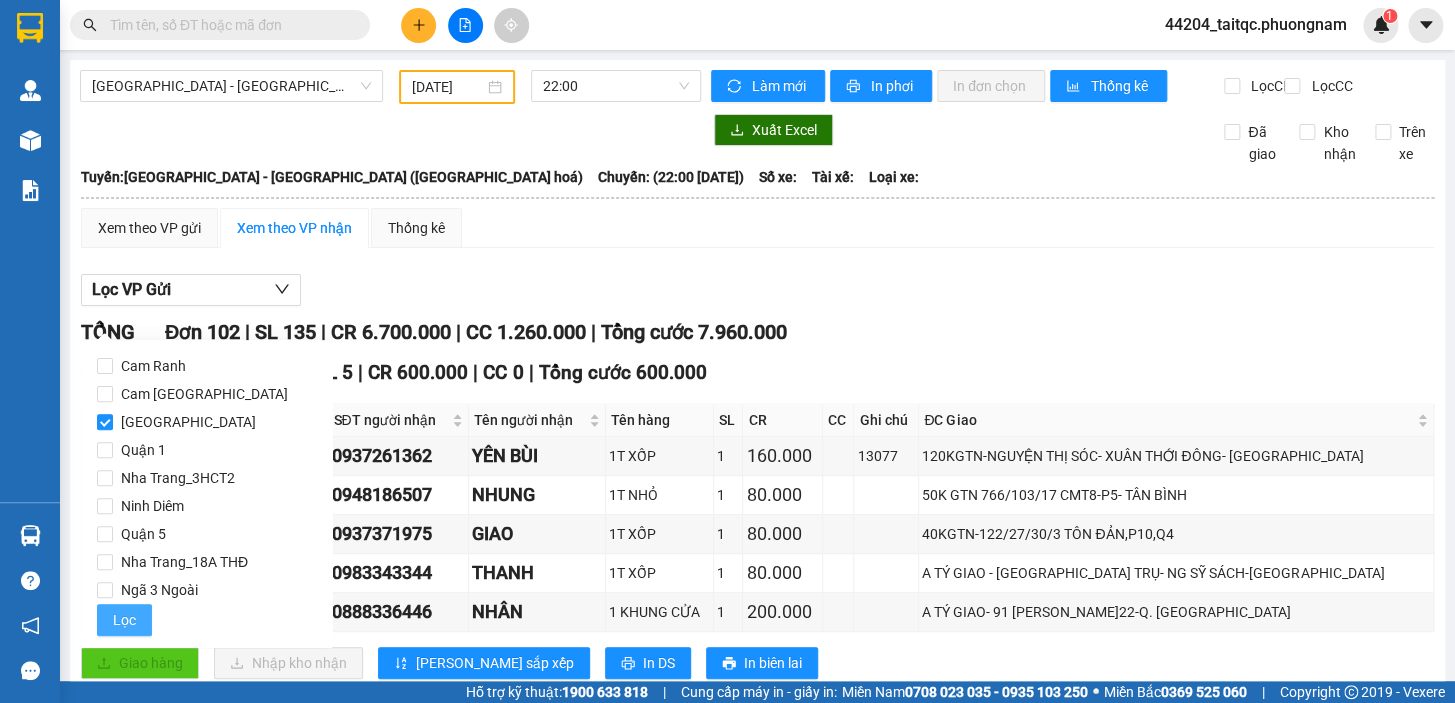 click on "Lọc" at bounding box center (124, 620) 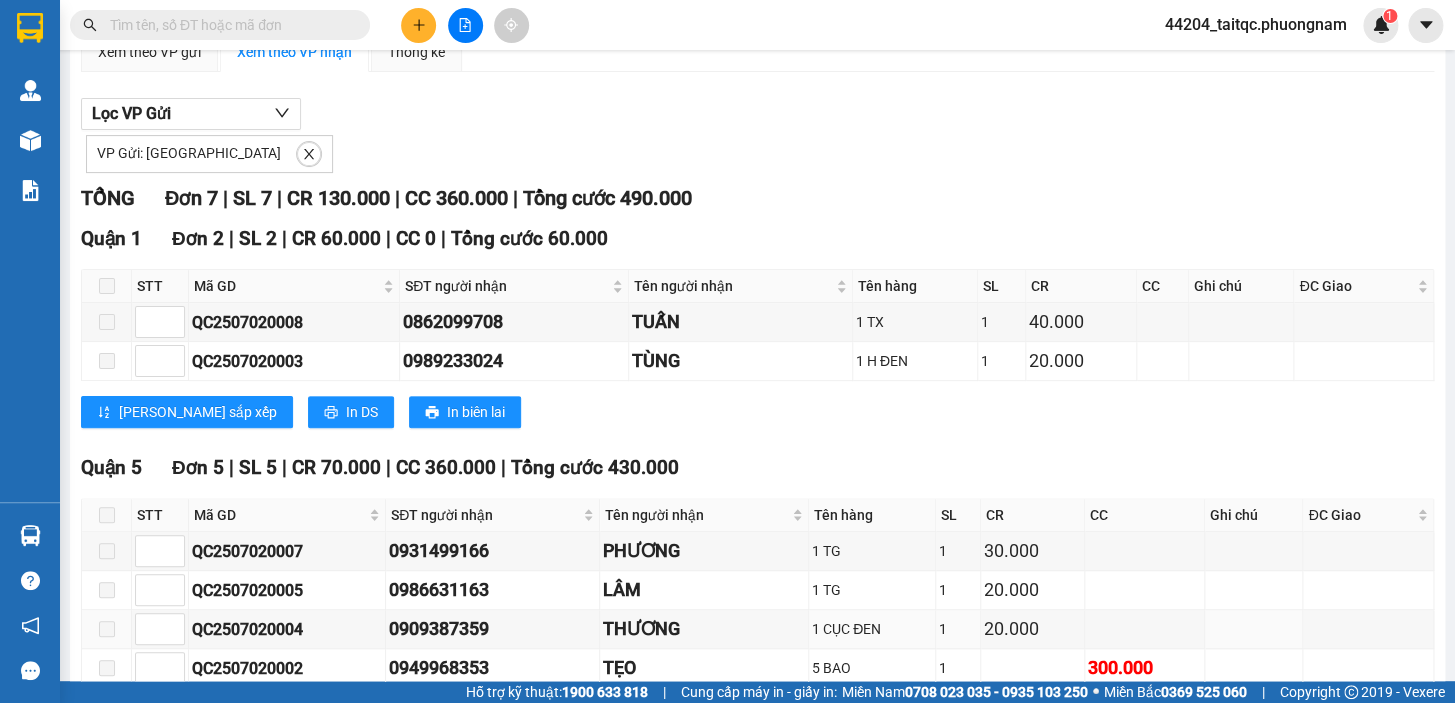 scroll, scrollTop: 0, scrollLeft: 0, axis: both 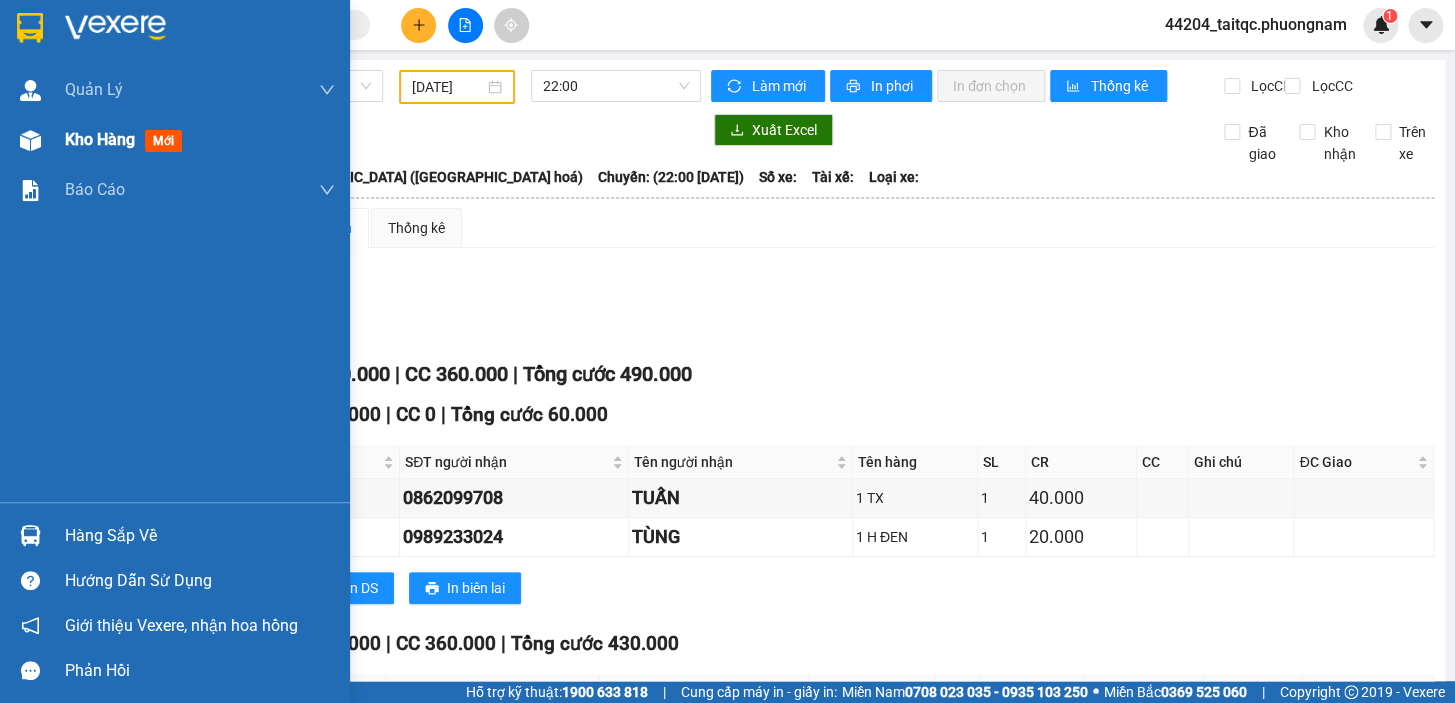 click on "Kho hàng" at bounding box center (100, 139) 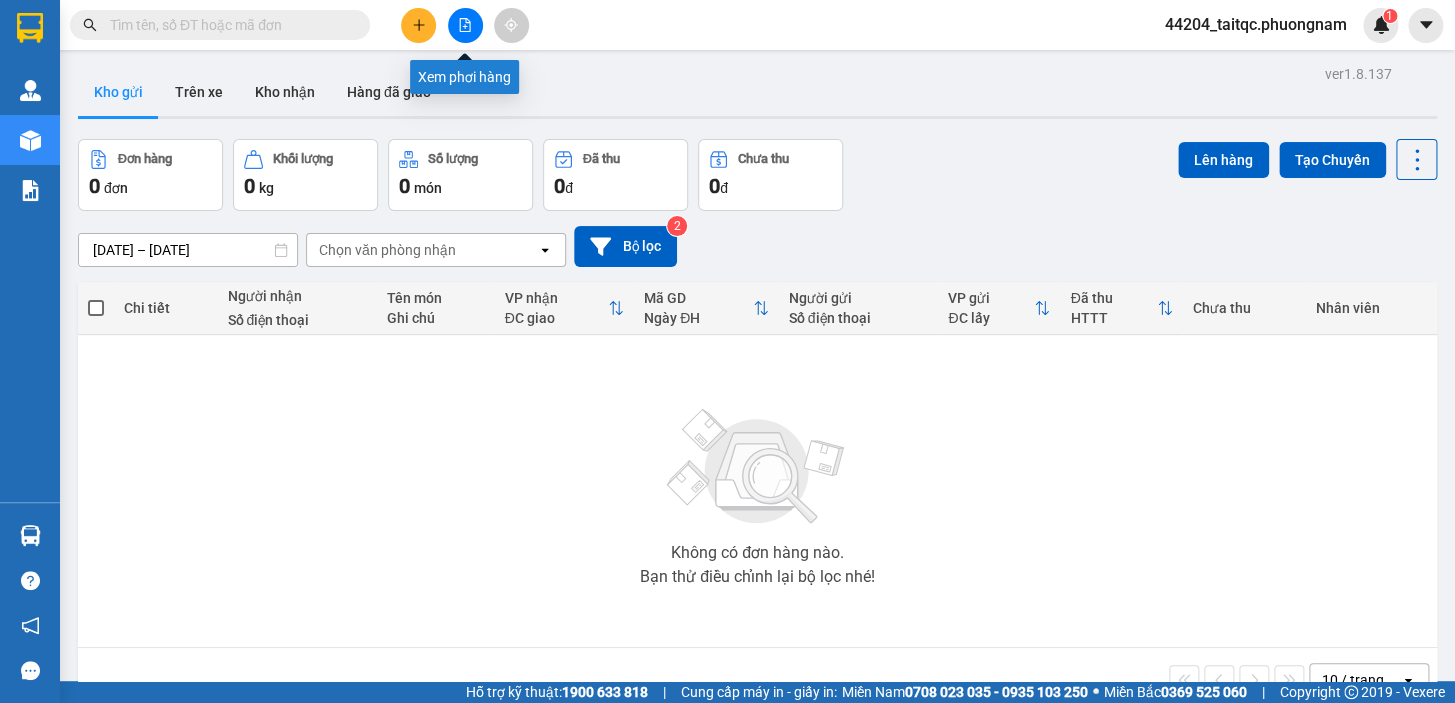 click at bounding box center [465, 25] 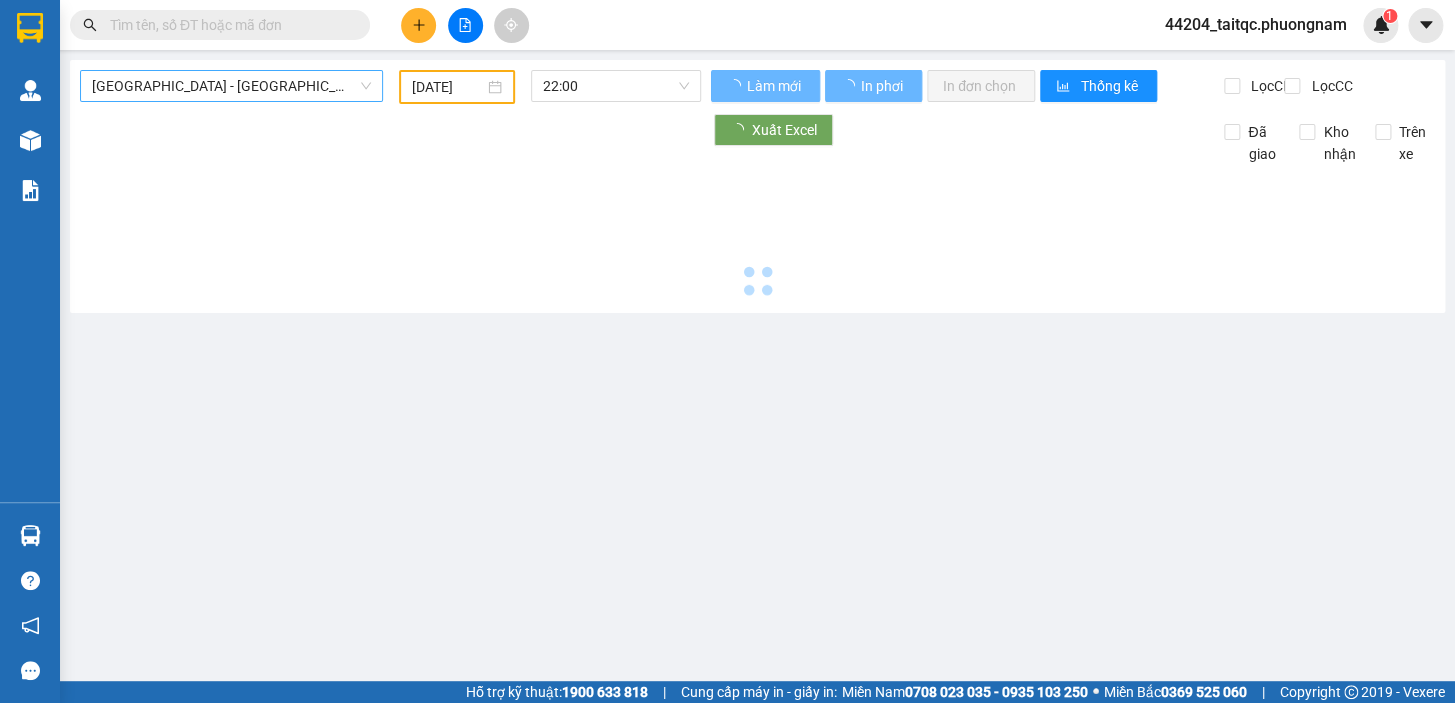 type on "[DATE]" 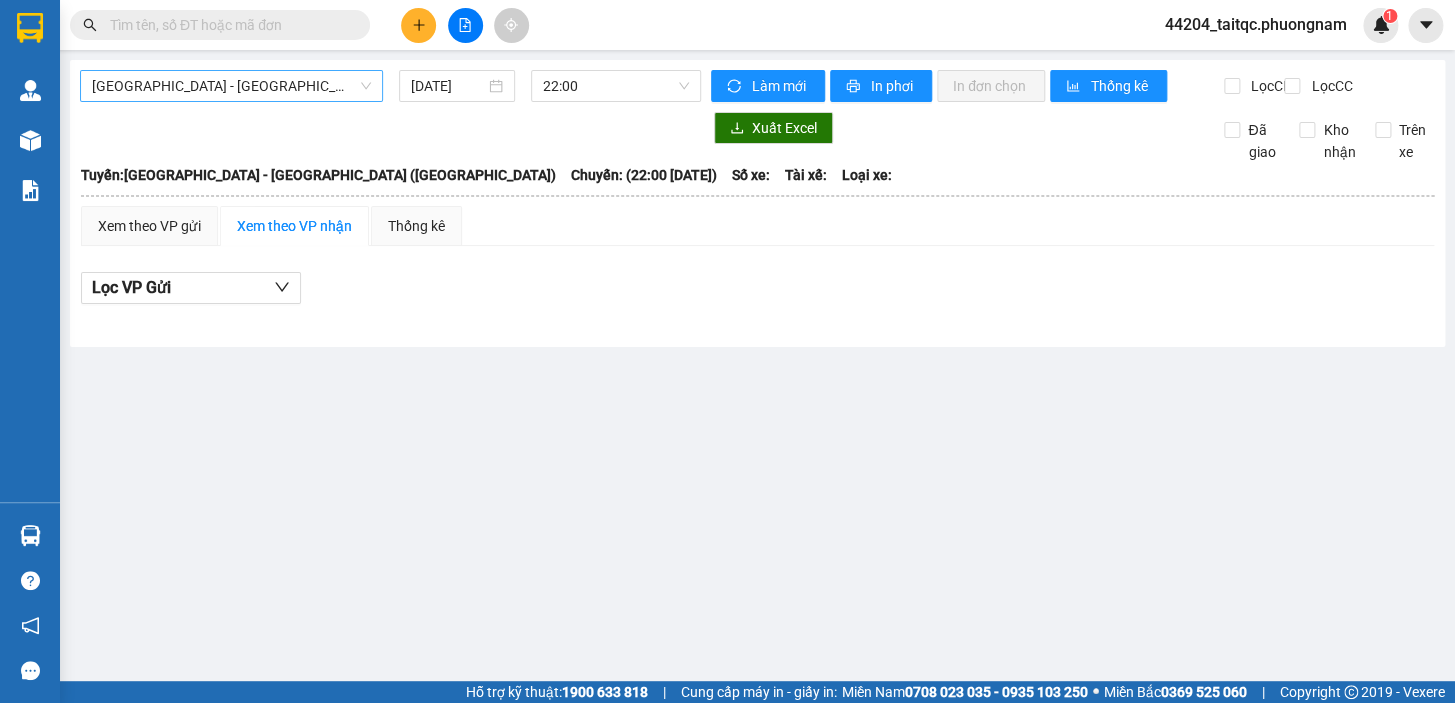 click on "[GEOGRAPHIC_DATA] - [GEOGRAPHIC_DATA] ([GEOGRAPHIC_DATA])" at bounding box center [231, 86] 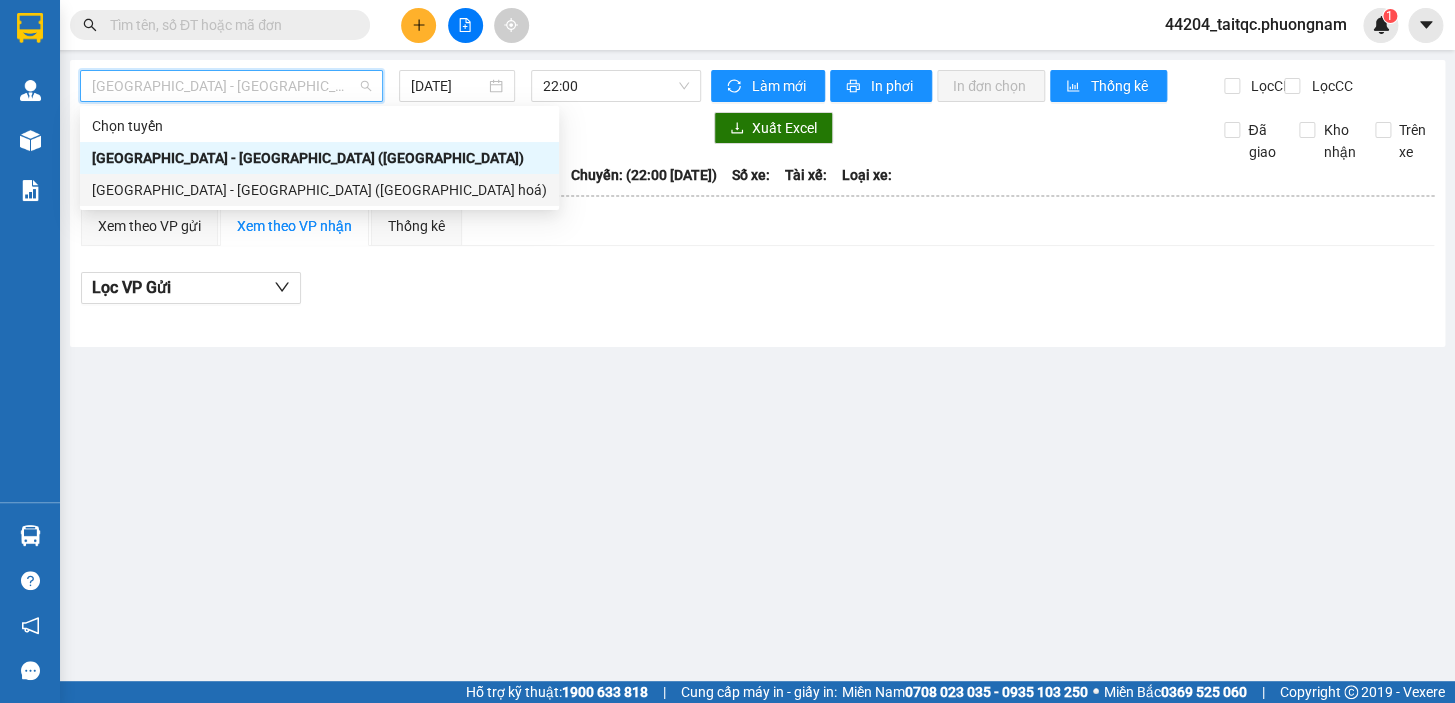 click on "[GEOGRAPHIC_DATA] - [GEOGRAPHIC_DATA] ([GEOGRAPHIC_DATA] hoá)" at bounding box center (319, 190) 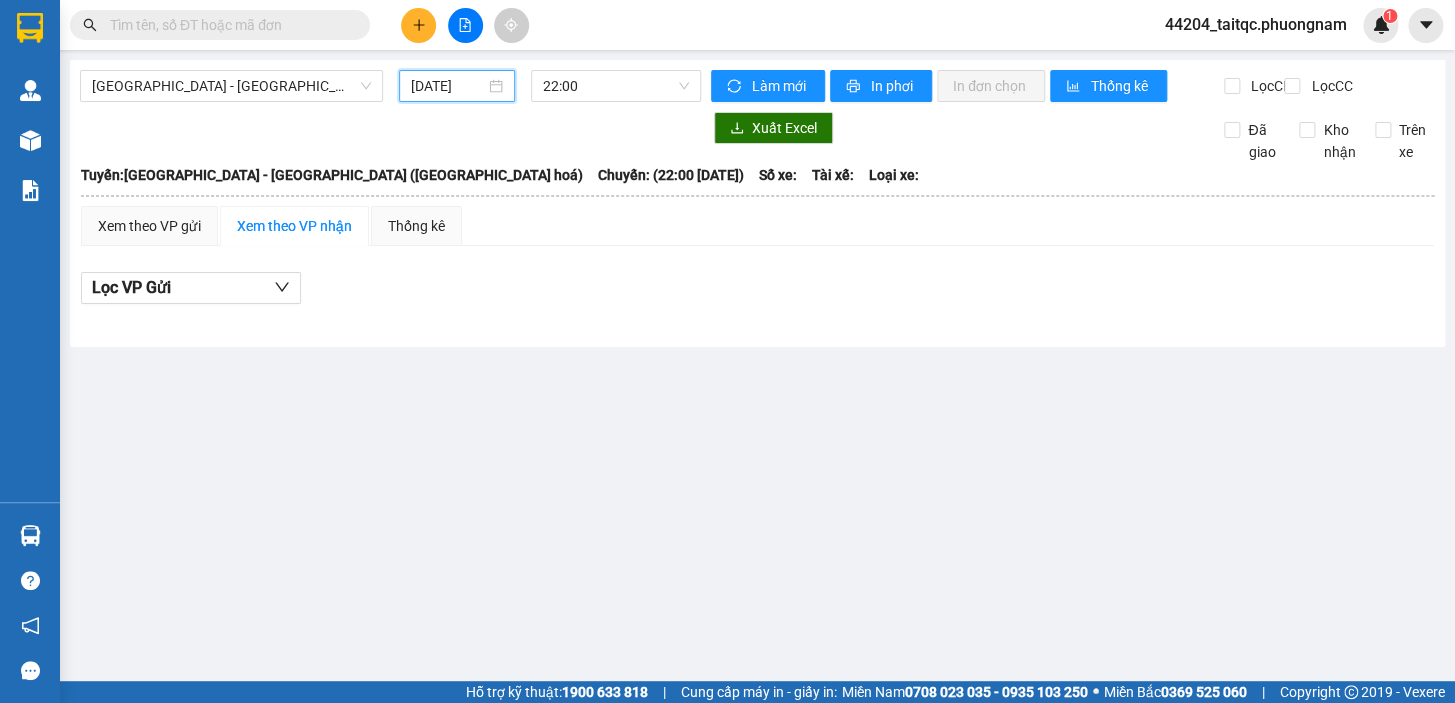 click on "[DATE]" at bounding box center [448, 86] 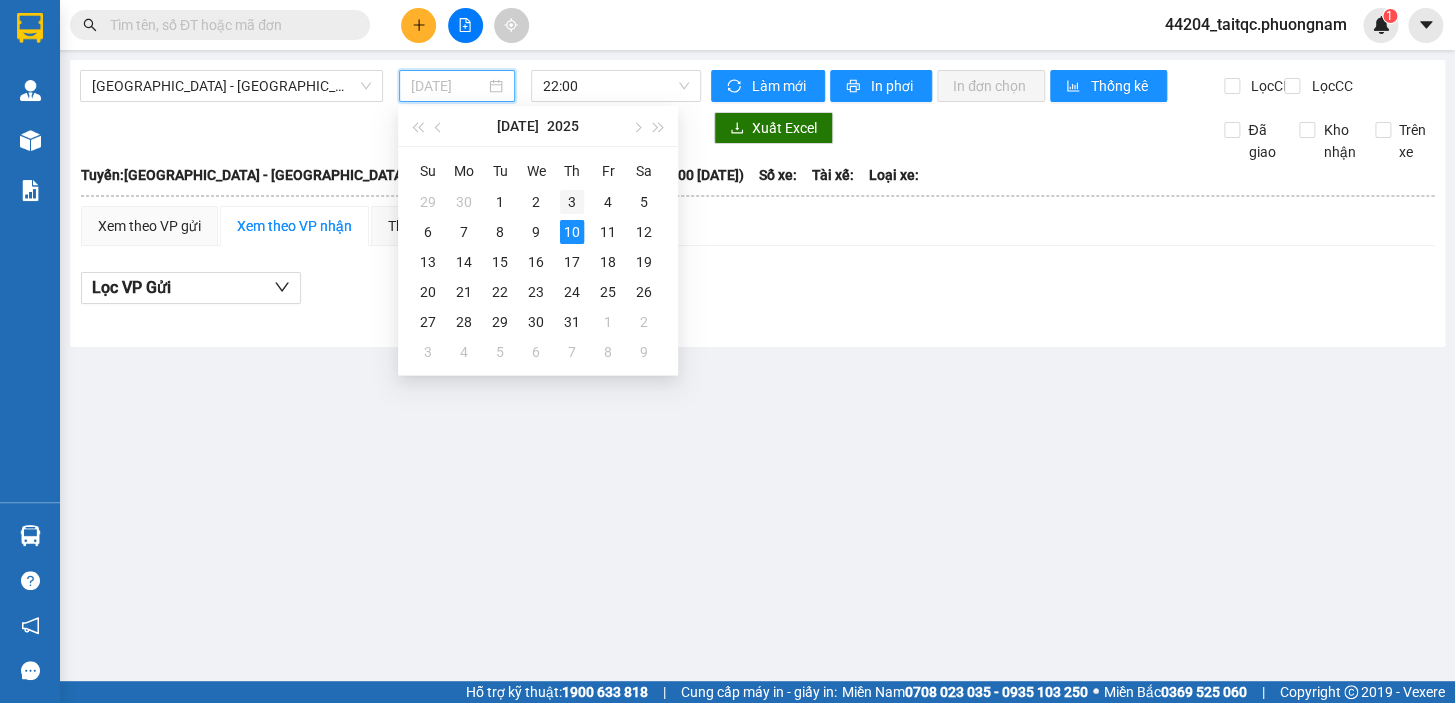 click on "3" at bounding box center (572, 202) 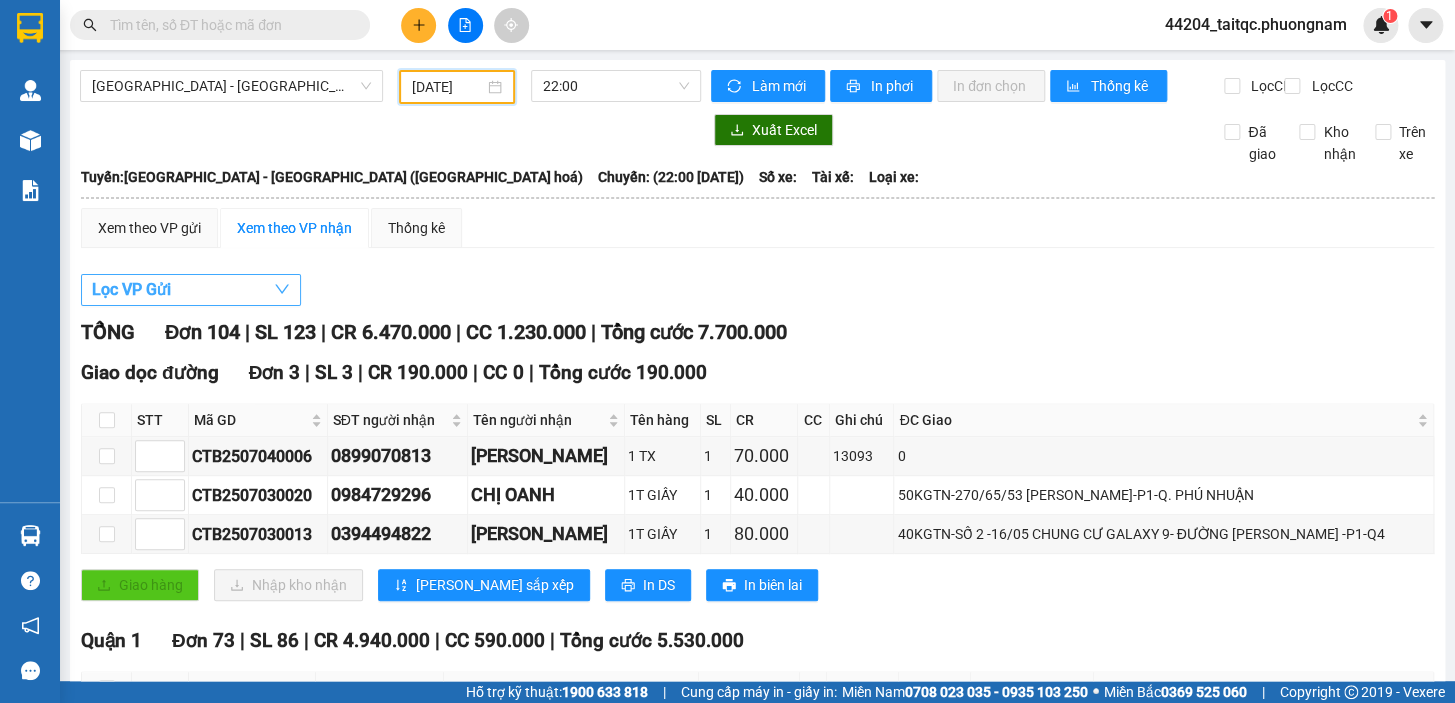 click on "Lọc VP Gửi" at bounding box center (131, 289) 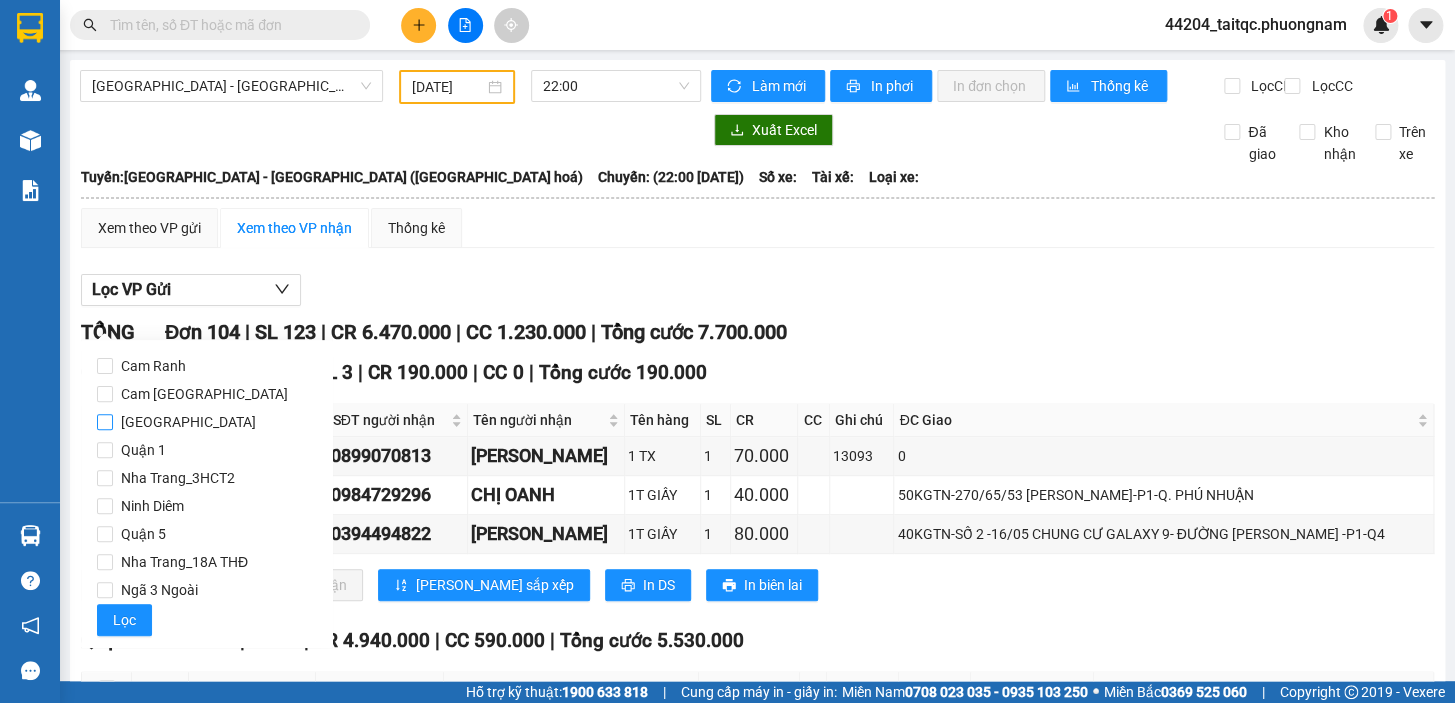 click on "[GEOGRAPHIC_DATA]" at bounding box center [188, 422] 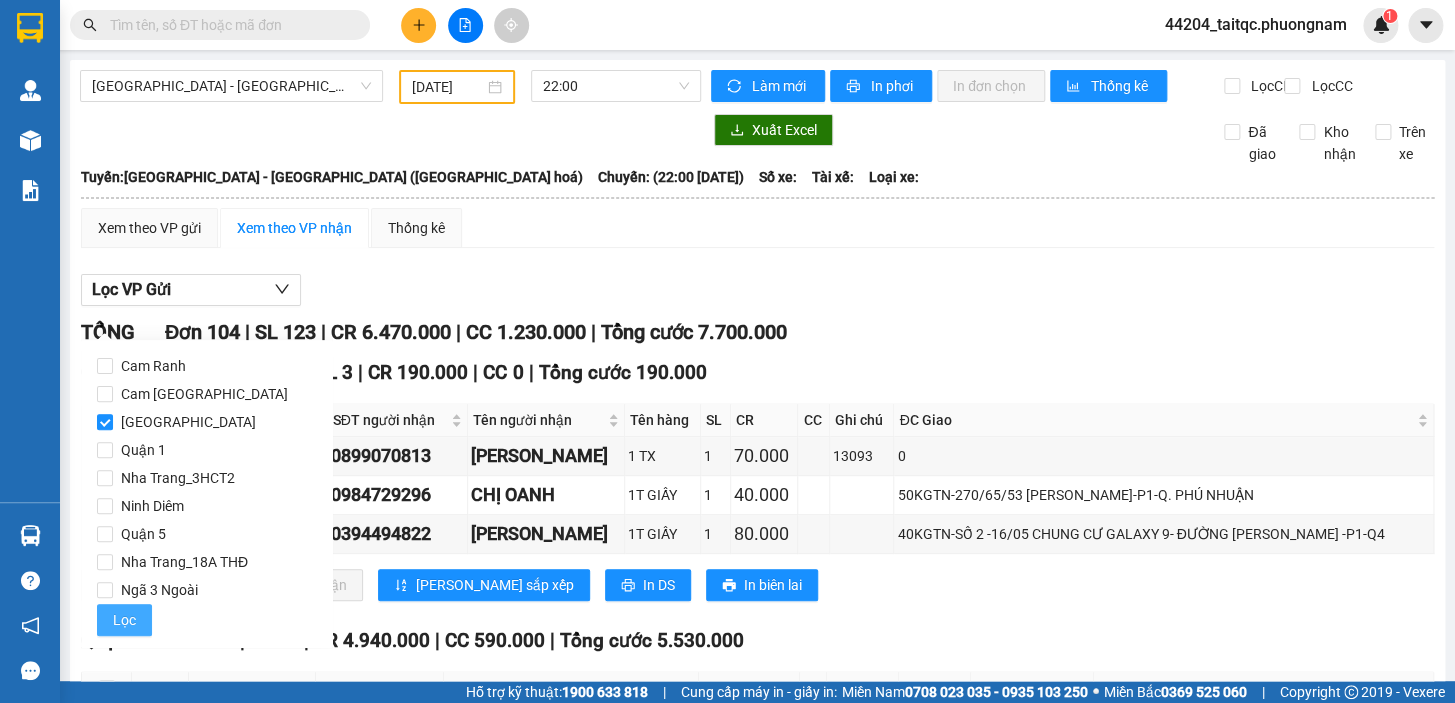 click on "Lọc" at bounding box center [124, 620] 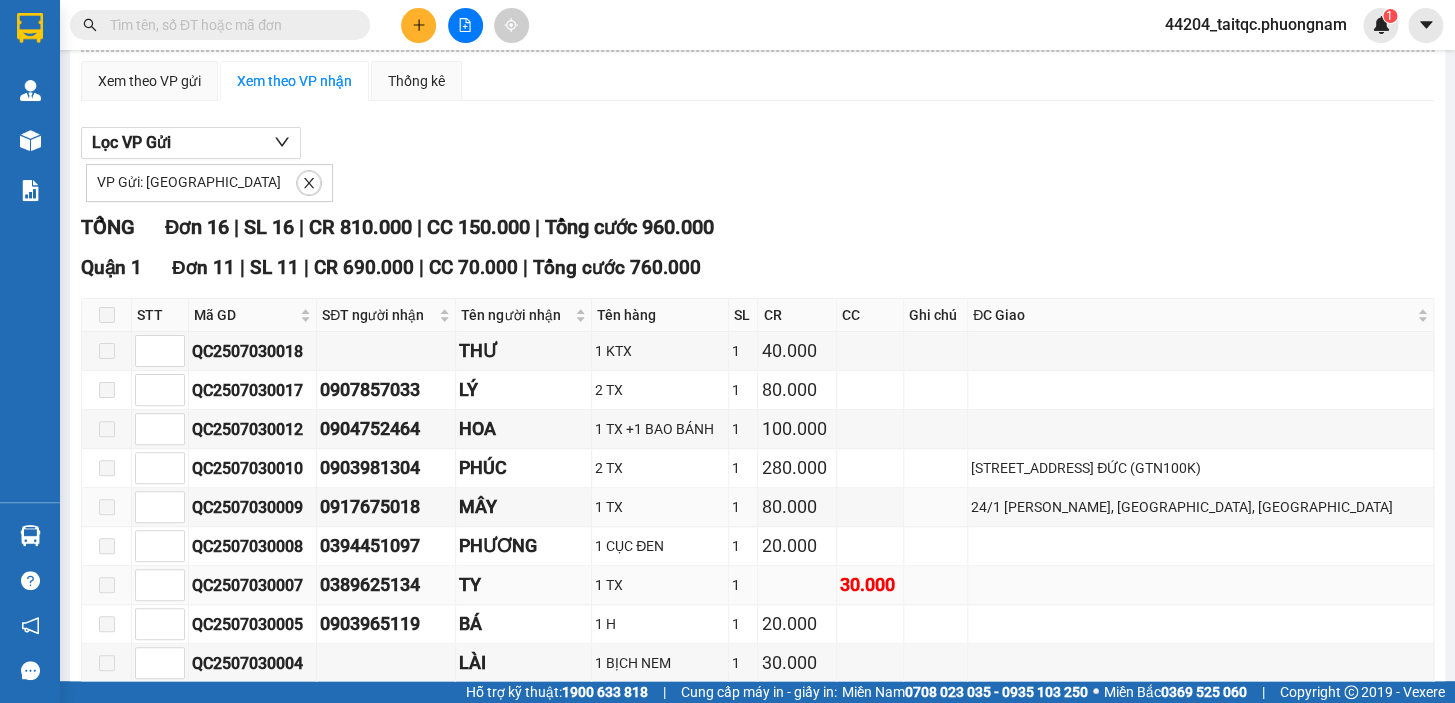 scroll, scrollTop: 181, scrollLeft: 0, axis: vertical 